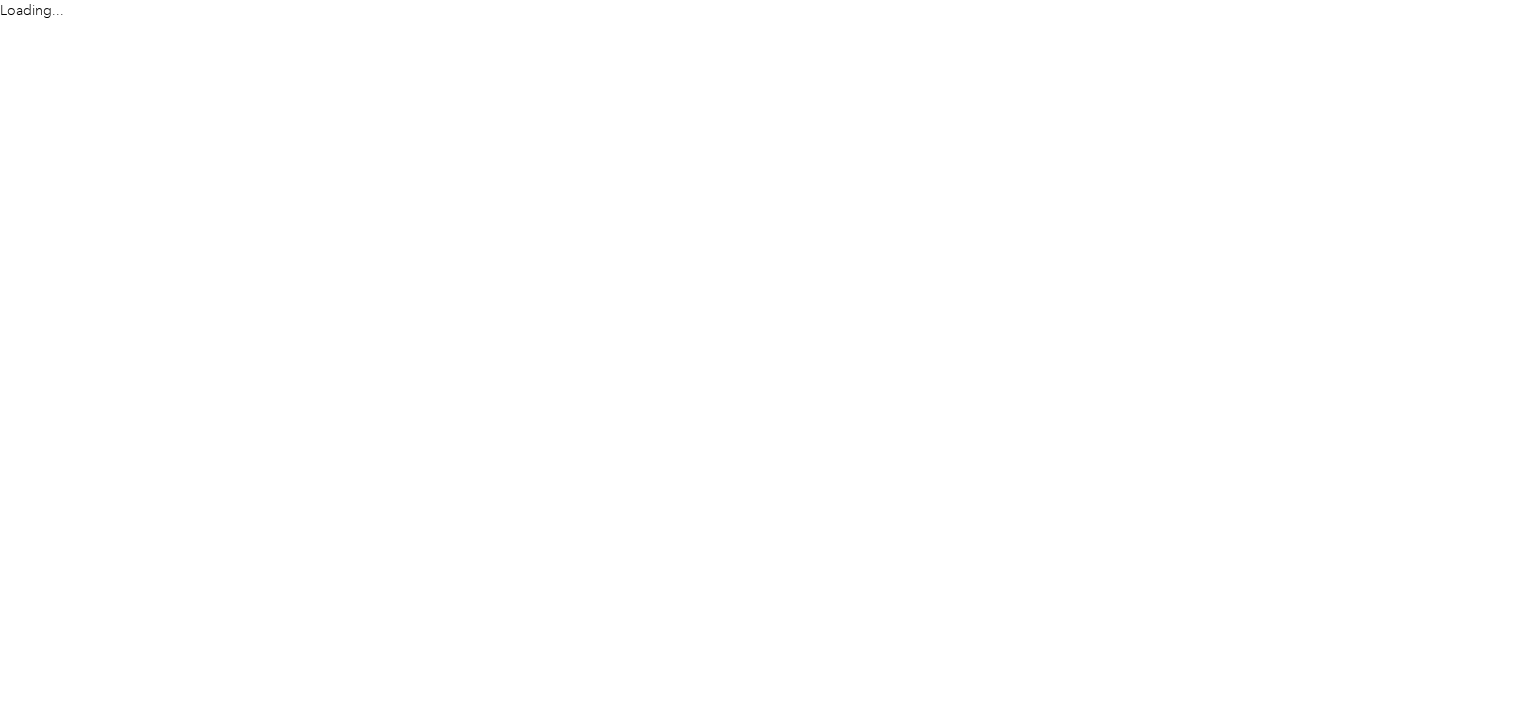scroll, scrollTop: 0, scrollLeft: 0, axis: both 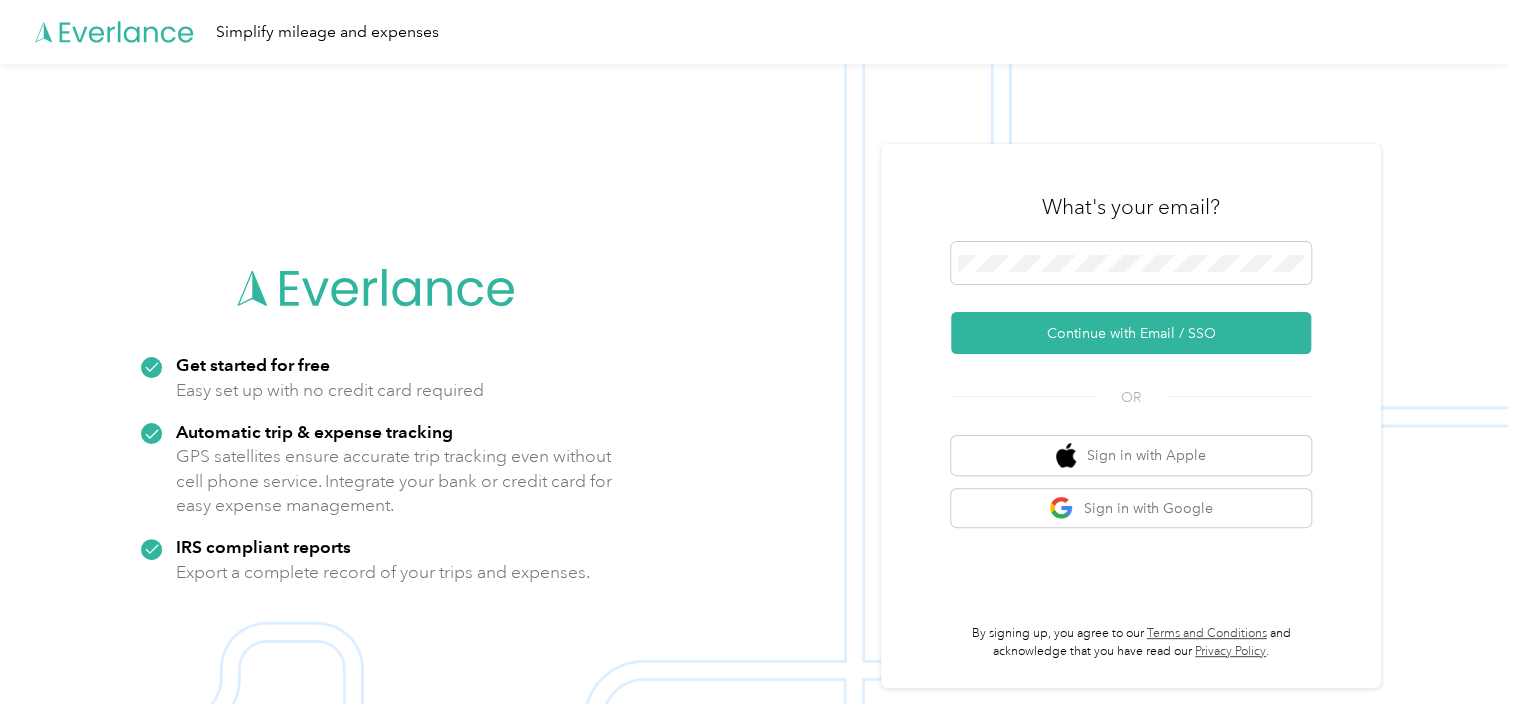 click on "What's your email?" at bounding box center (1131, 207) 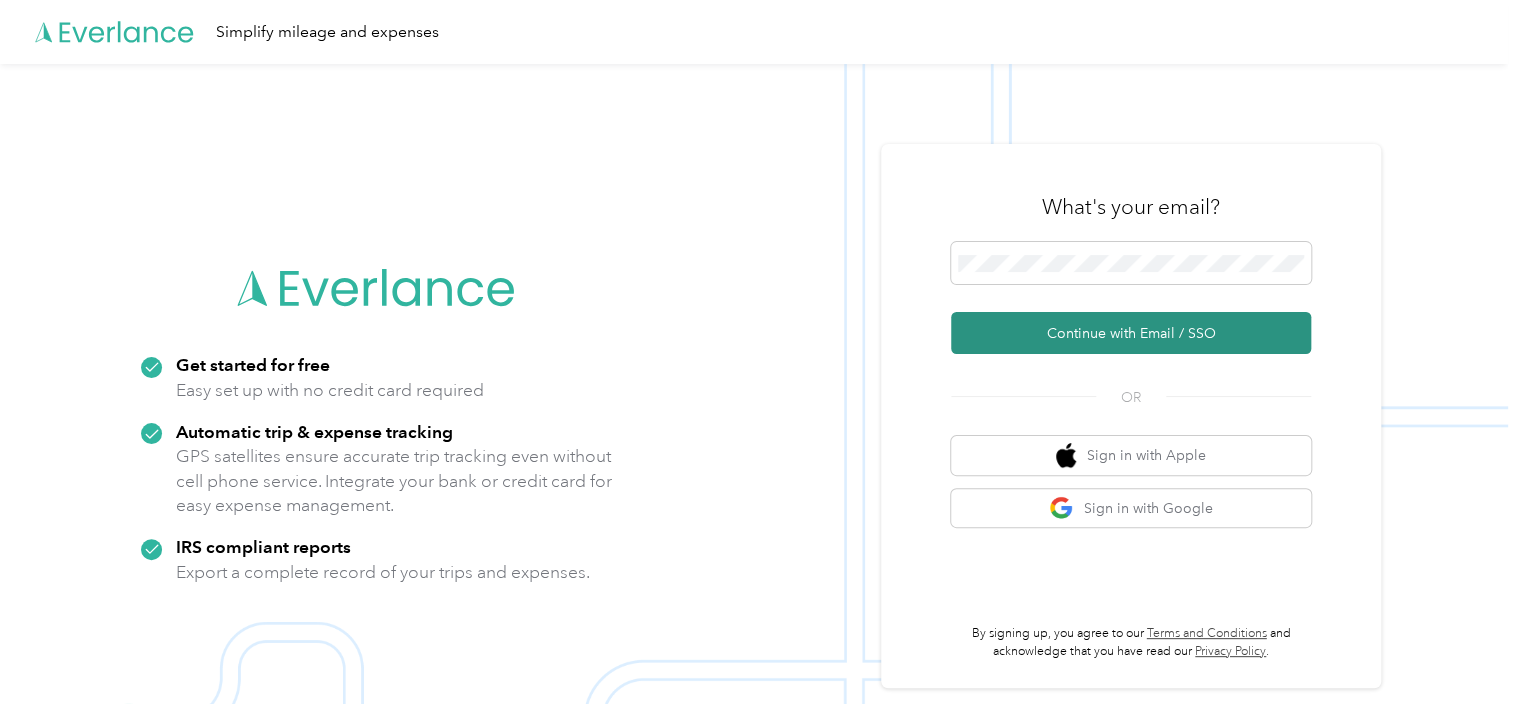 click on "Continue with Email / SSO" at bounding box center (1131, 333) 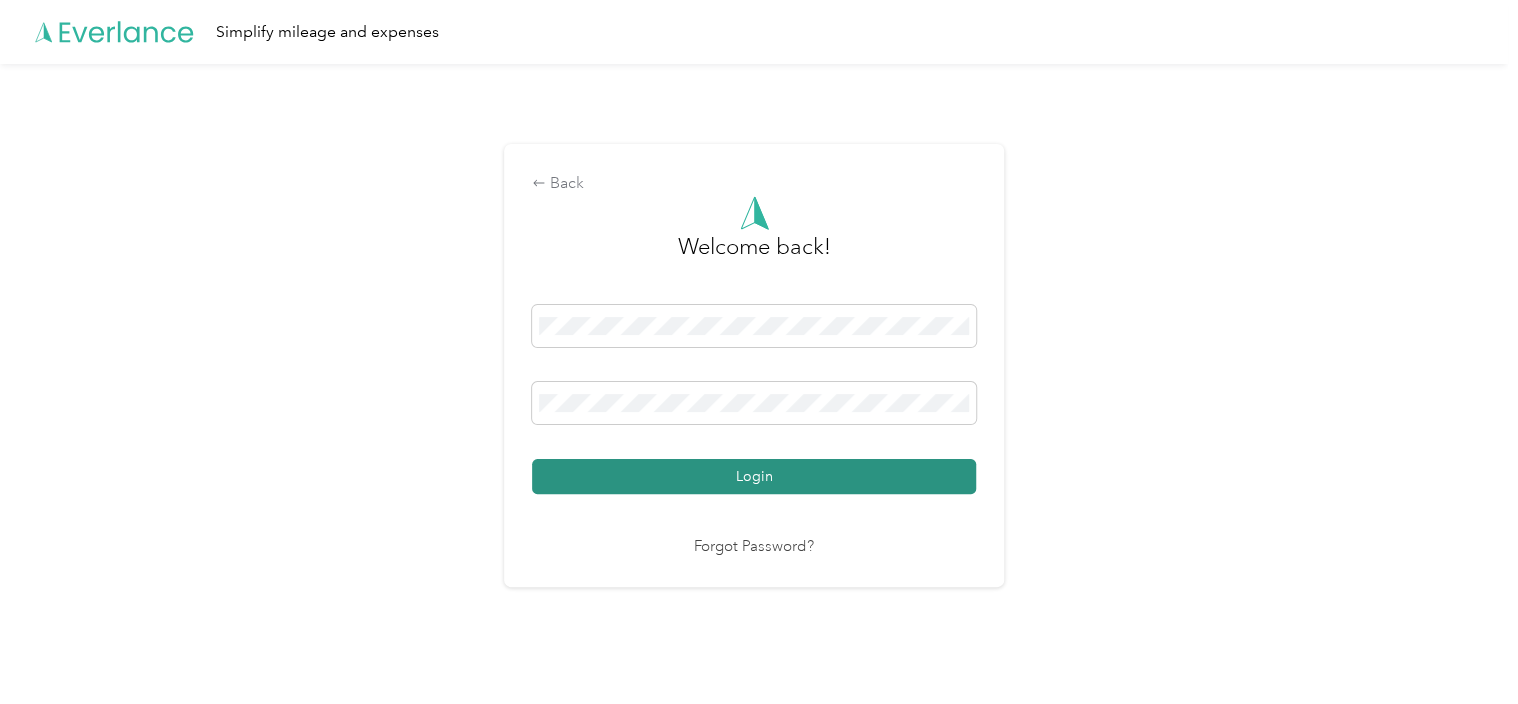 click on "Login" at bounding box center (754, 476) 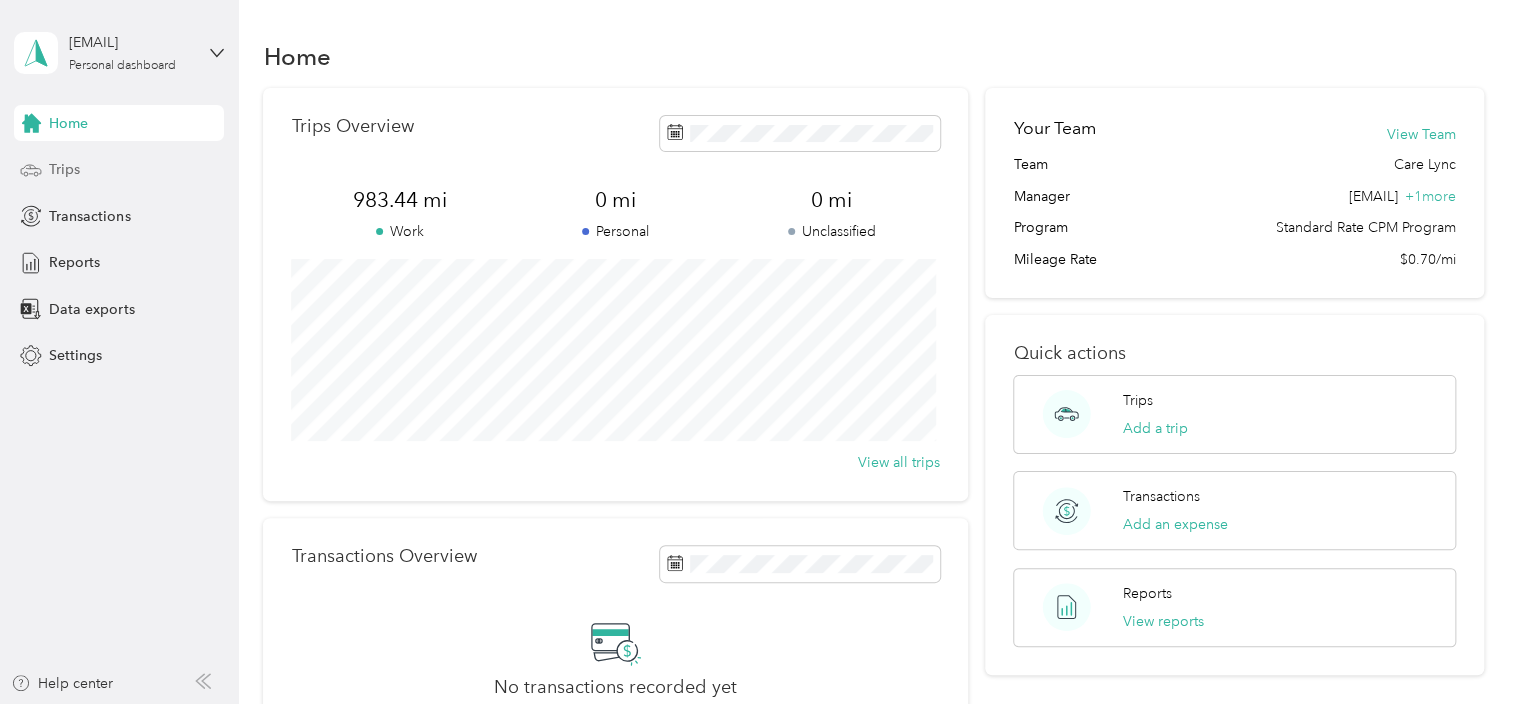 click on "Trips" at bounding box center (119, 170) 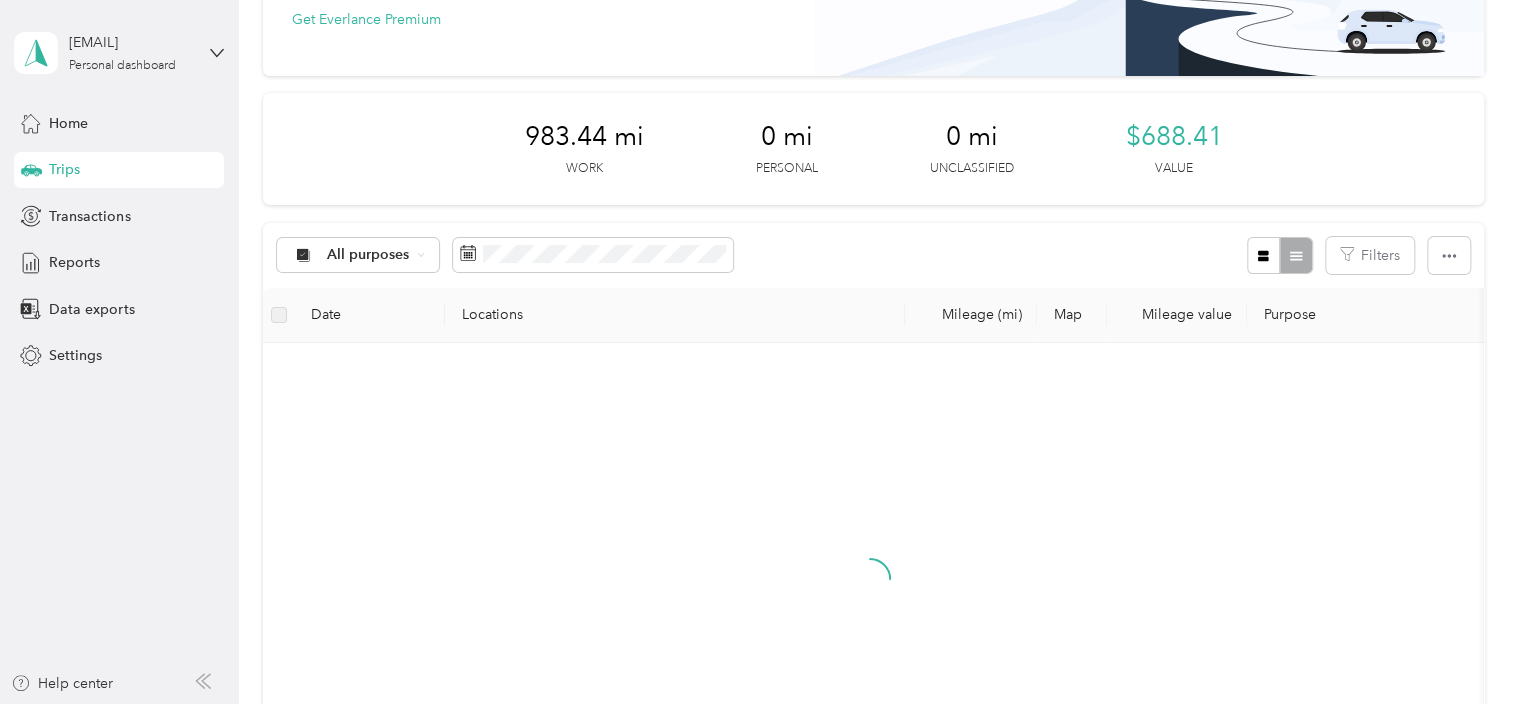scroll, scrollTop: 195, scrollLeft: 0, axis: vertical 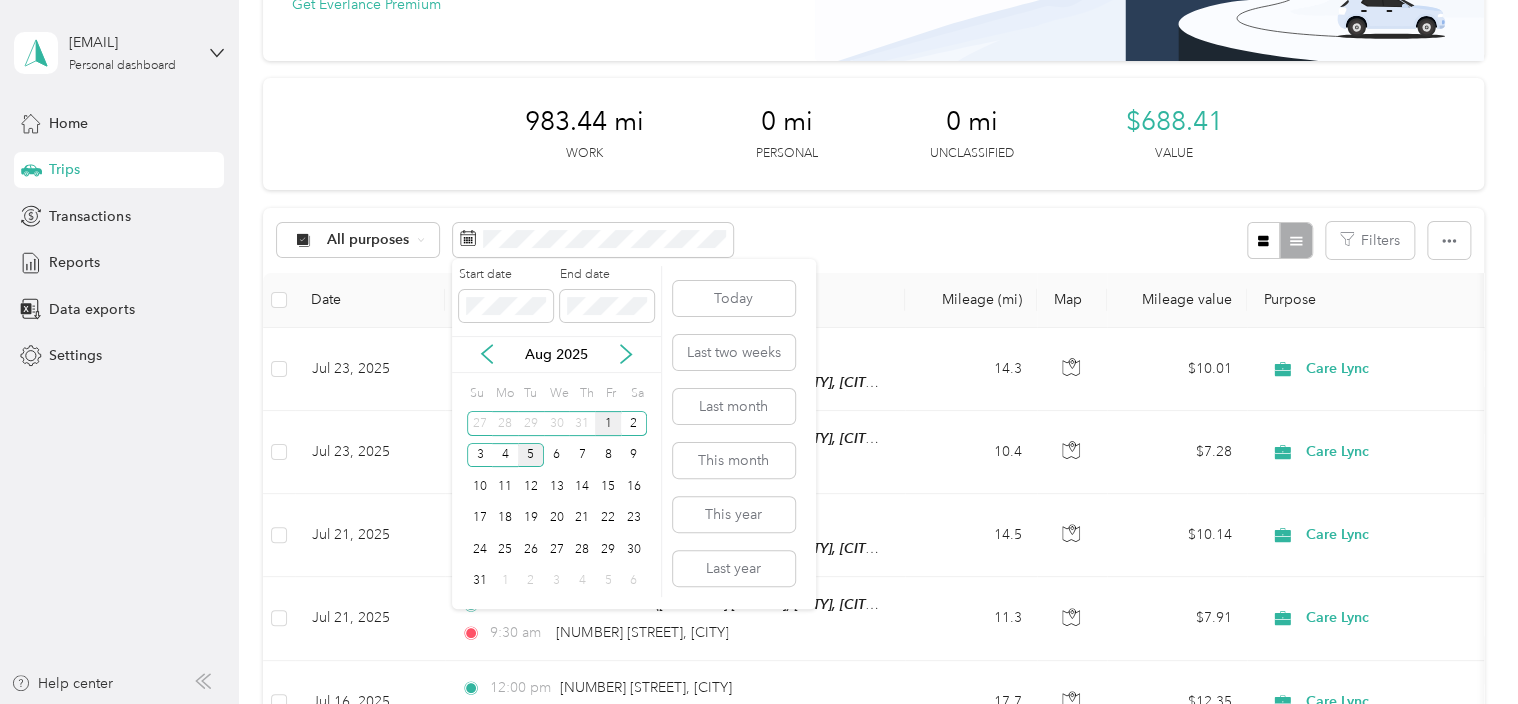click on "1" at bounding box center (608, 423) 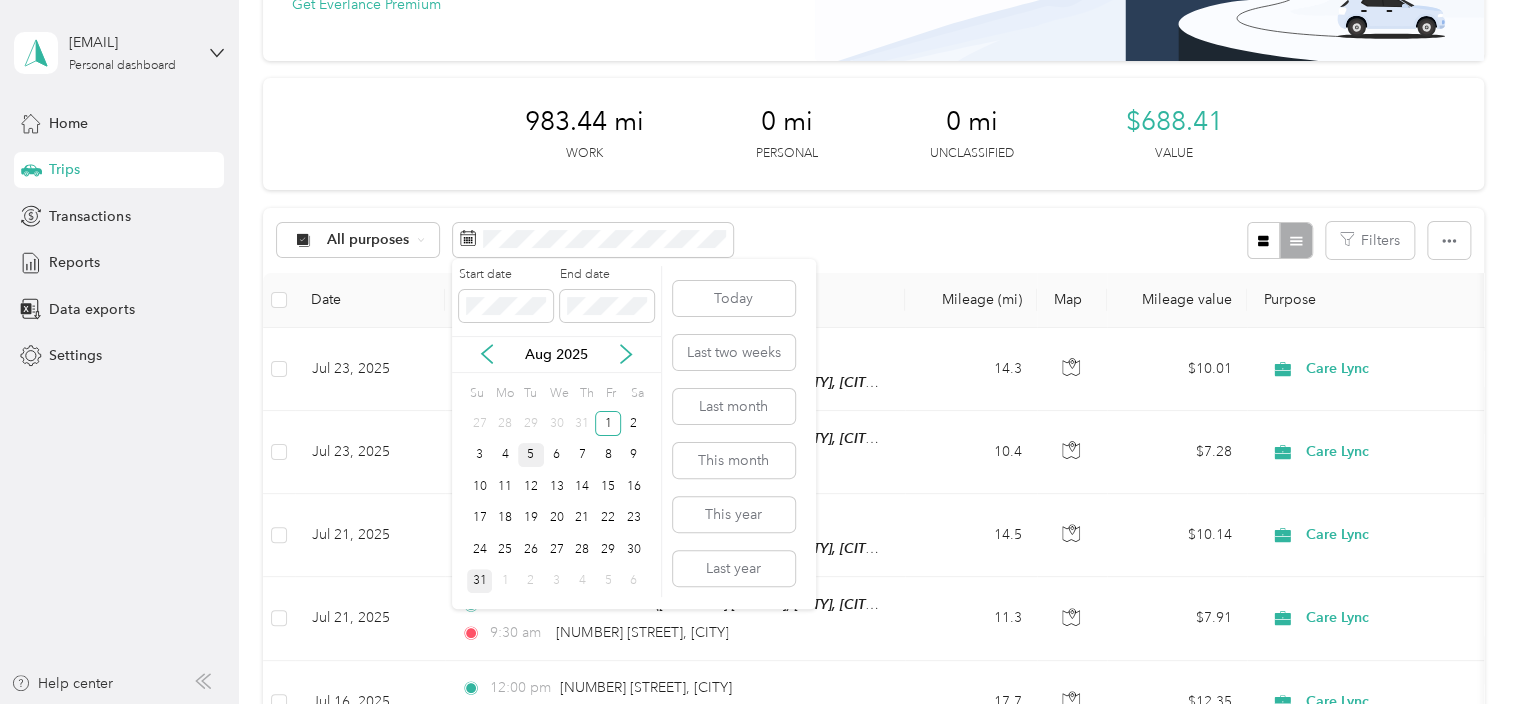 click on "31" at bounding box center [480, 581] 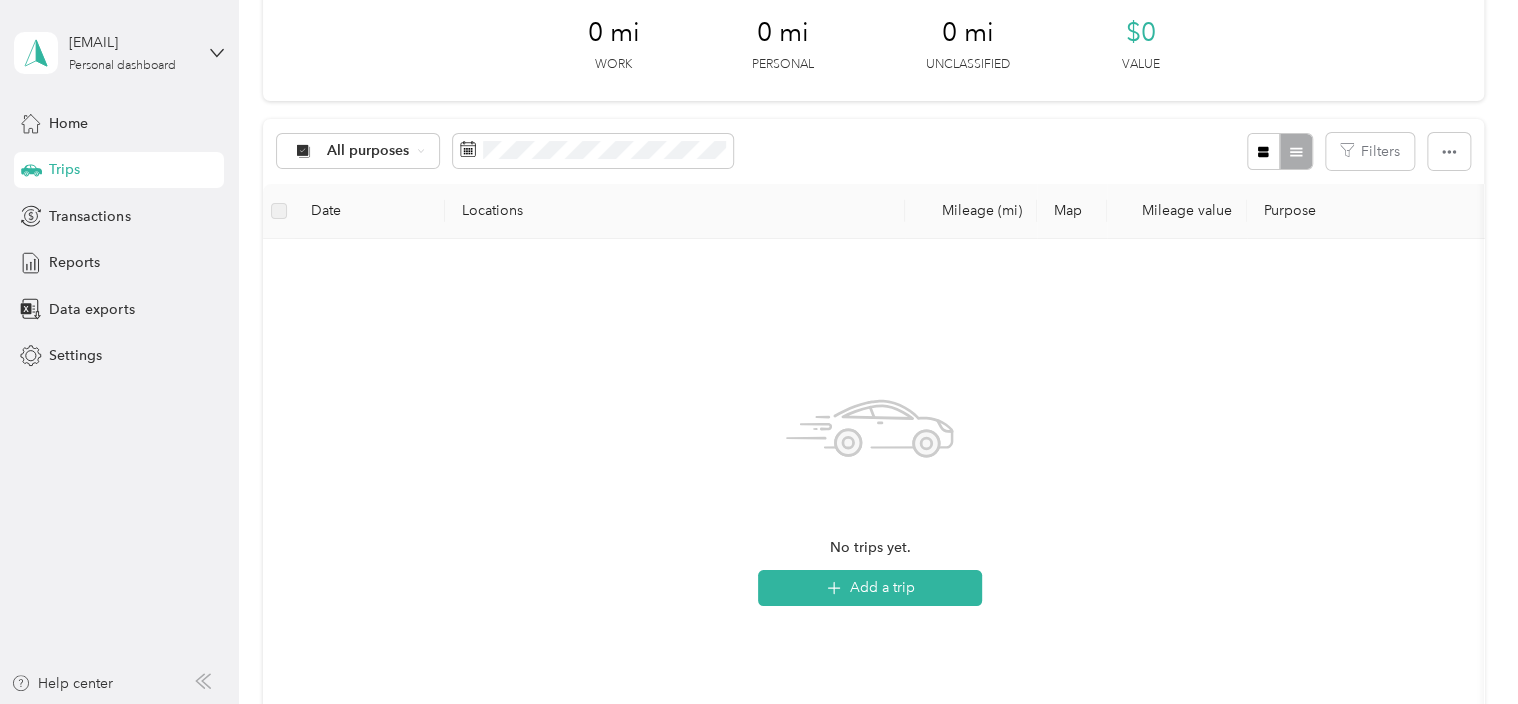 scroll, scrollTop: 283, scrollLeft: 0, axis: vertical 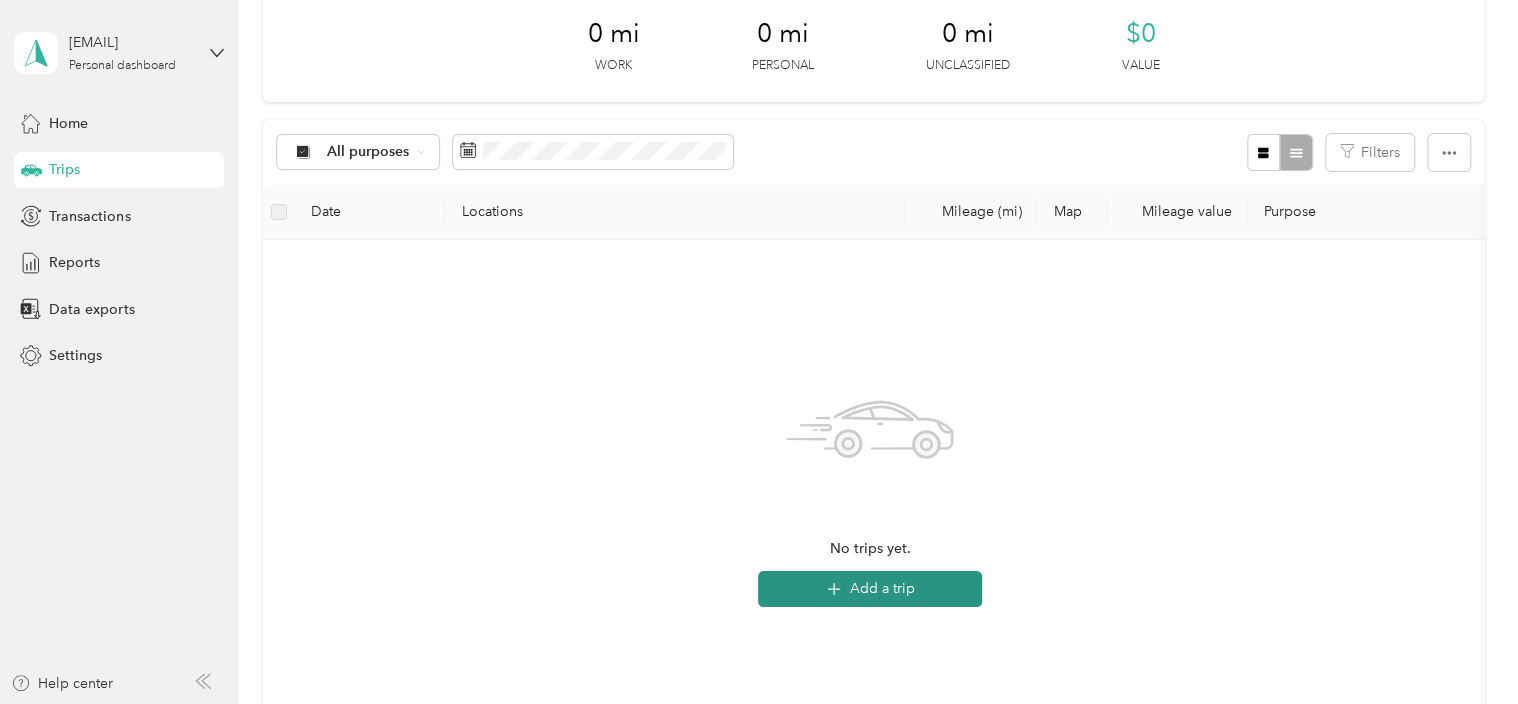 click on "Add a trip" at bounding box center [870, 589] 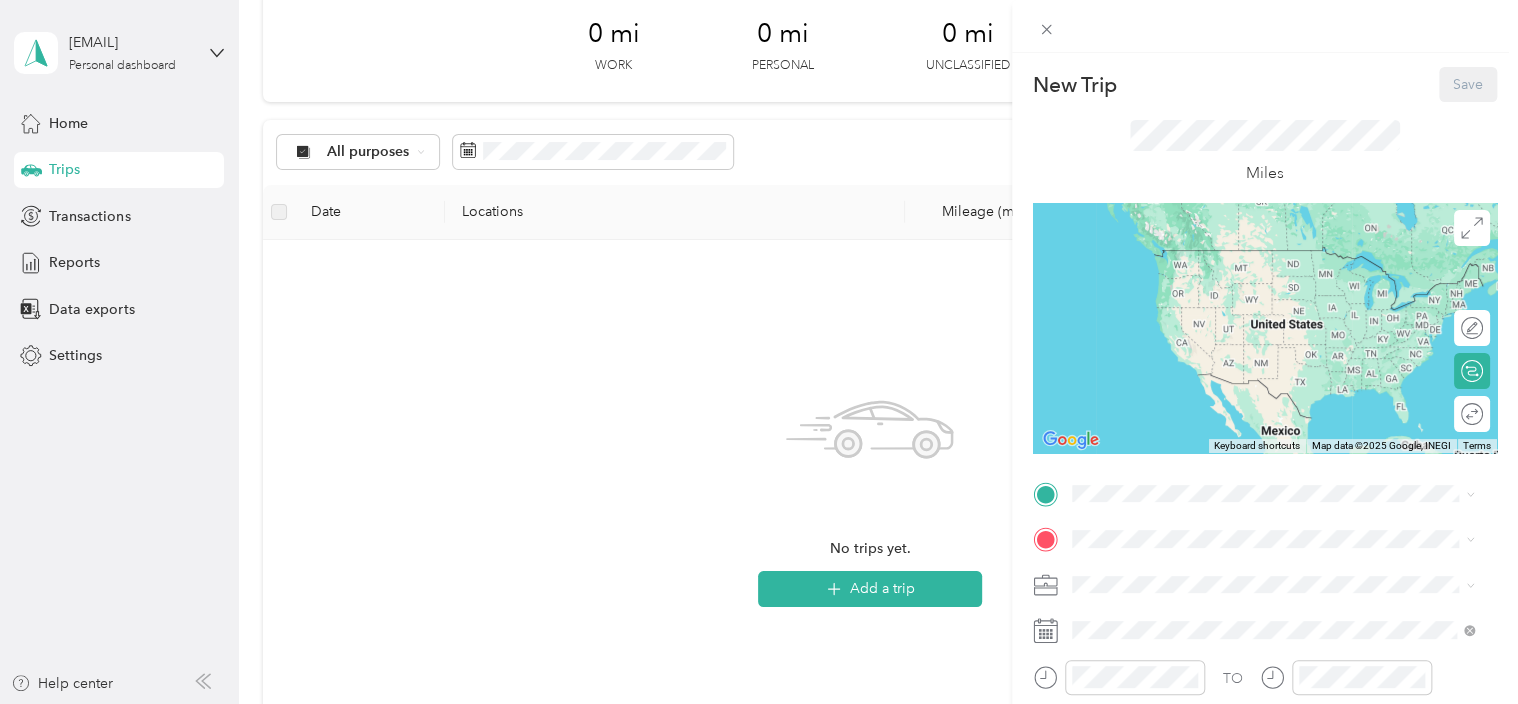 click on "TO Add photo" at bounding box center [1265, 719] 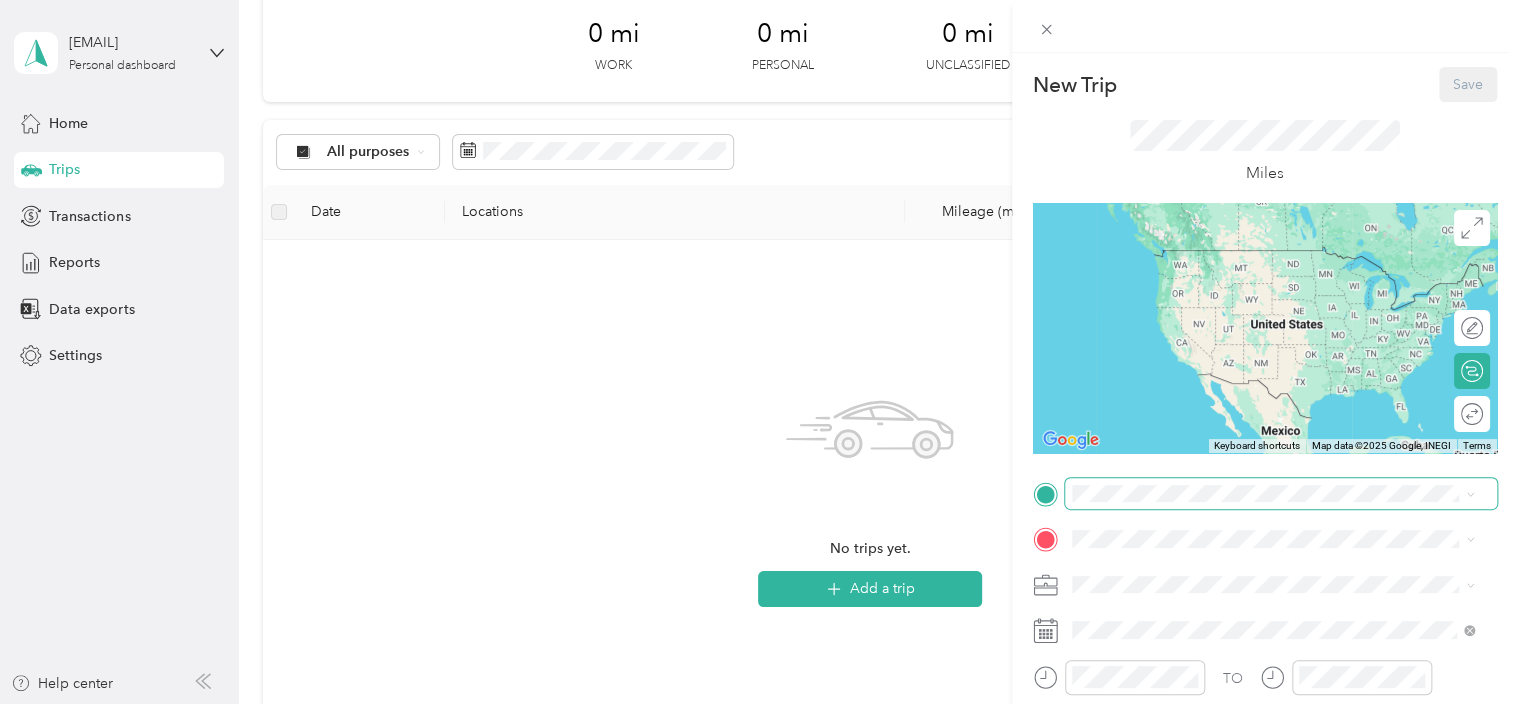 click at bounding box center (1281, 494) 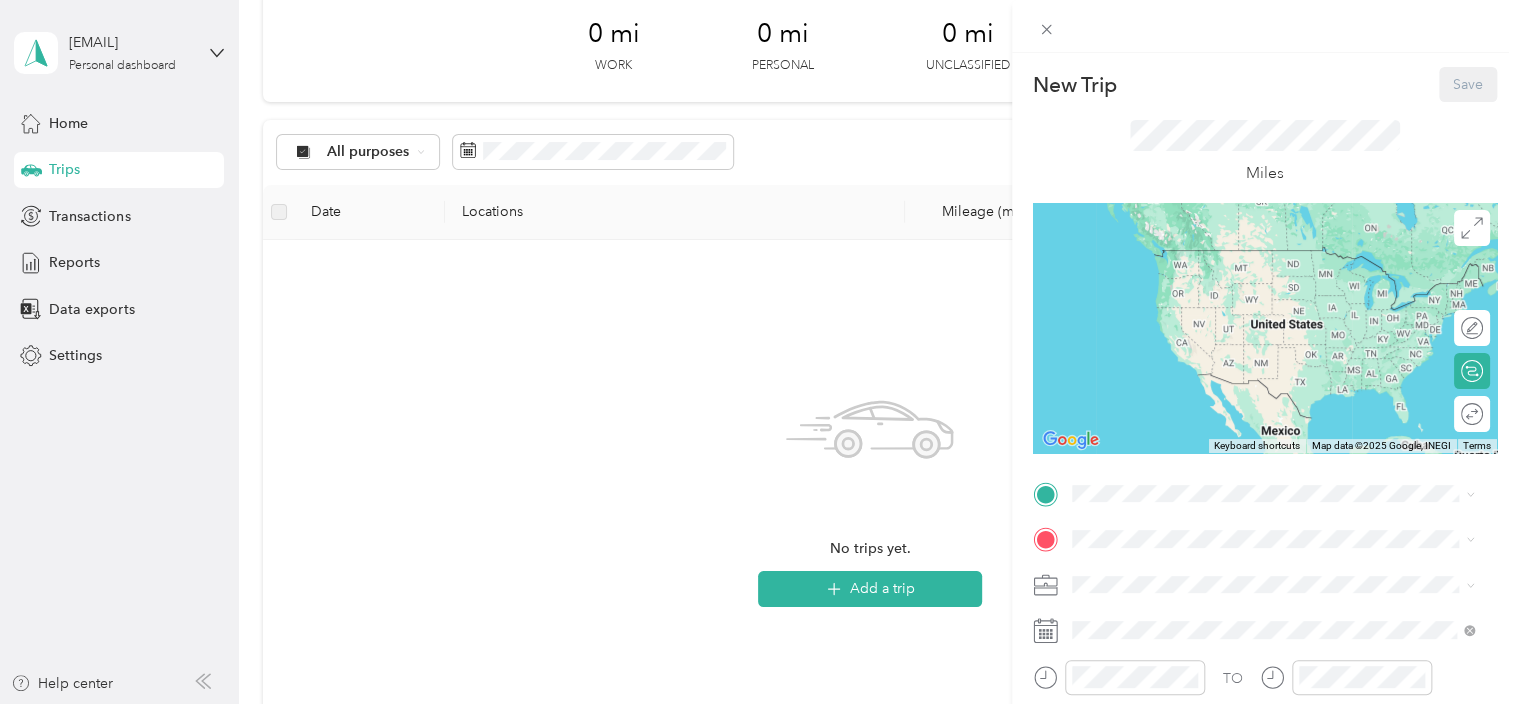 click on "[ADDRESS_TYPE] [NUMBER] [STREET], [CITY], [POSTAL_CODE], [CITY], [STATE], [COUNTRY]" at bounding box center (1288, 589) 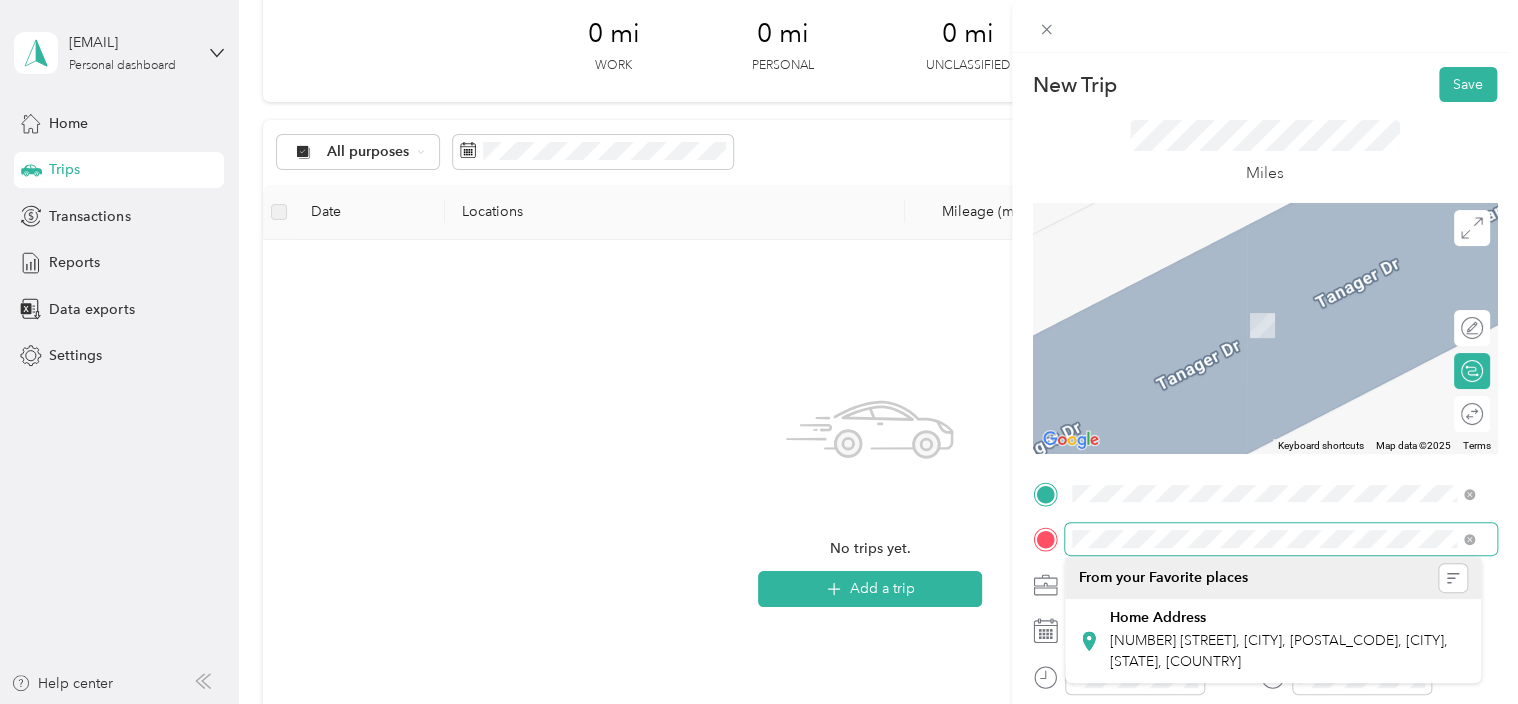 scroll, scrollTop: 0, scrollLeft: 35, axis: horizontal 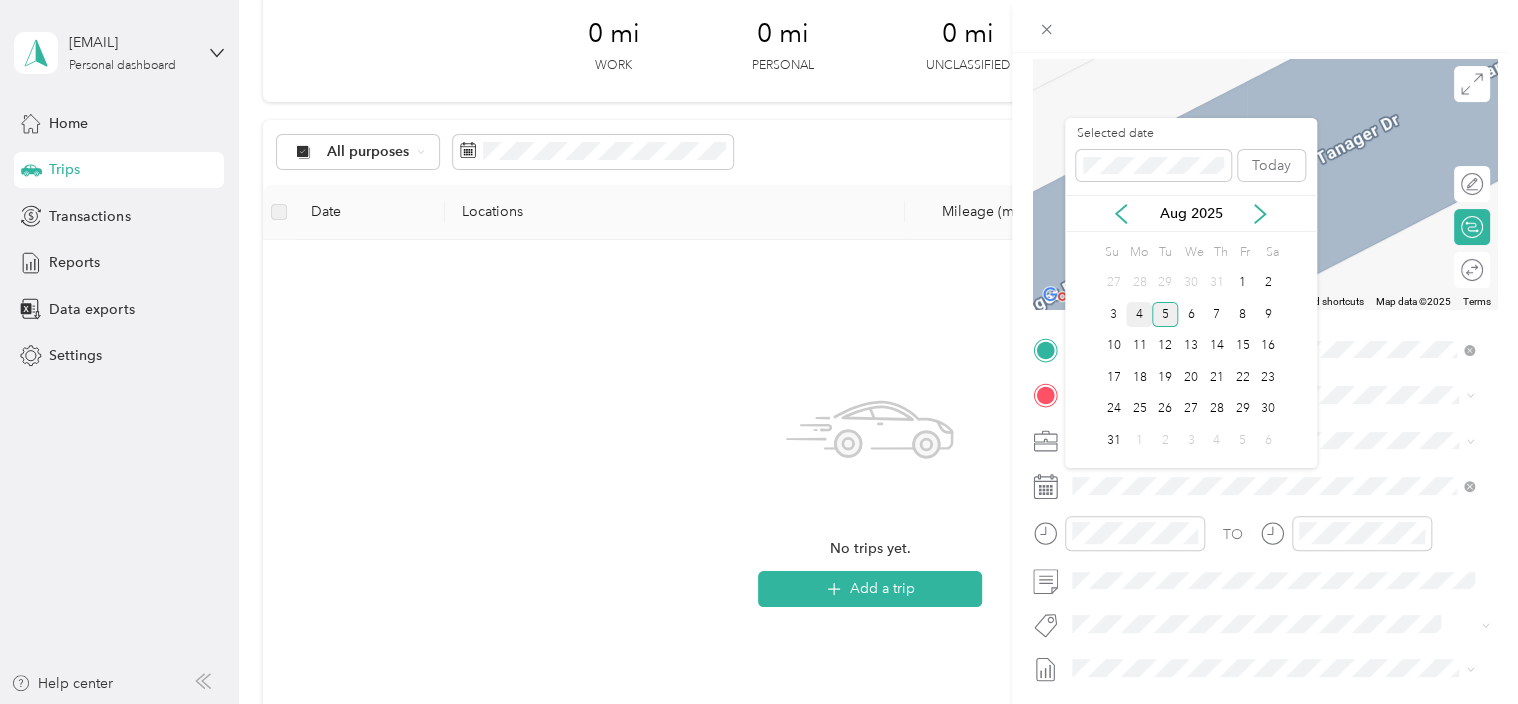 click on "4" at bounding box center (1139, 314) 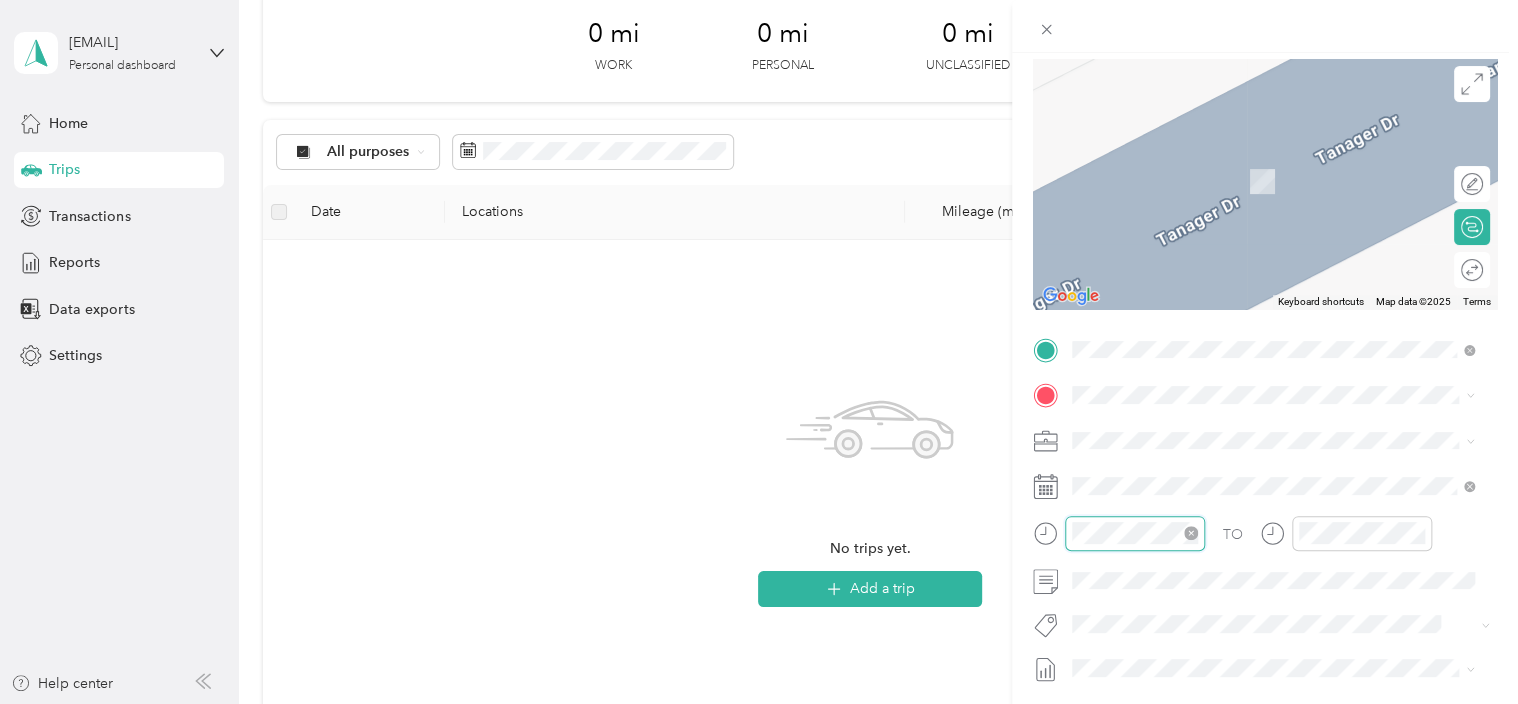 scroll, scrollTop: 120, scrollLeft: 0, axis: vertical 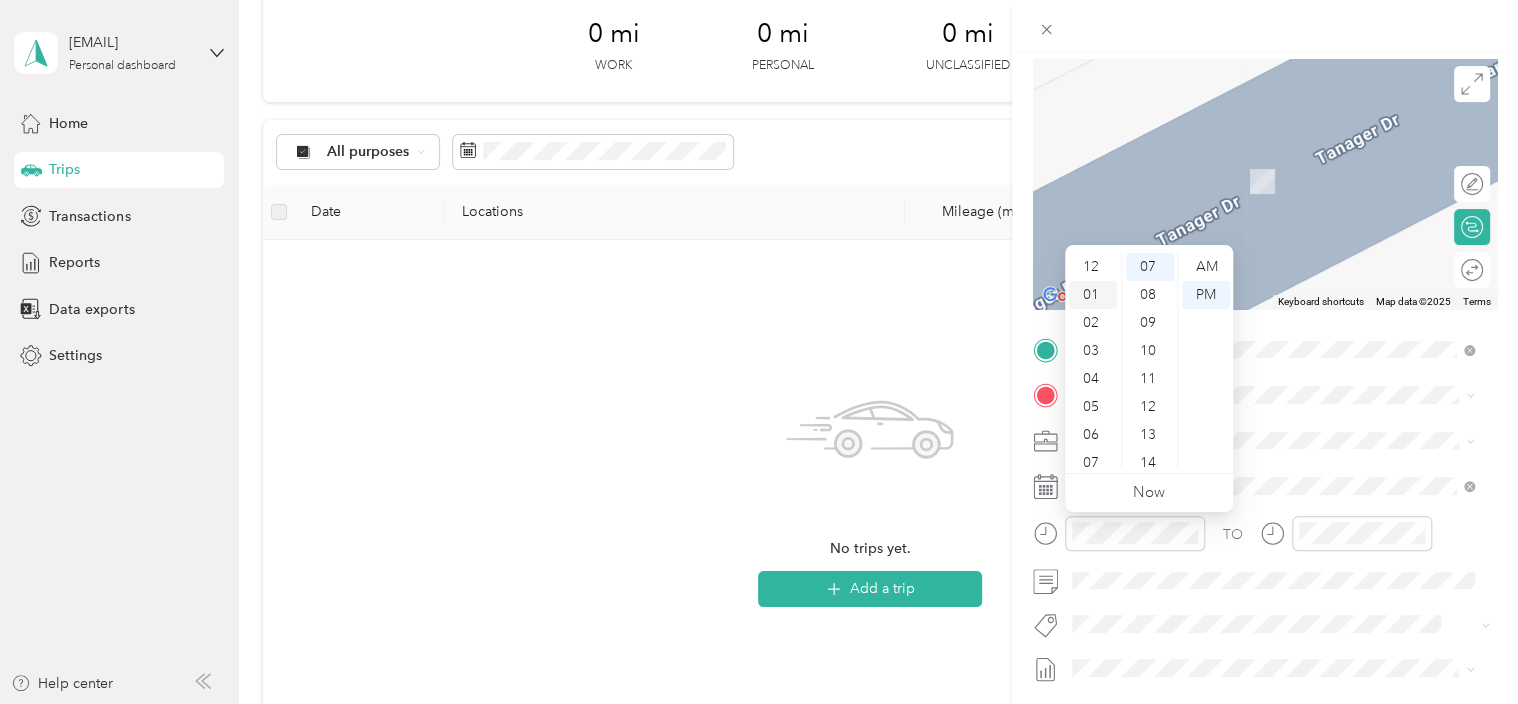 click on "01" at bounding box center (1093, 295) 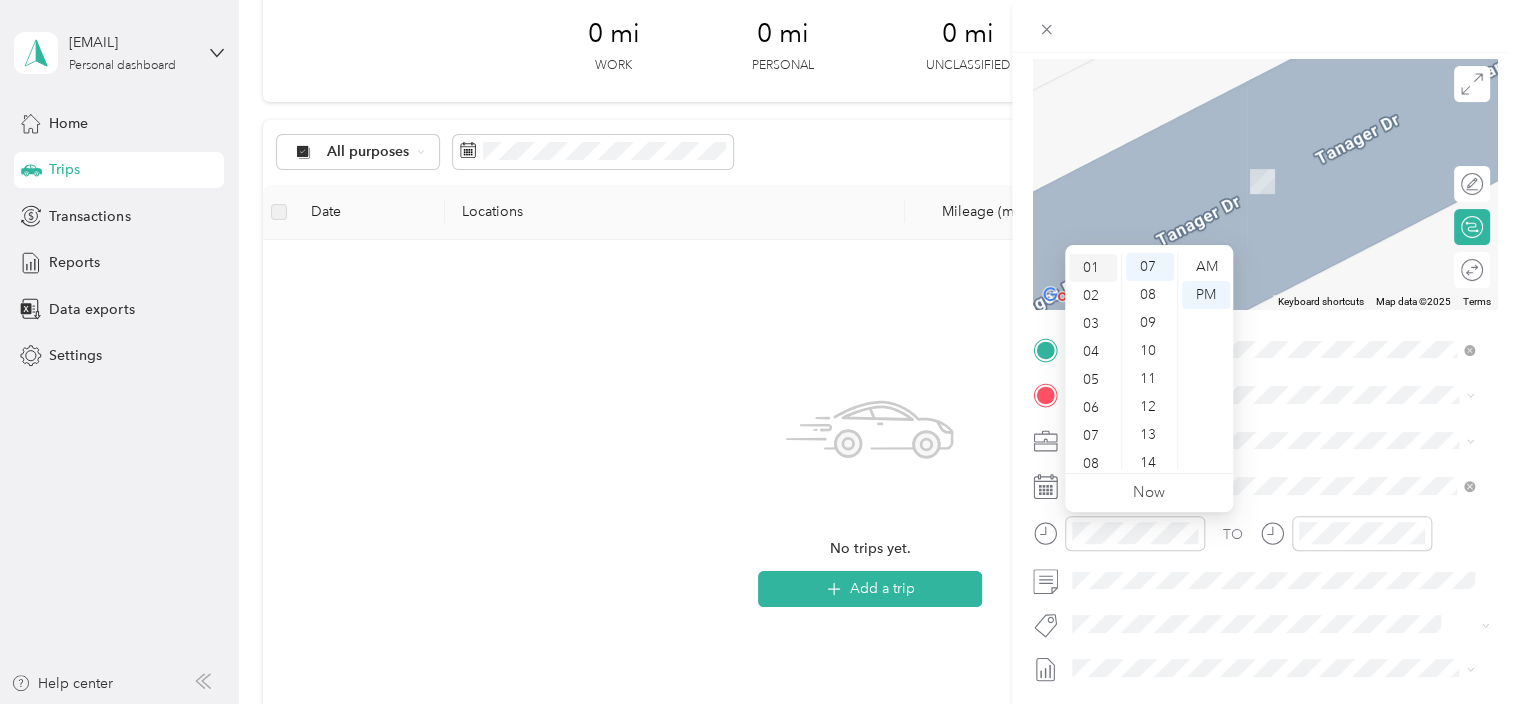 scroll, scrollTop: 28, scrollLeft: 0, axis: vertical 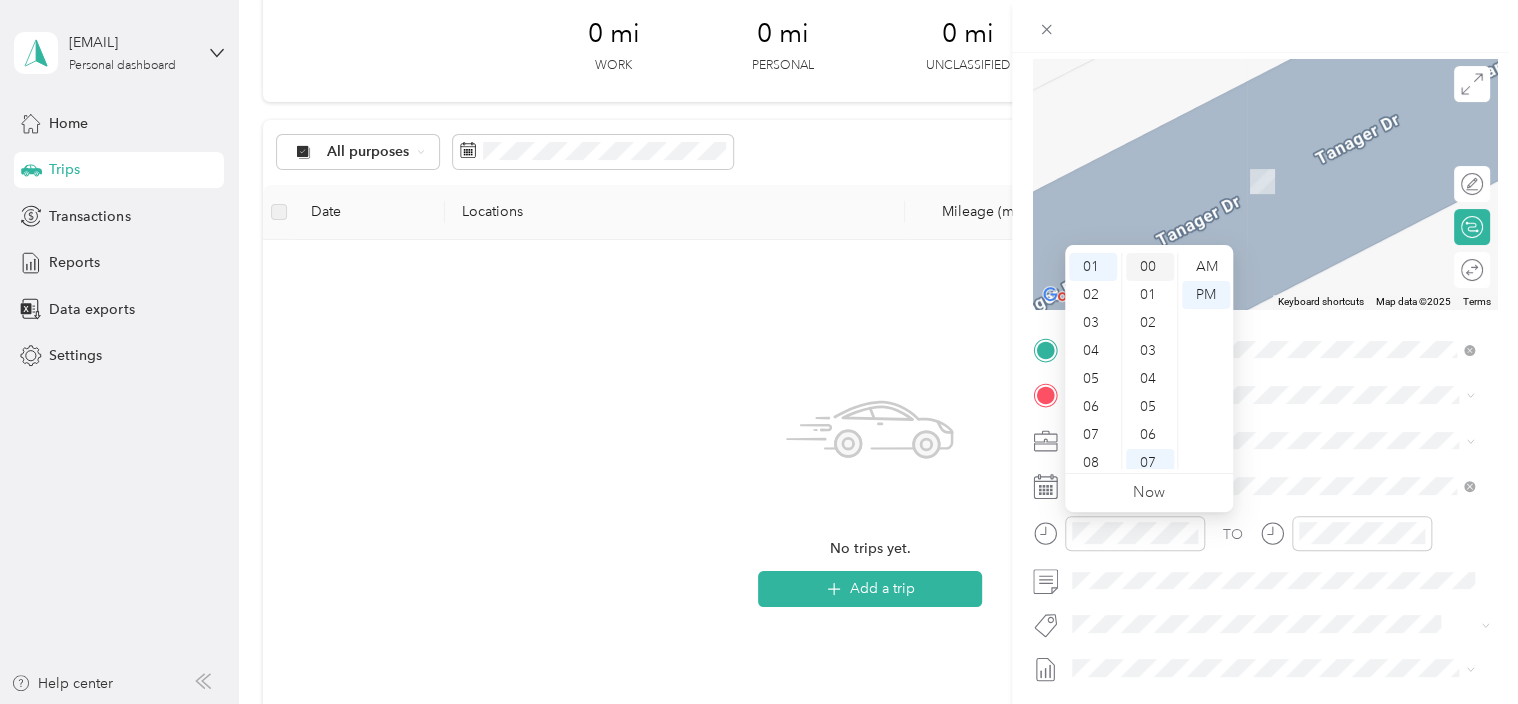 click on "00" at bounding box center (1150, 267) 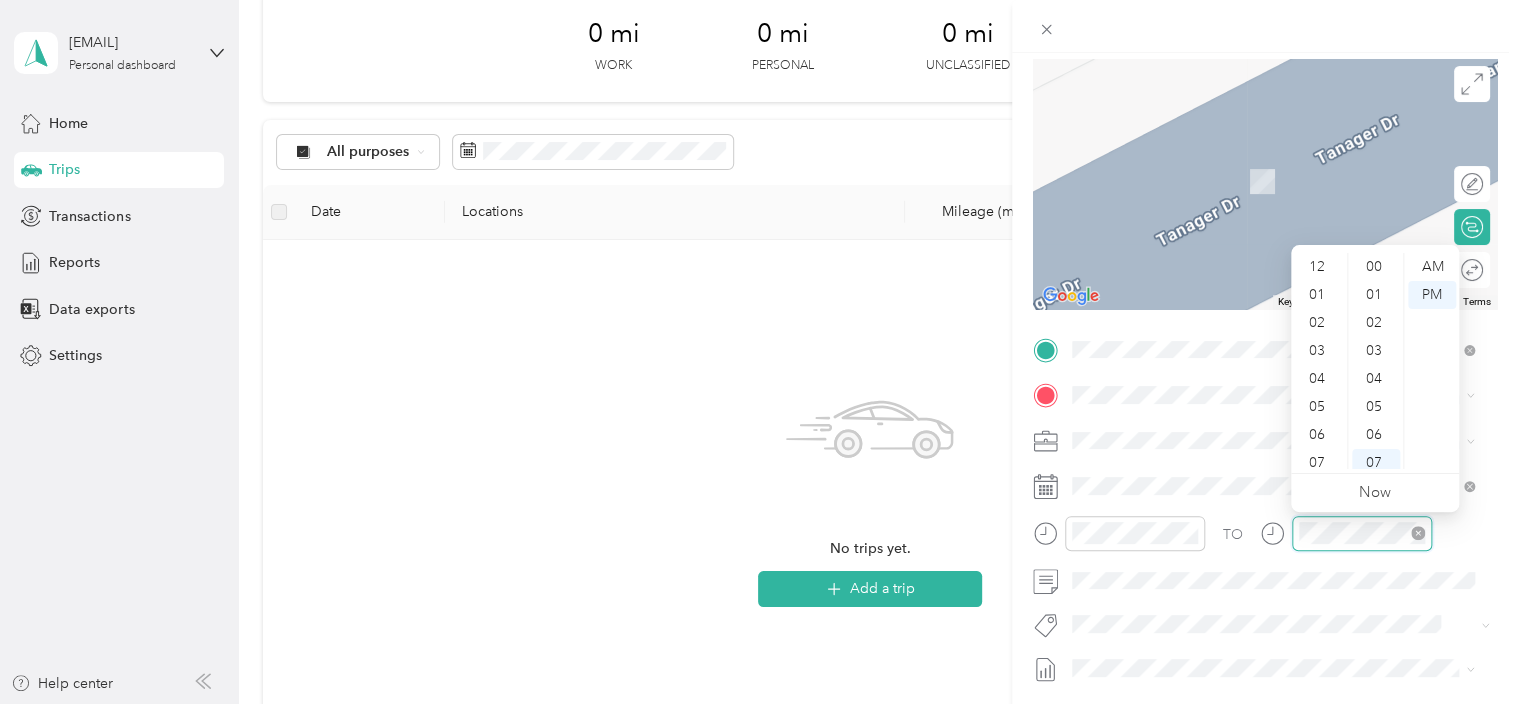 scroll, scrollTop: 196, scrollLeft: 0, axis: vertical 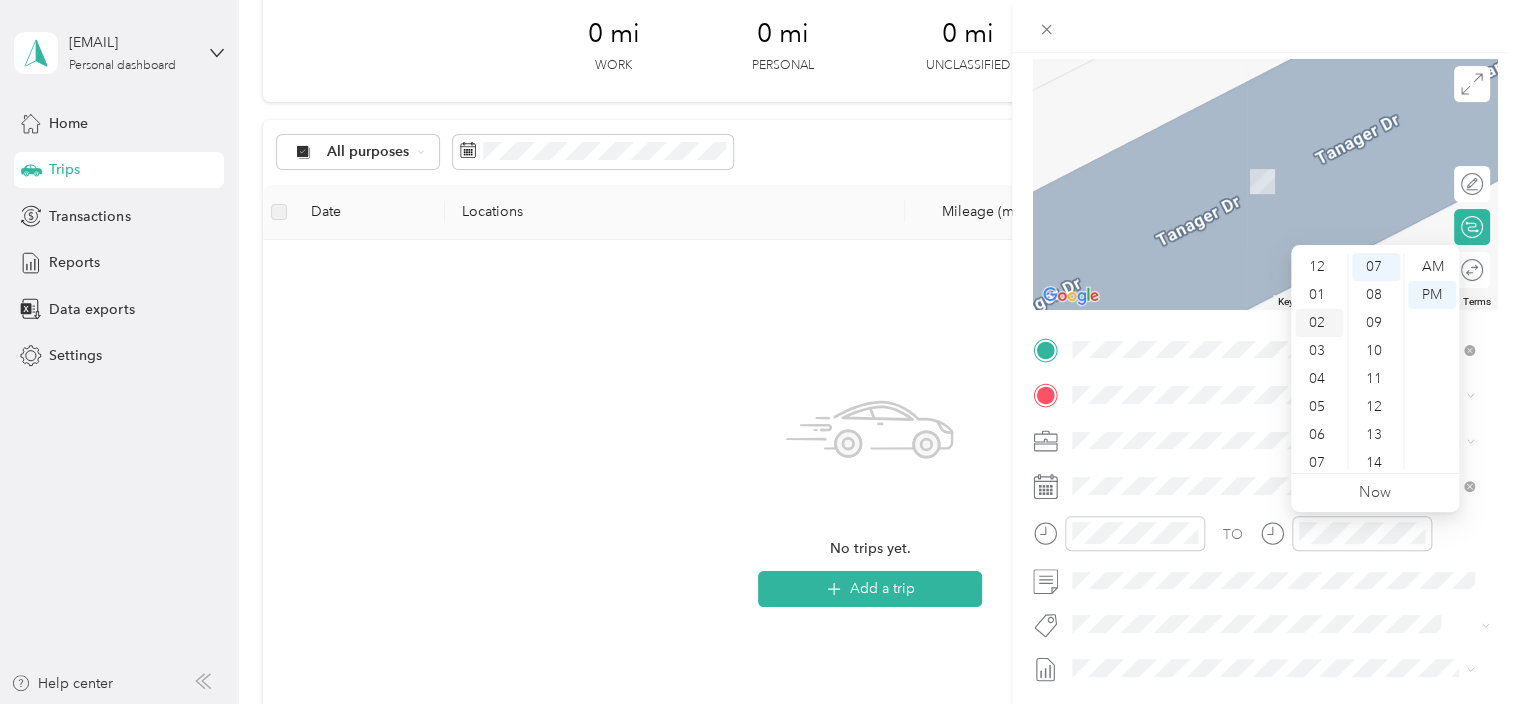click on "02" at bounding box center (1319, 323) 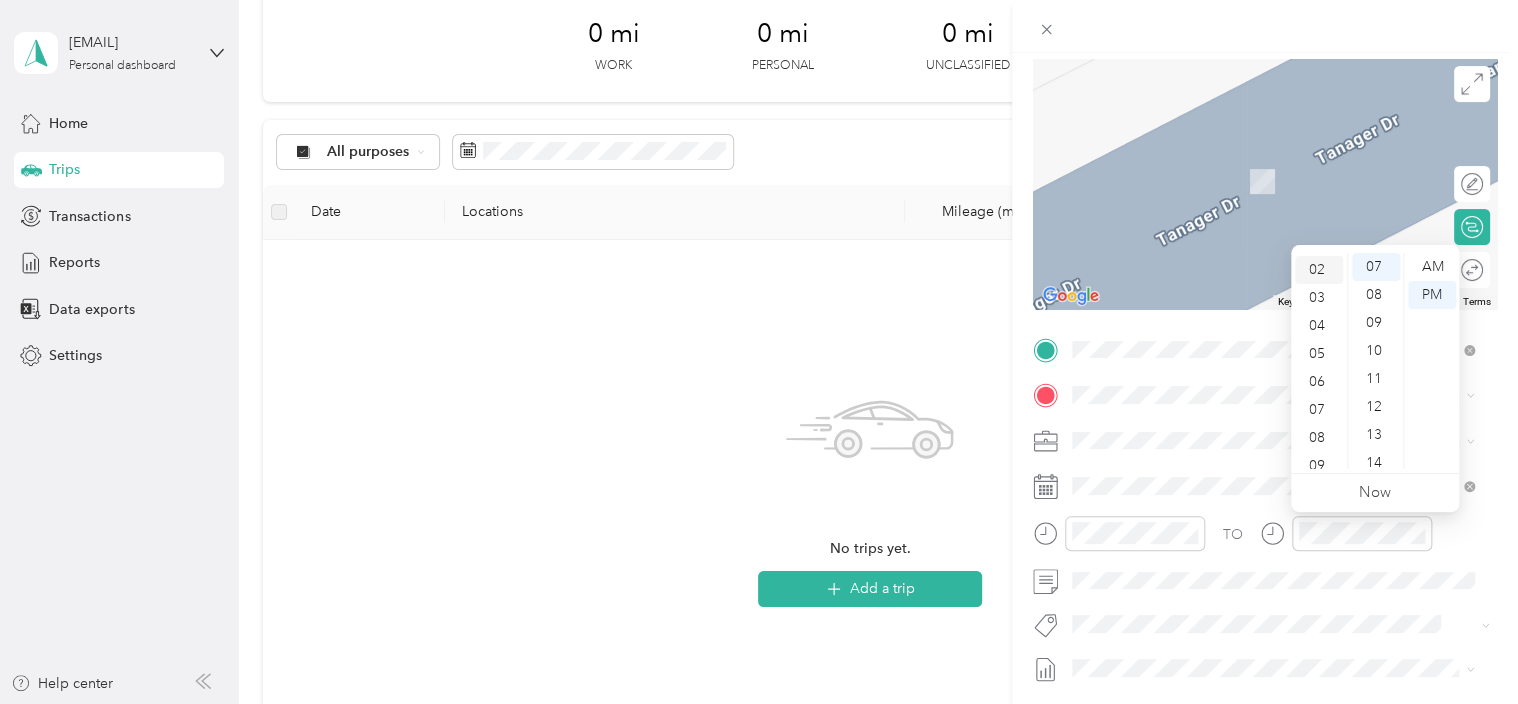 scroll, scrollTop: 56, scrollLeft: 0, axis: vertical 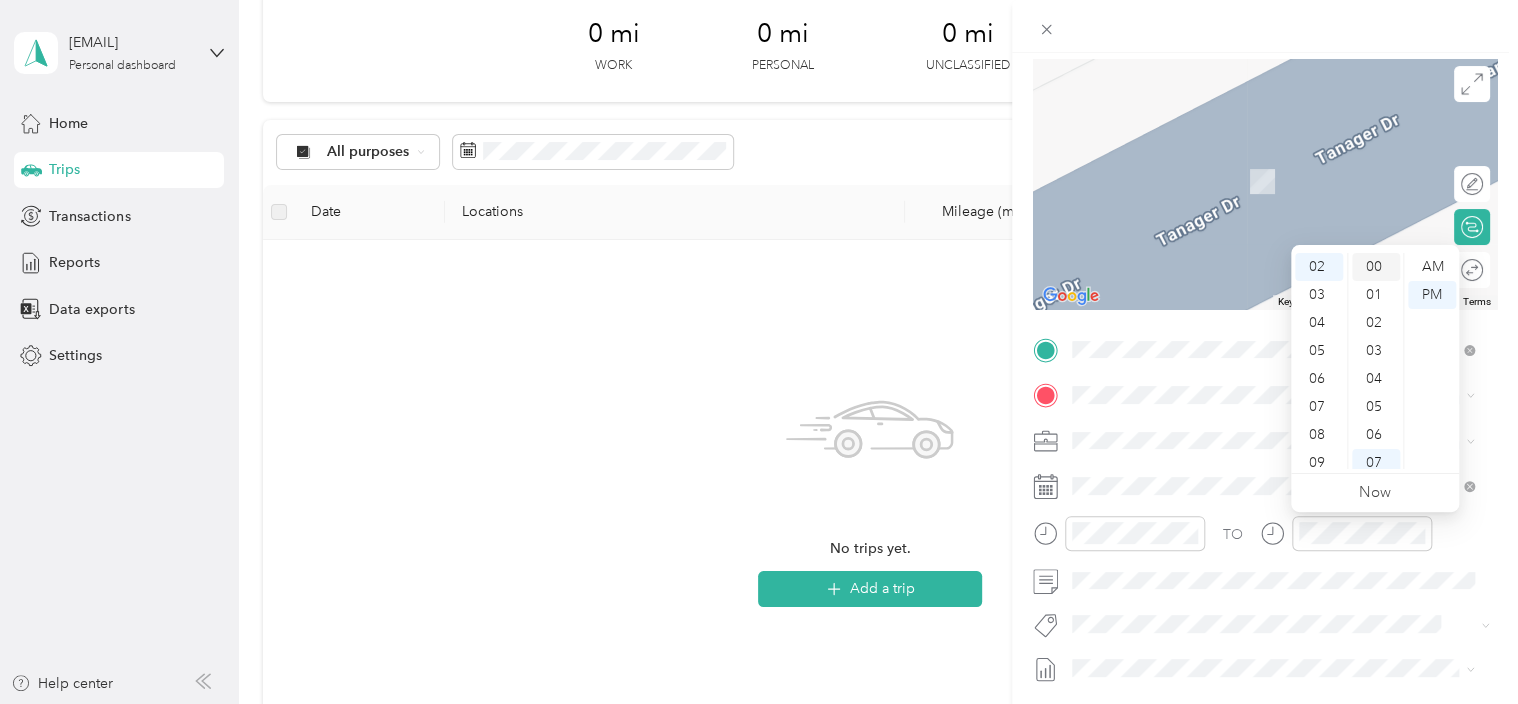 click on "00" at bounding box center (1376, 267) 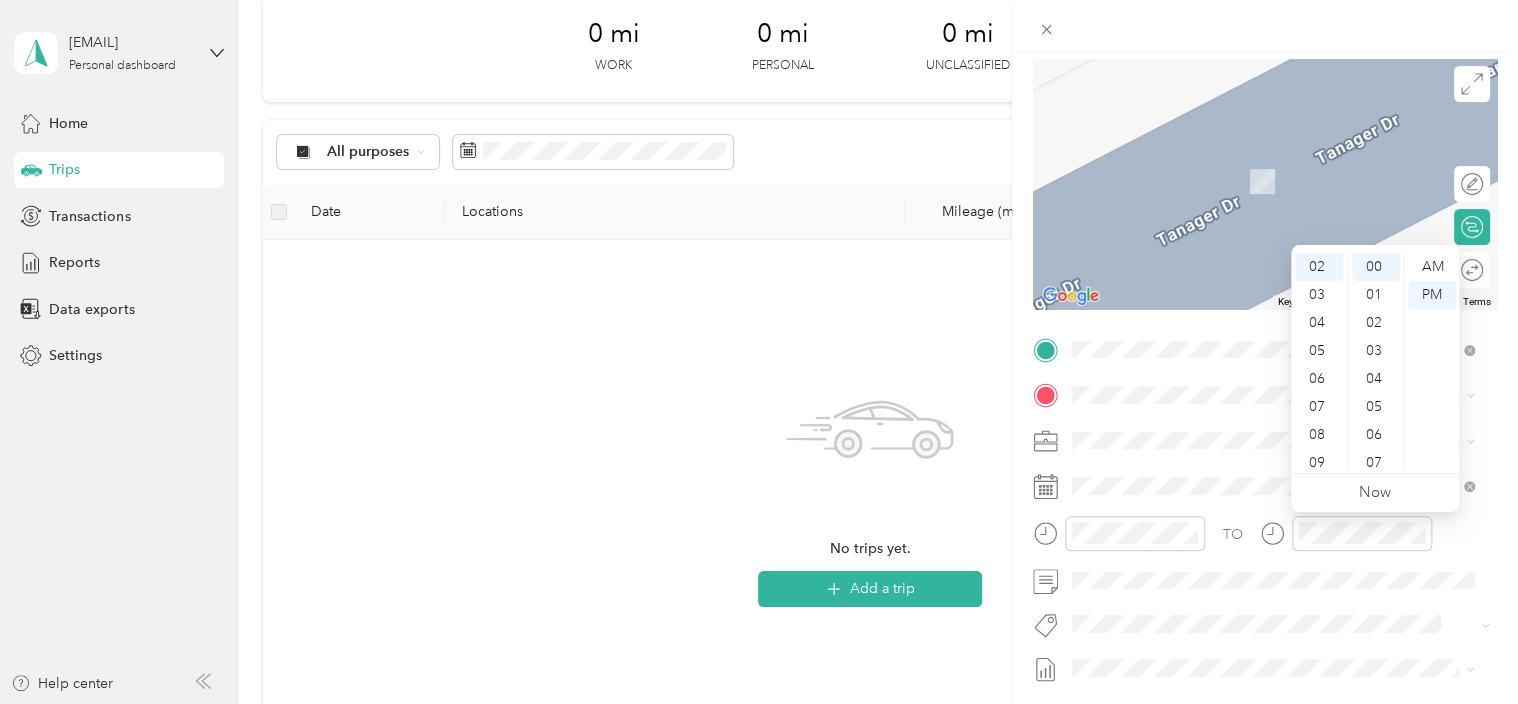 click on "TO Add photo" at bounding box center [1265, 575] 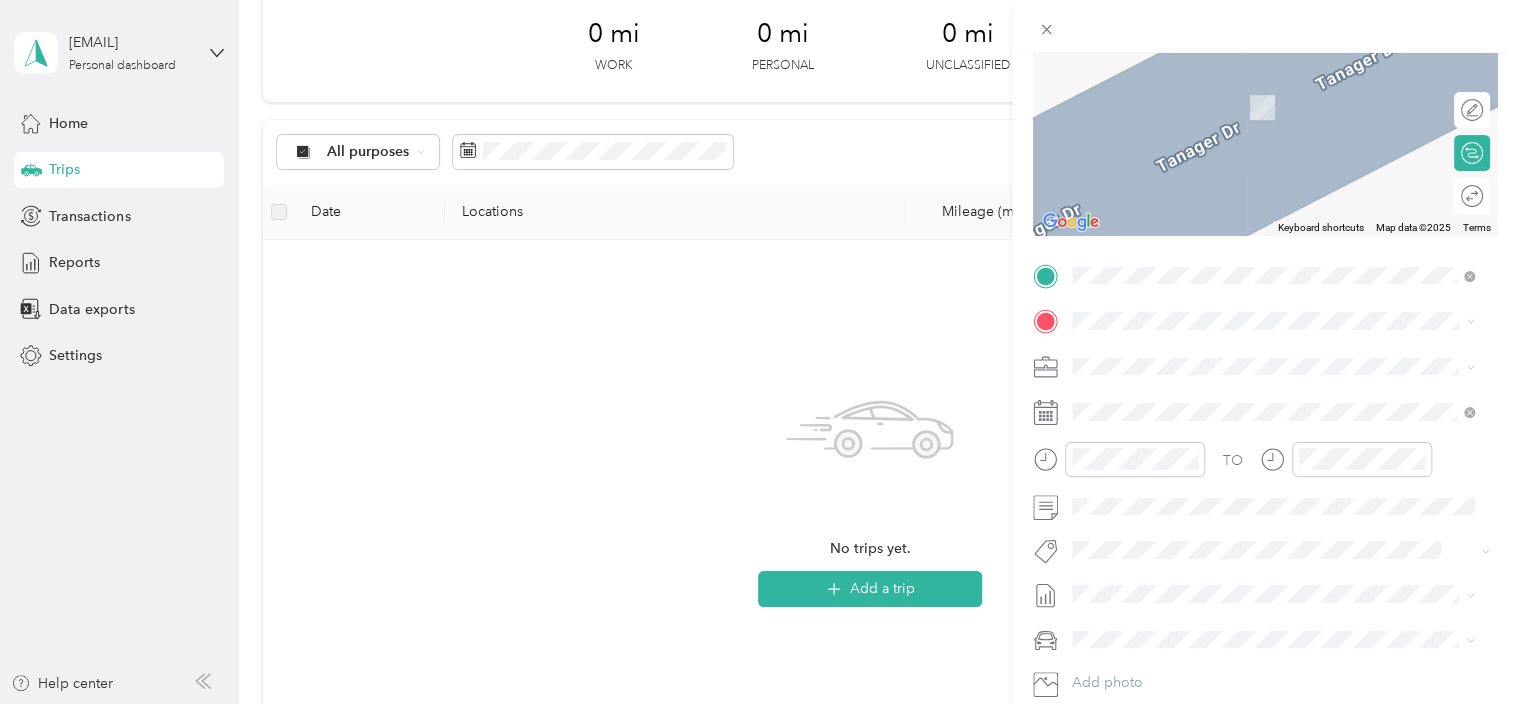 scroll, scrollTop: 222, scrollLeft: 0, axis: vertical 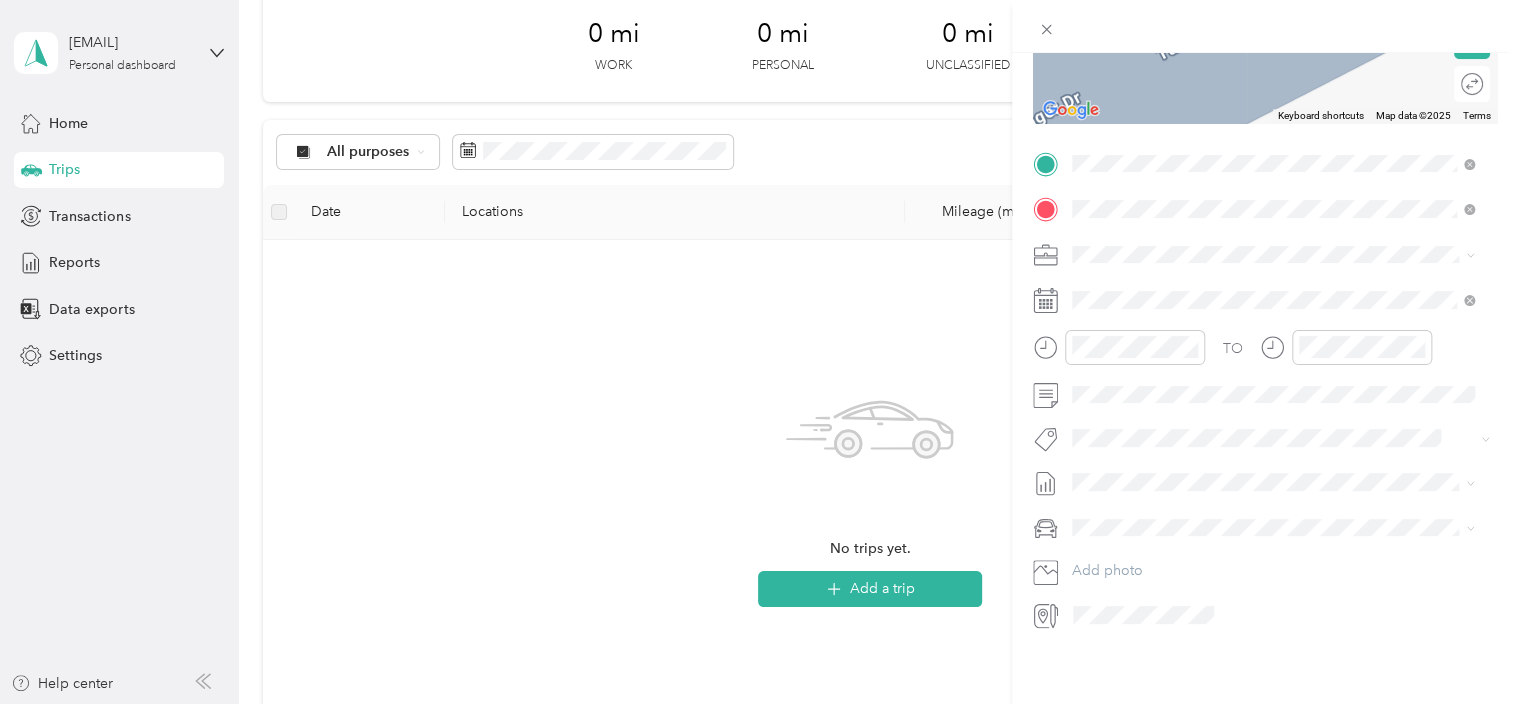 click on "674 Simpson Howell Road
Elizabeth, Pennsylvania 15037, United States" at bounding box center [1253, 274] 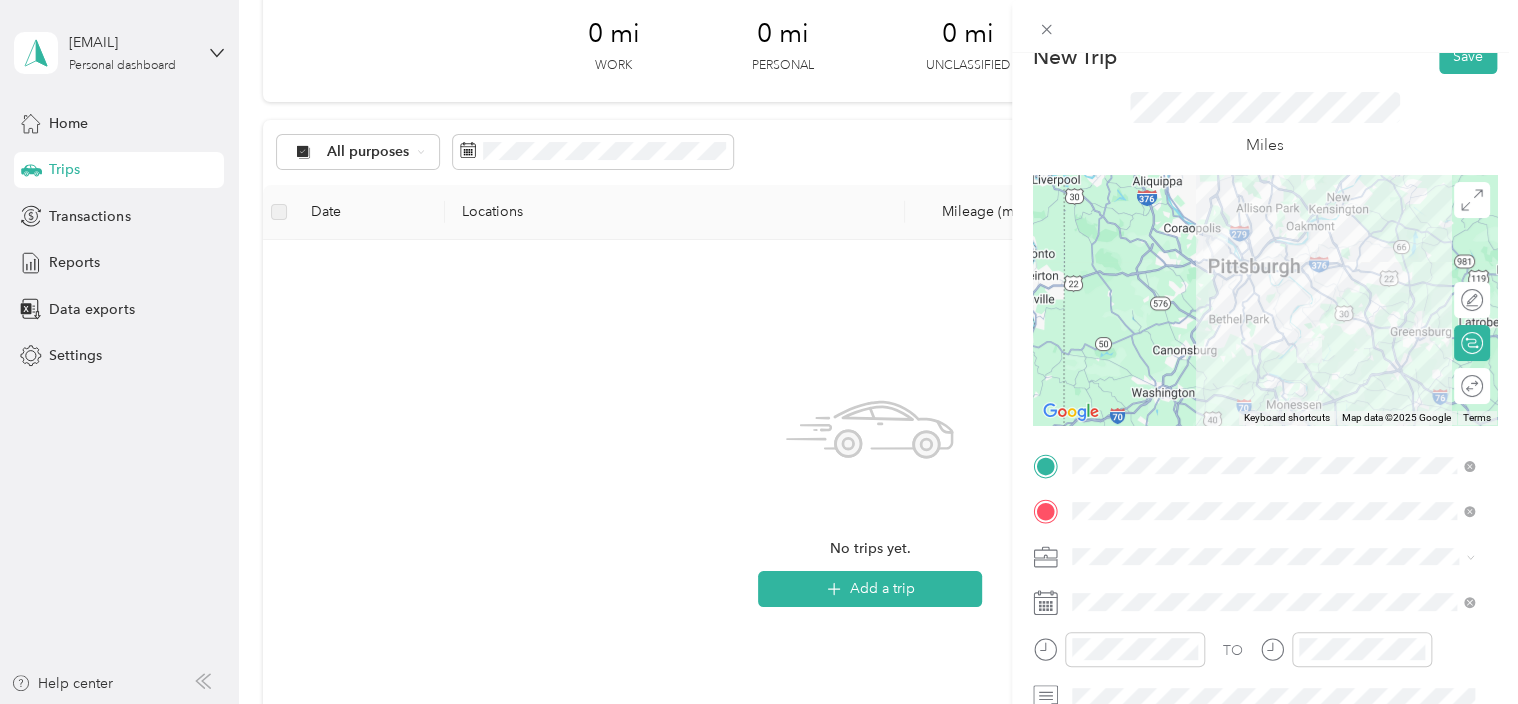 scroll, scrollTop: 29, scrollLeft: 0, axis: vertical 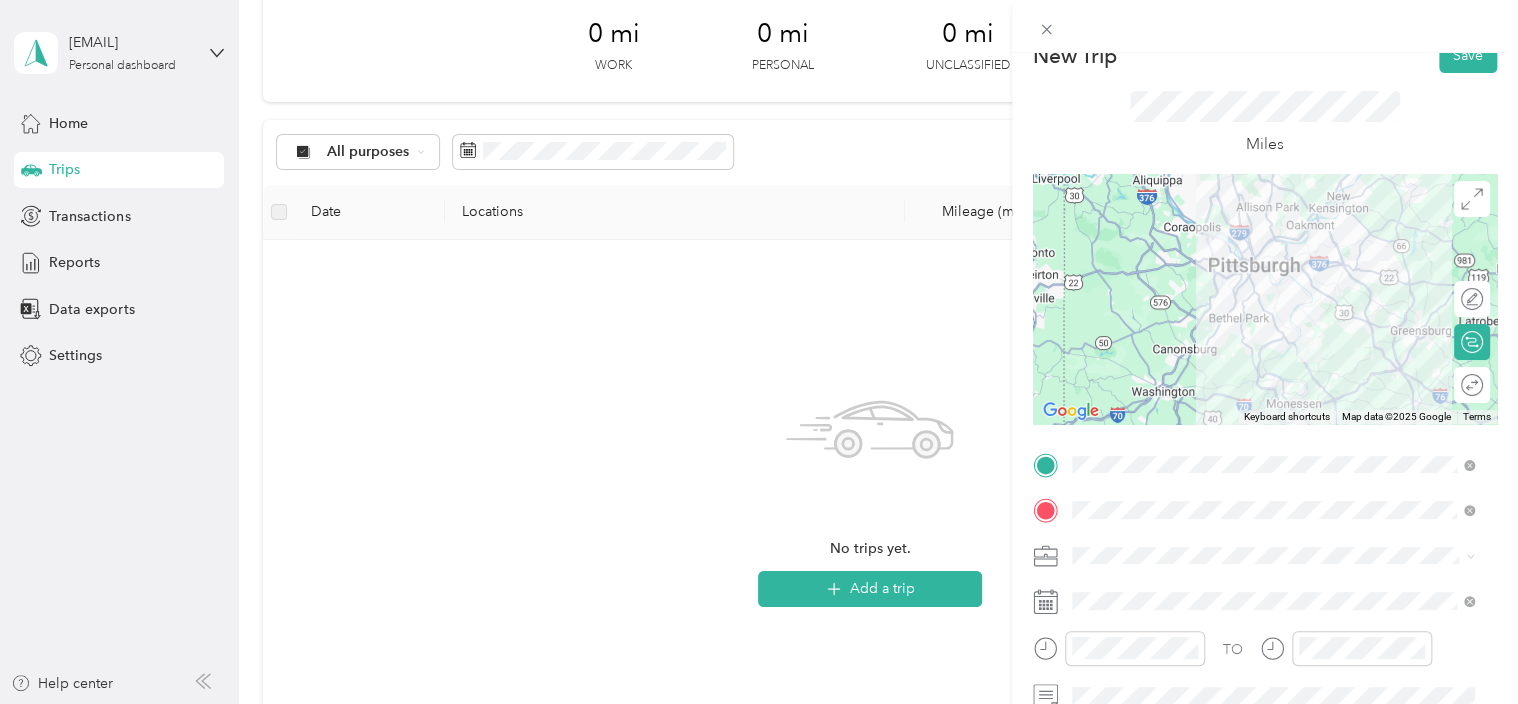 click at bounding box center [1265, 299] 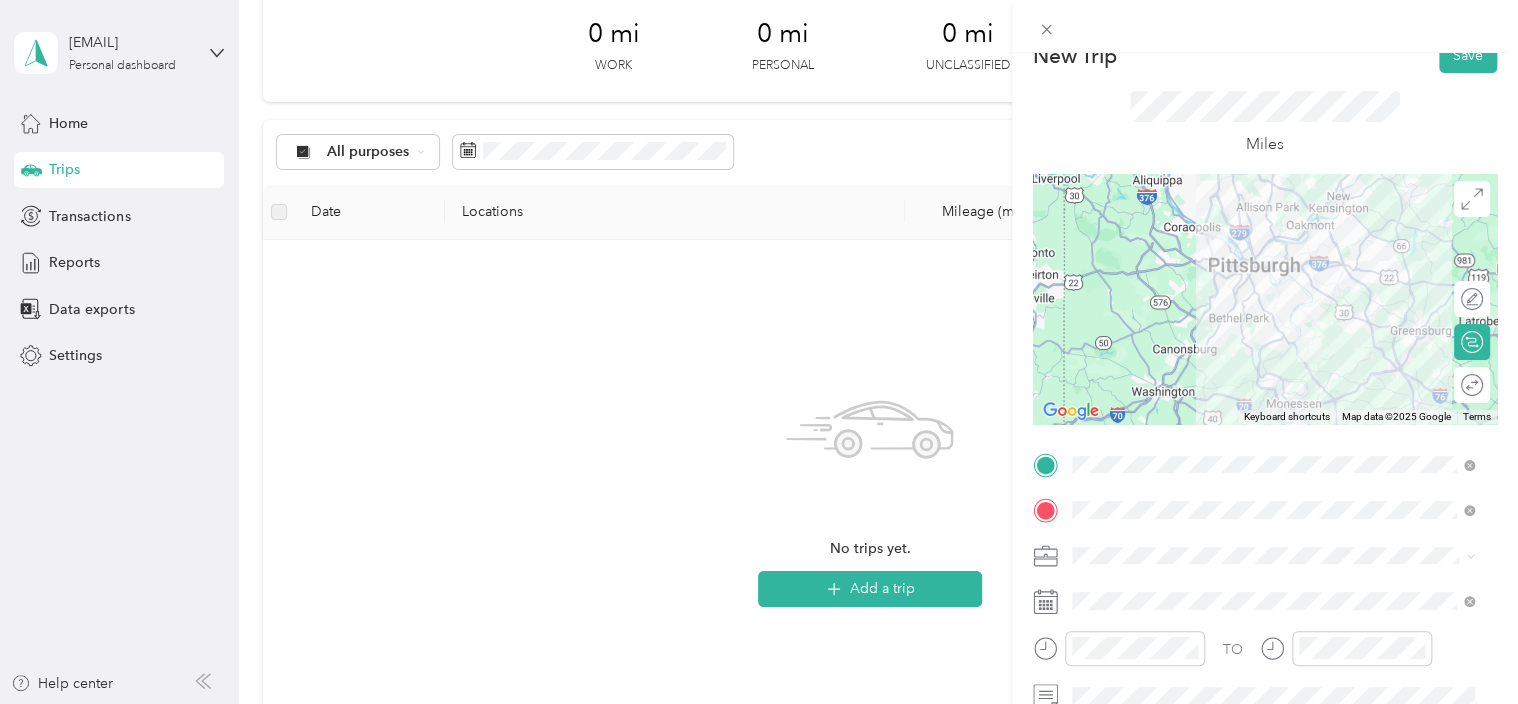 click at bounding box center (1265, 299) 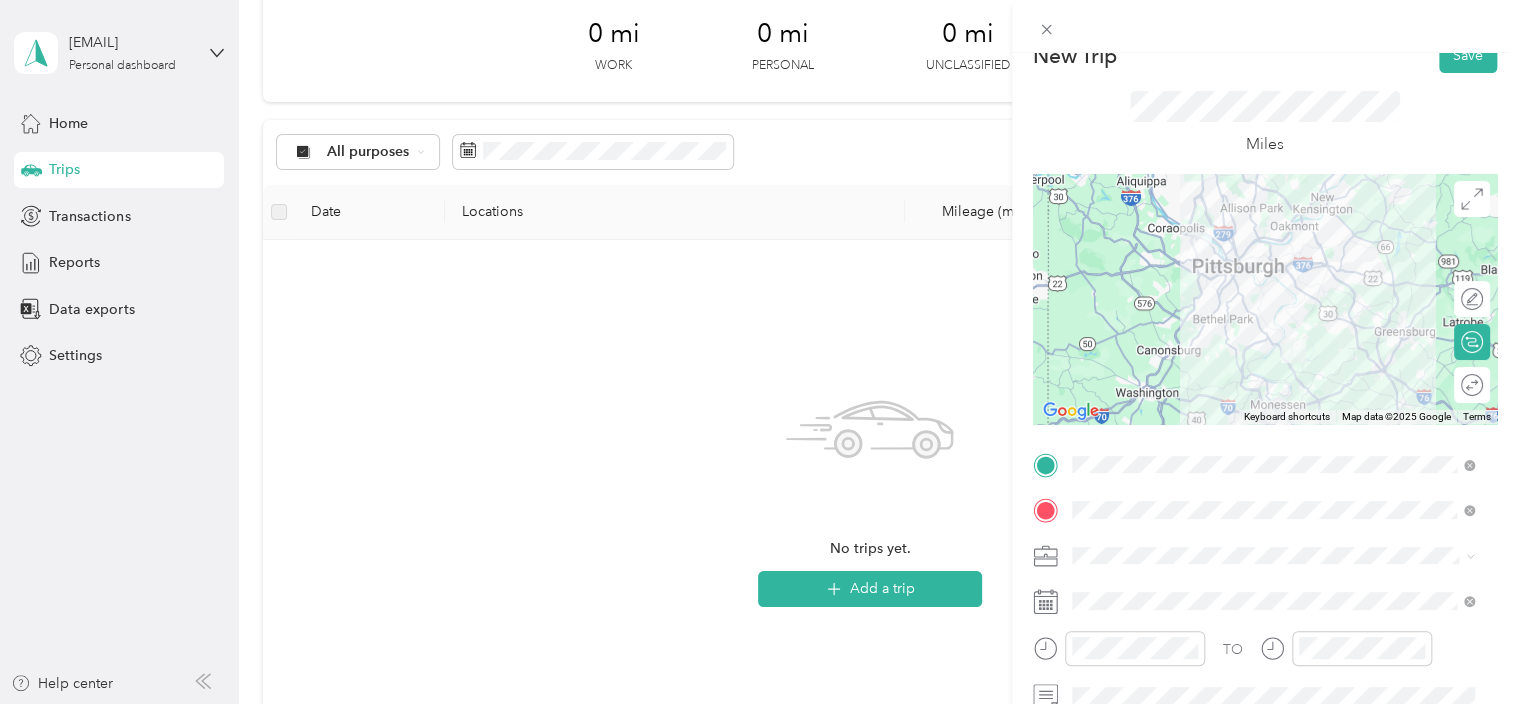click at bounding box center [1265, 299] 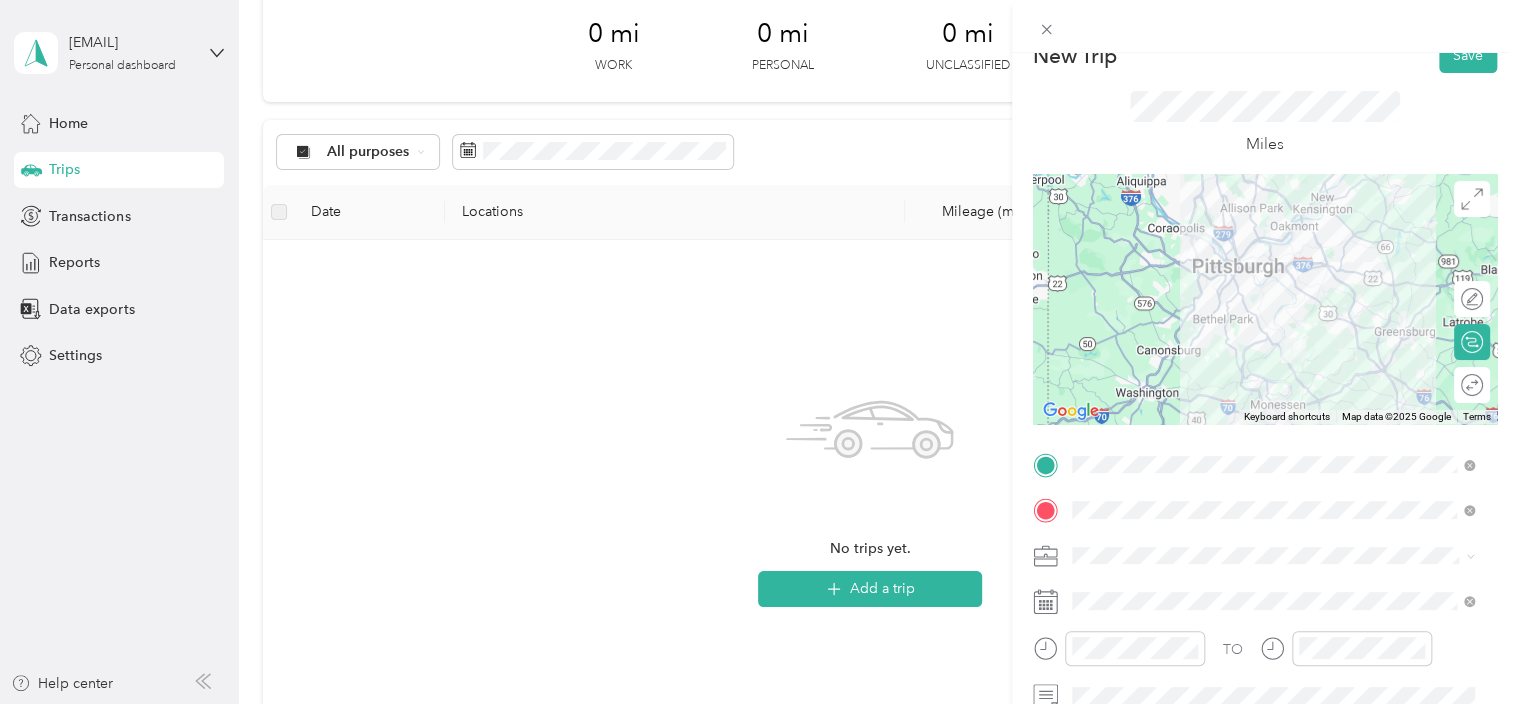 click at bounding box center [1265, 299] 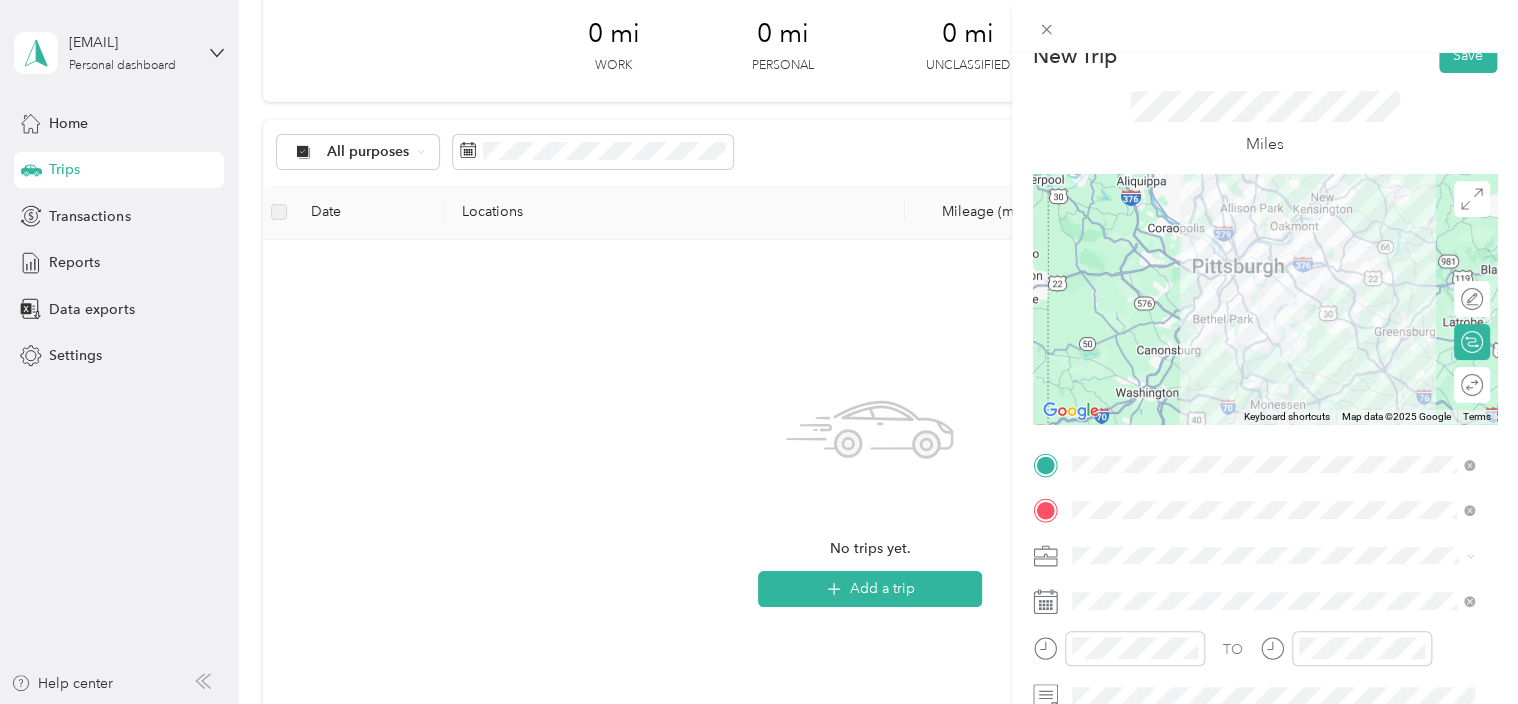 click at bounding box center [1265, 299] 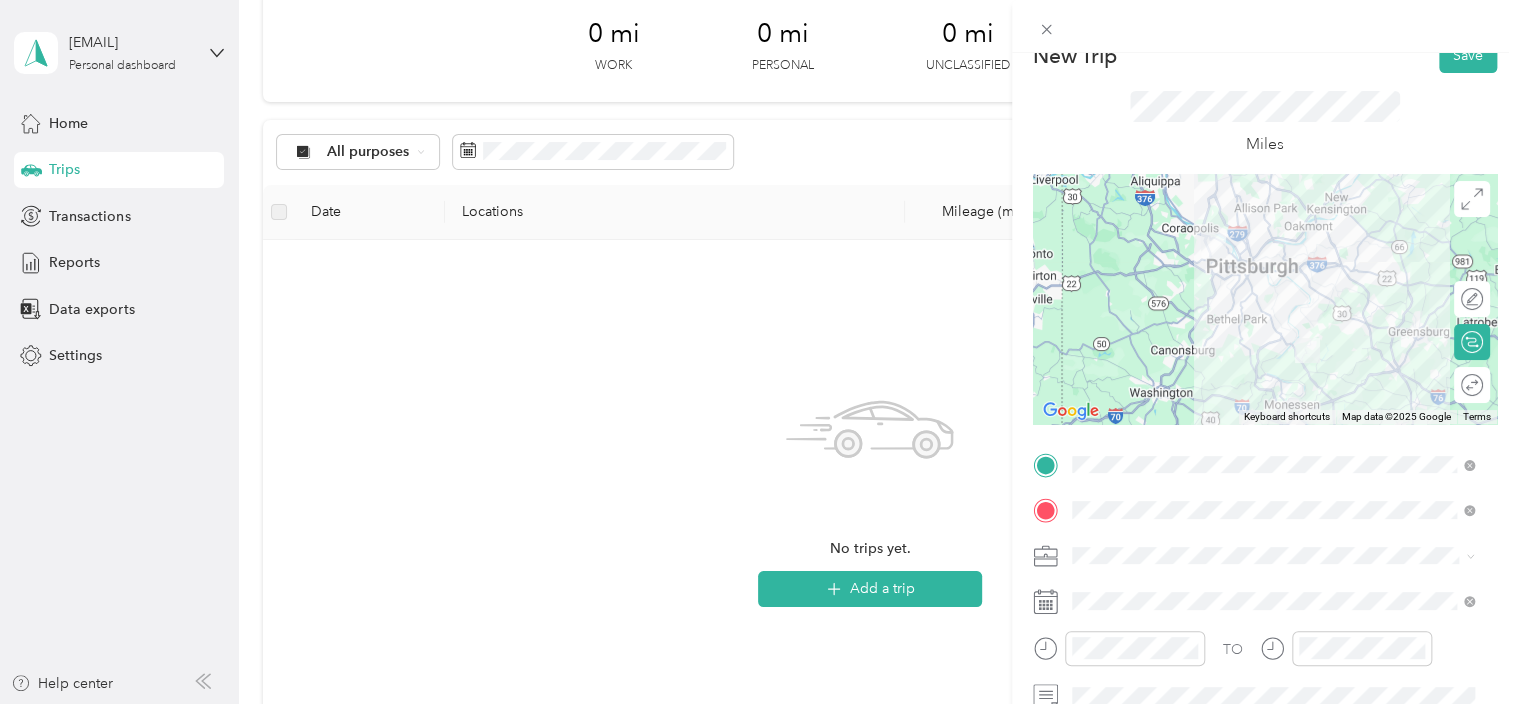 click at bounding box center [1265, 299] 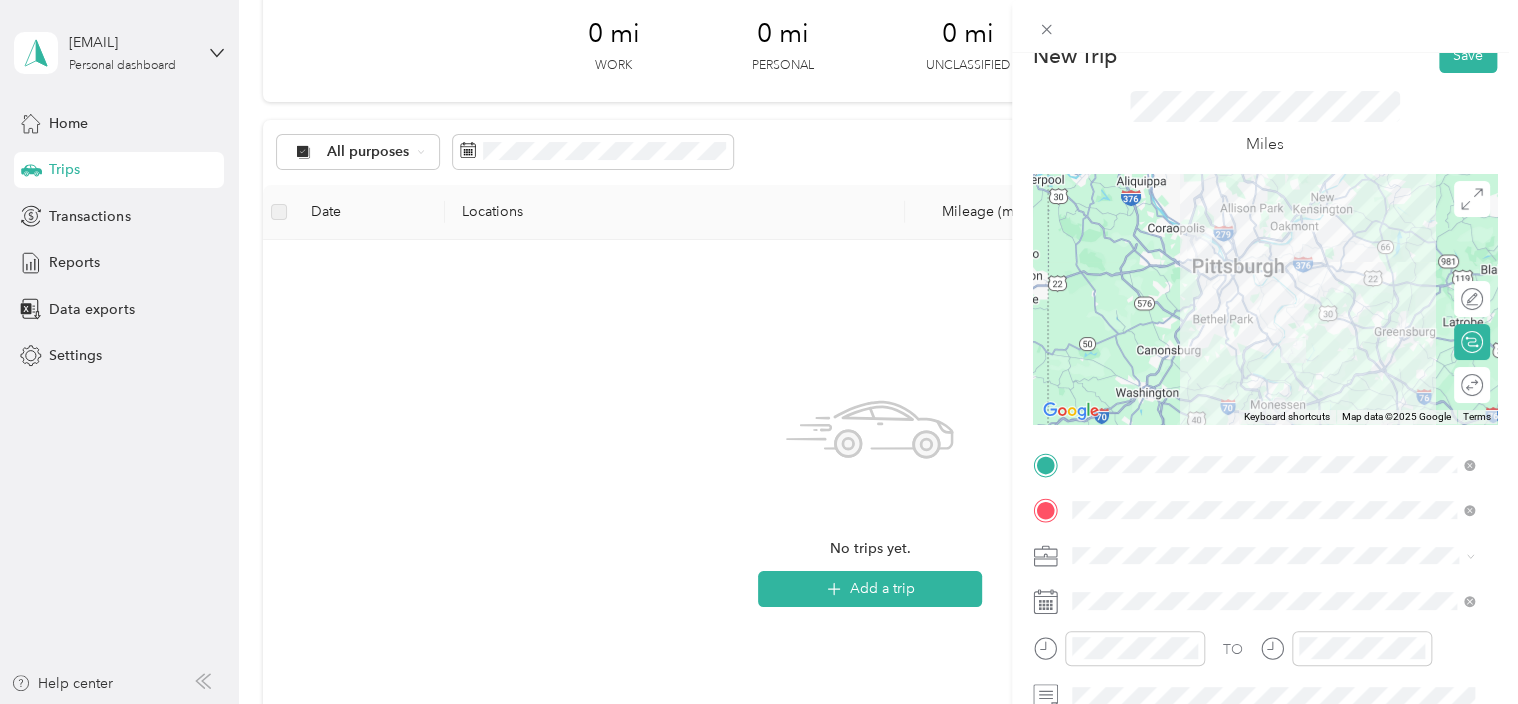 scroll, scrollTop: 0, scrollLeft: 0, axis: both 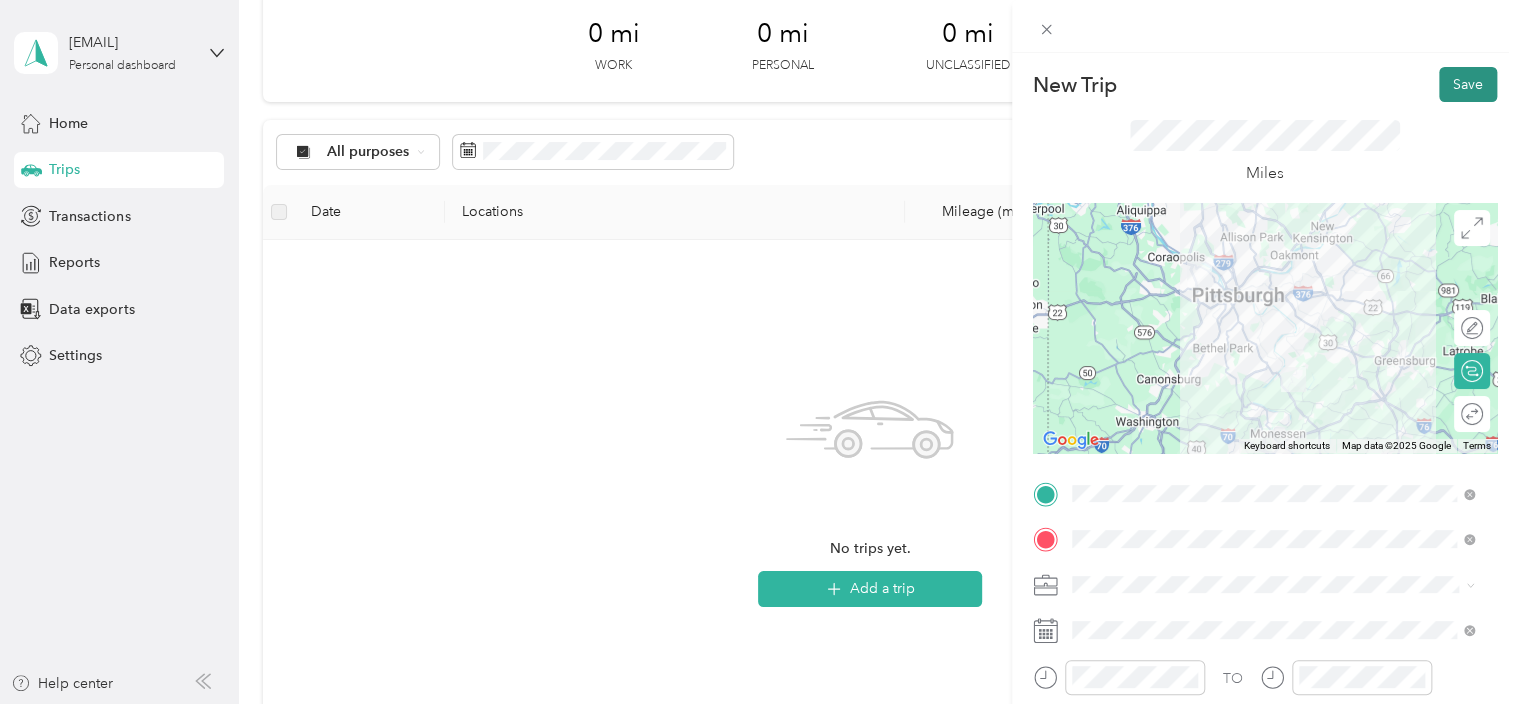 click on "Save" at bounding box center [1468, 84] 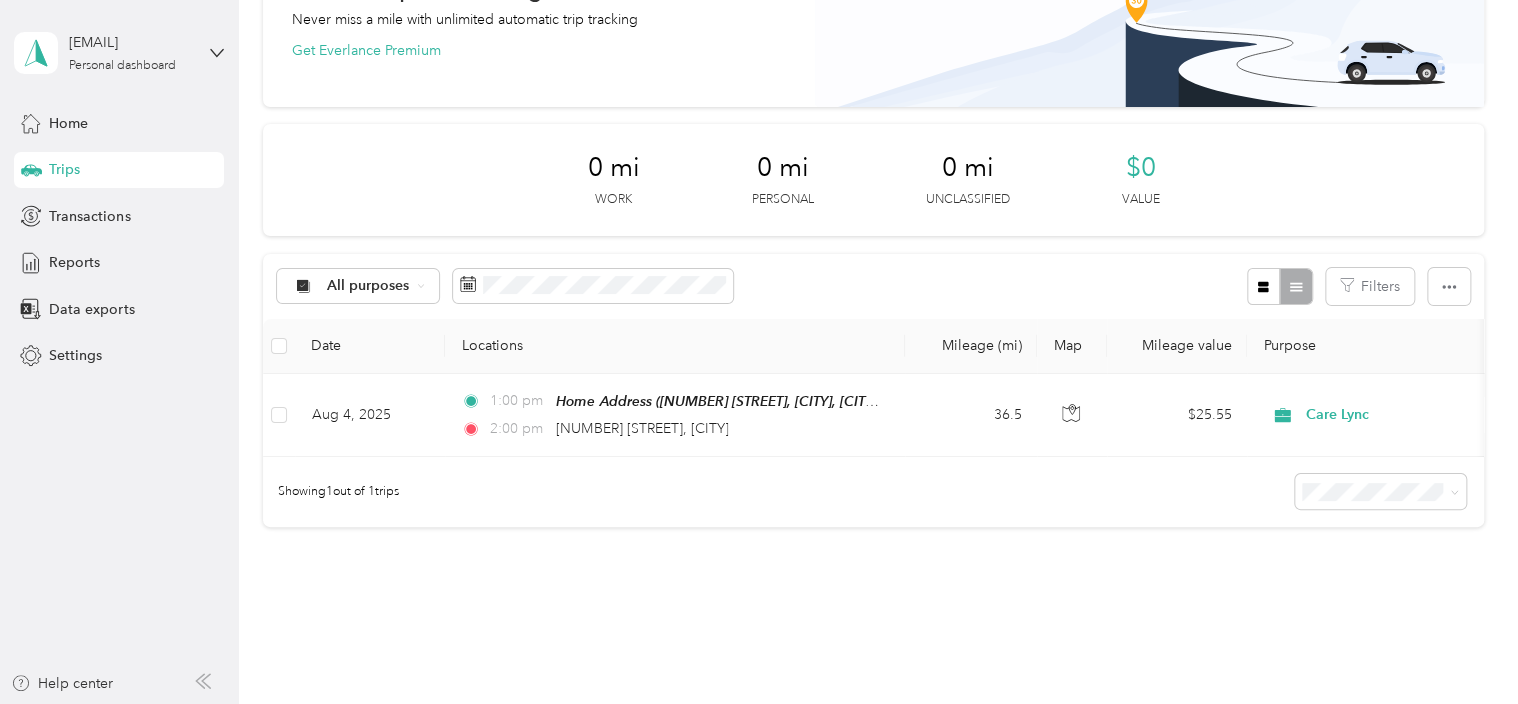 scroll, scrollTop: 0, scrollLeft: 0, axis: both 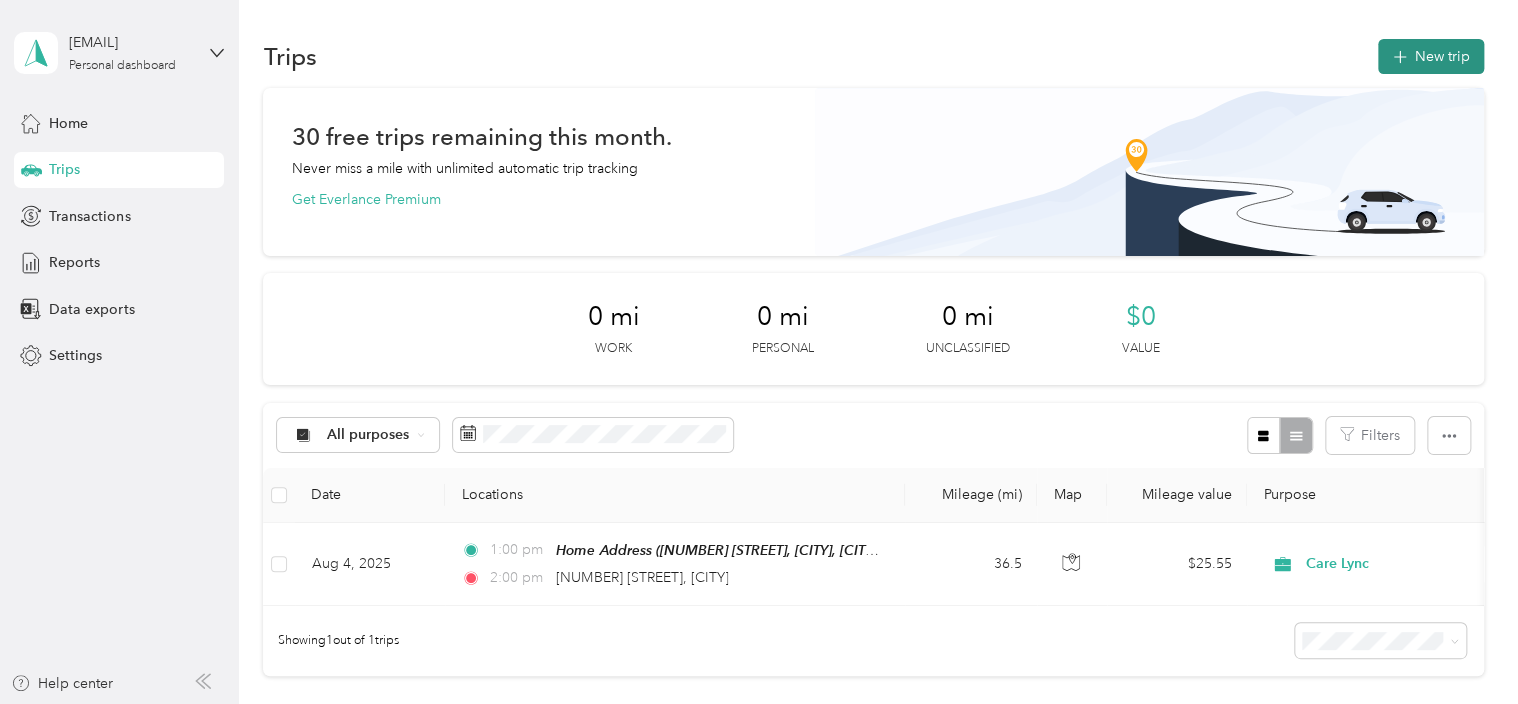 click 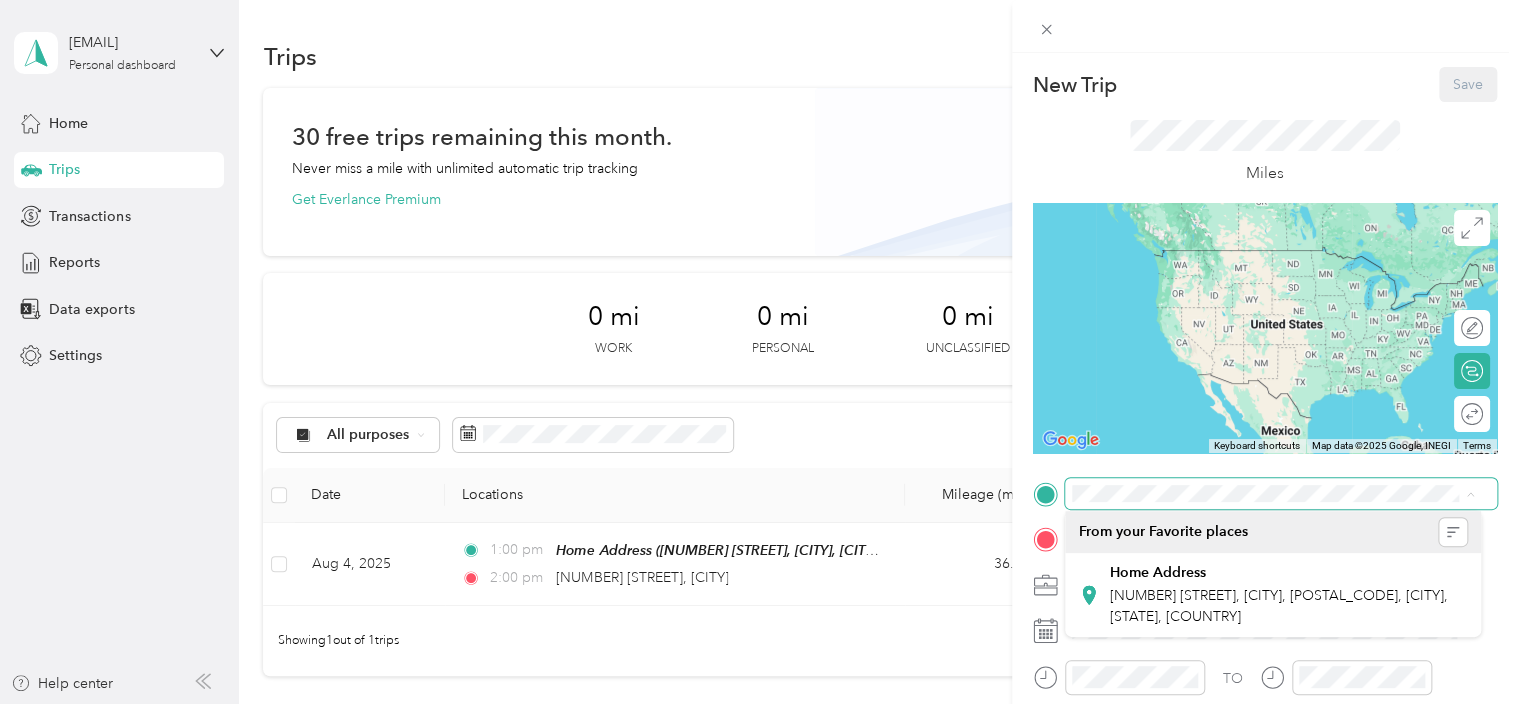 scroll, scrollTop: 0, scrollLeft: 36, axis: horizontal 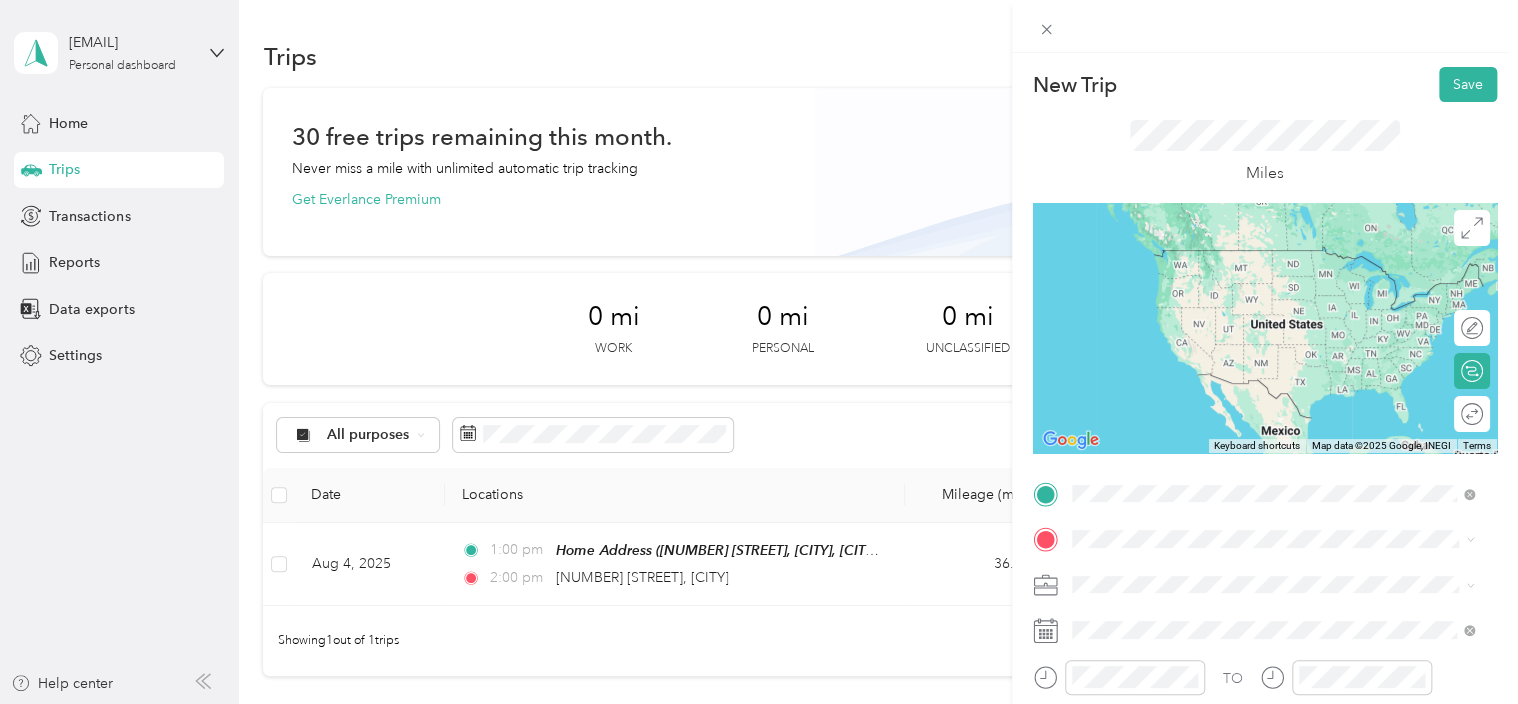 click on "674 Simpson Howell Road
Elizabeth, Pennsylvania 15037, United States" at bounding box center [1273, 280] 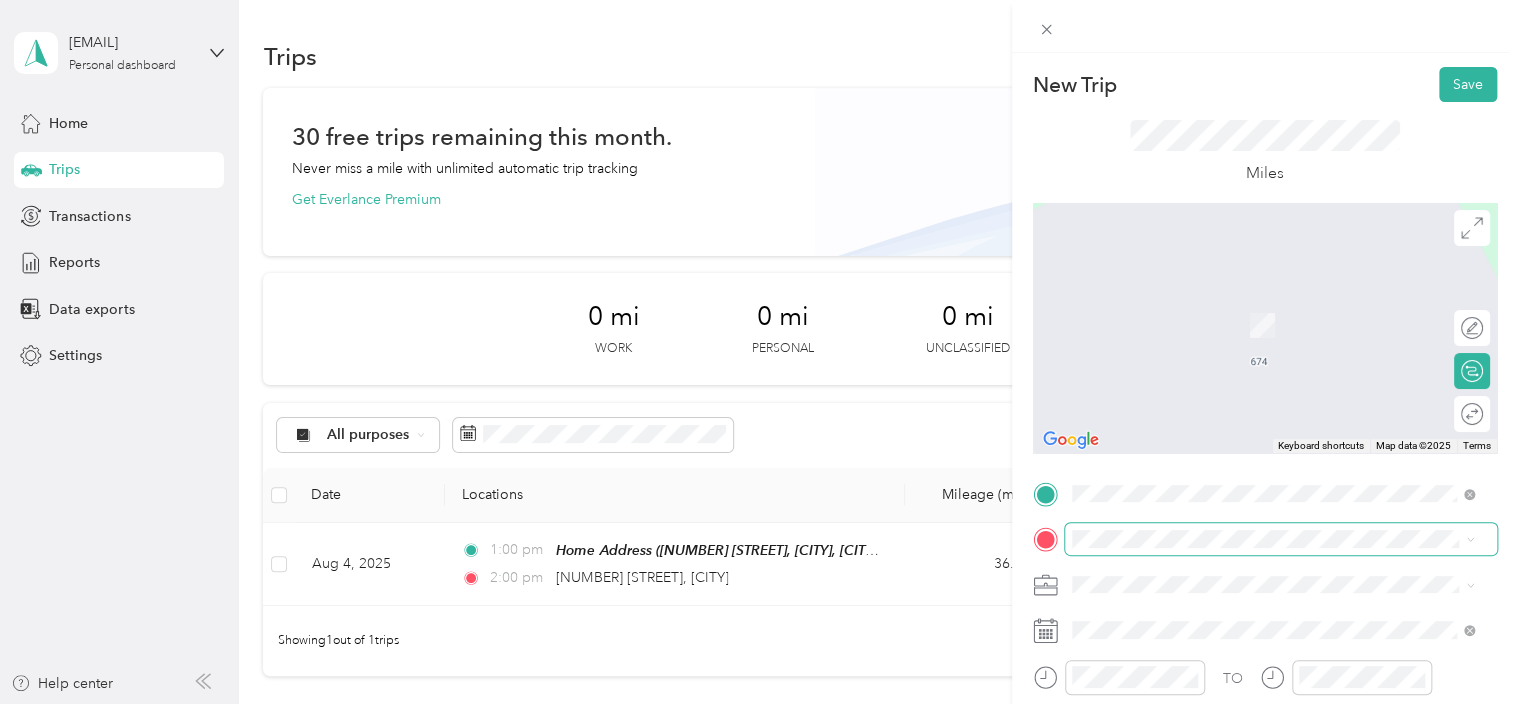 click at bounding box center (1281, 539) 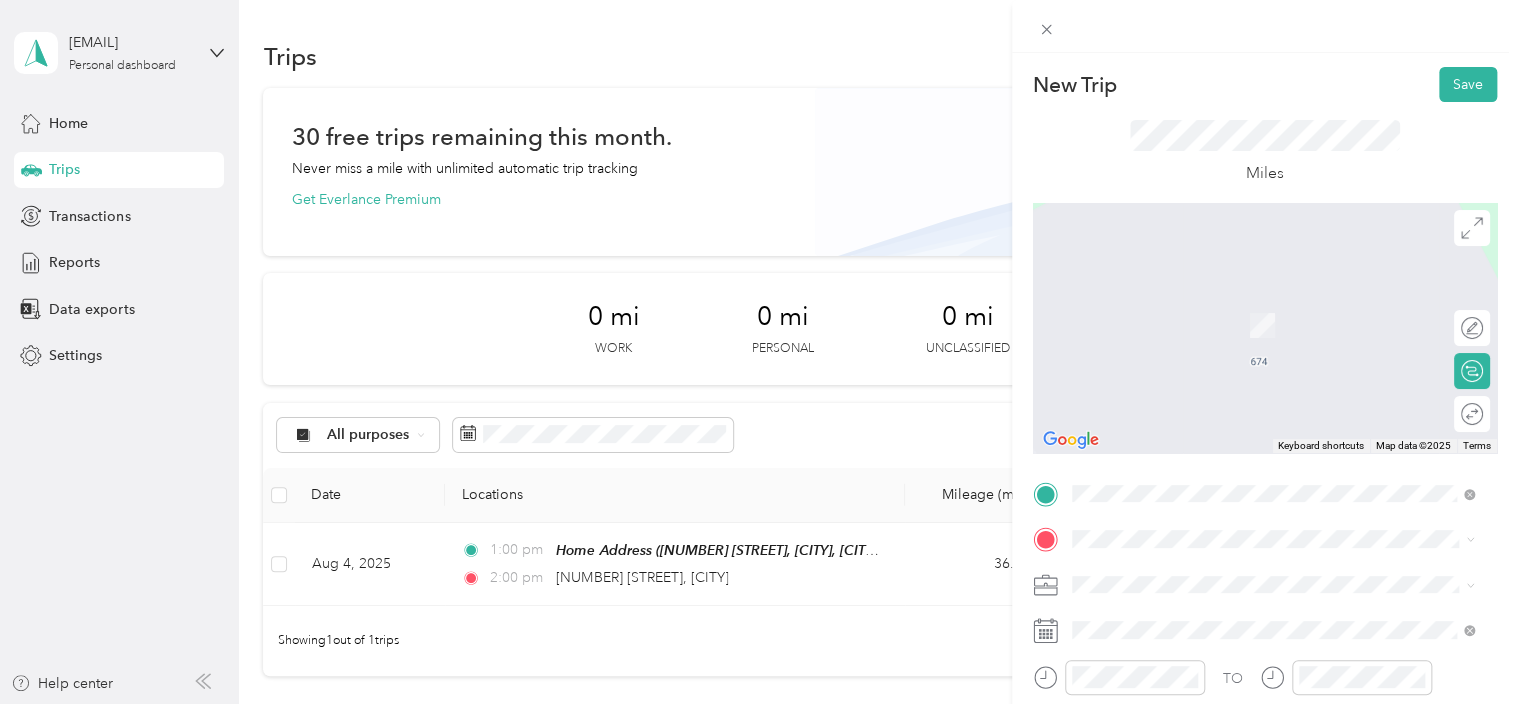 click on "[NUMBER] [STREET], [CITY], [POSTAL_CODE], [CITY], [STATE], [COUNTRY]" at bounding box center [1278, 649] 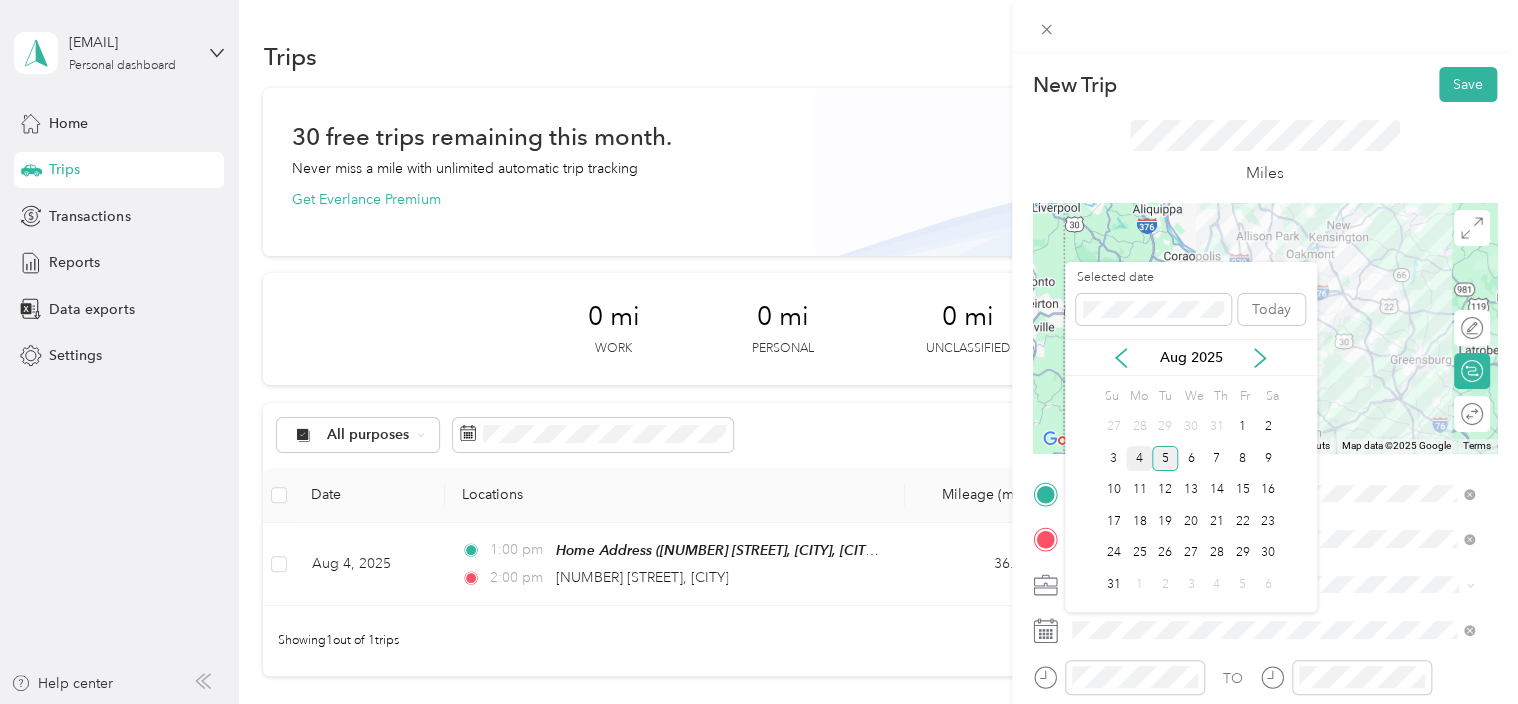 click on "4" at bounding box center [1139, 458] 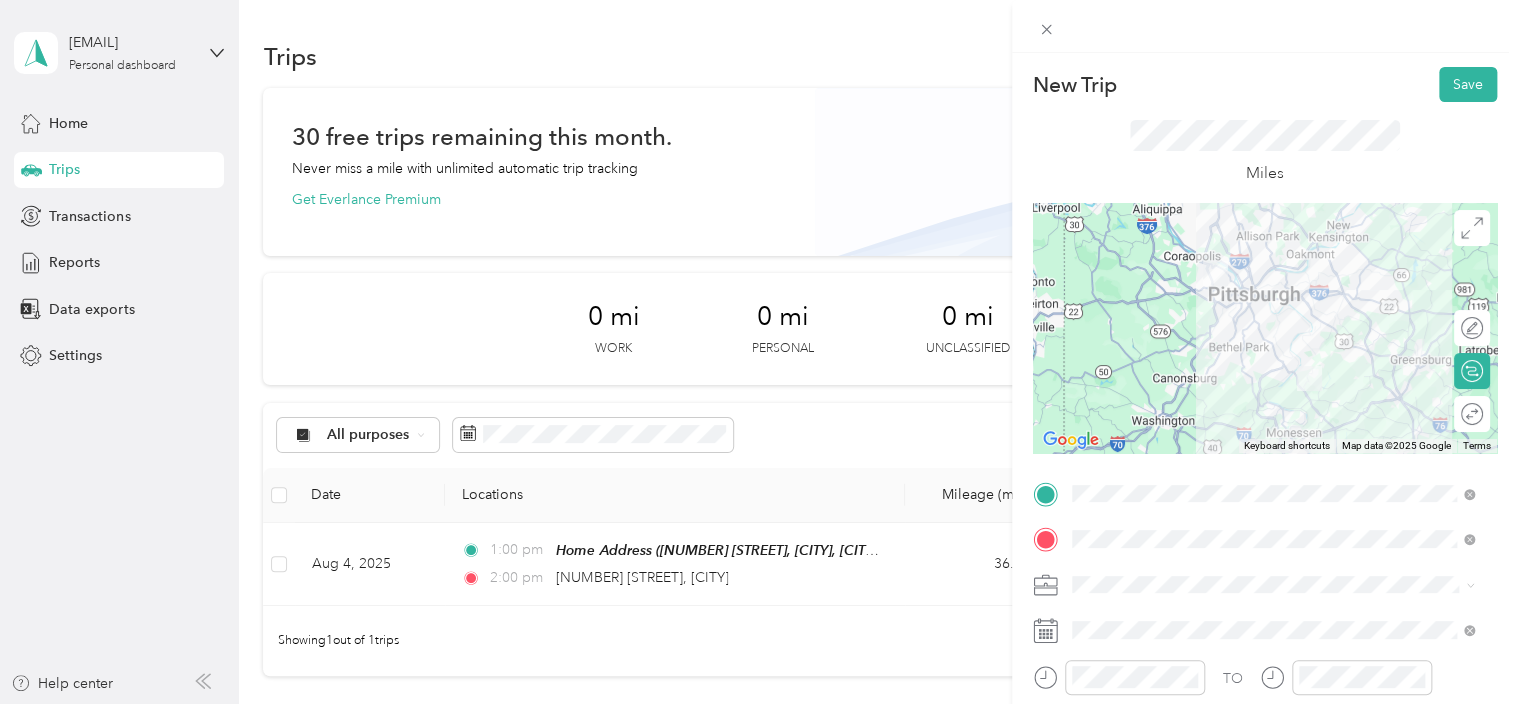 click at bounding box center [1265, 328] 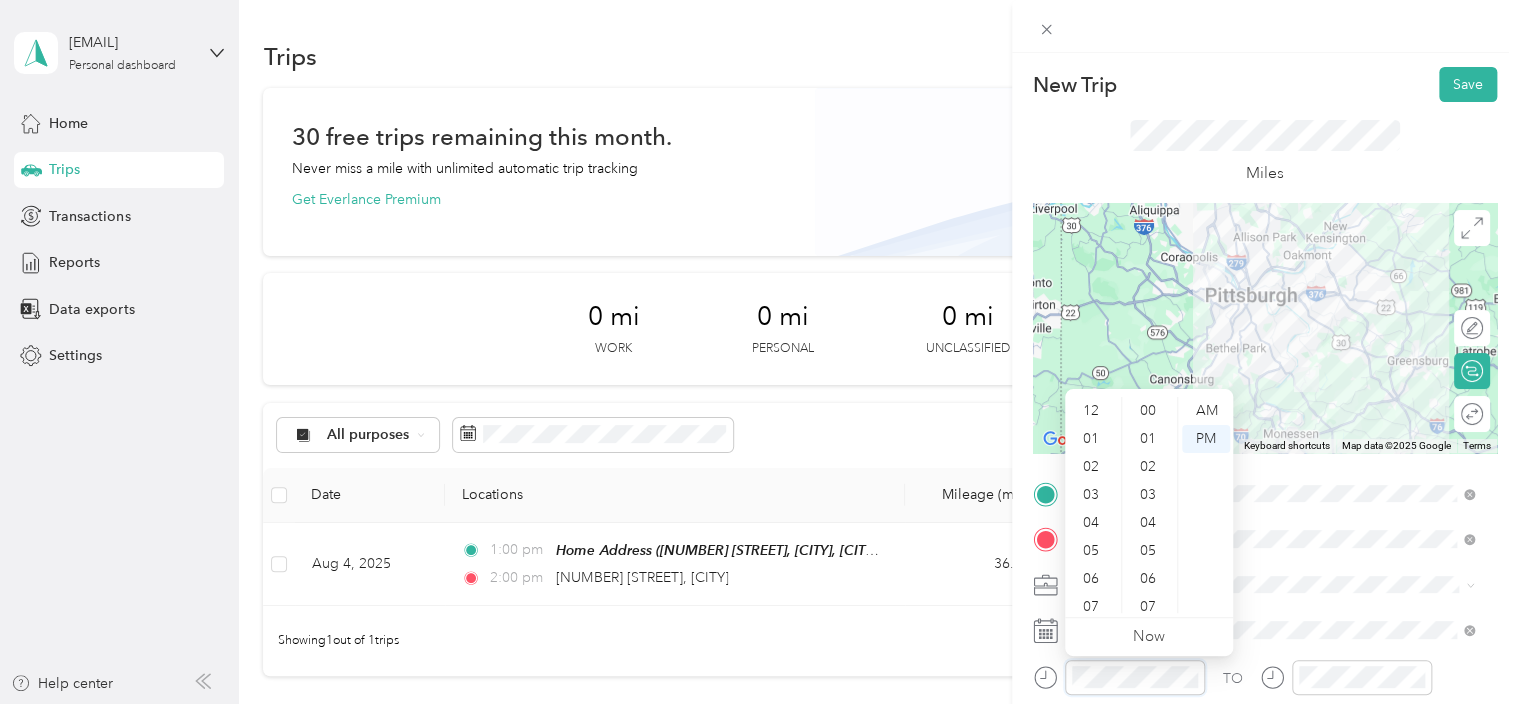scroll, scrollTop: 280, scrollLeft: 0, axis: vertical 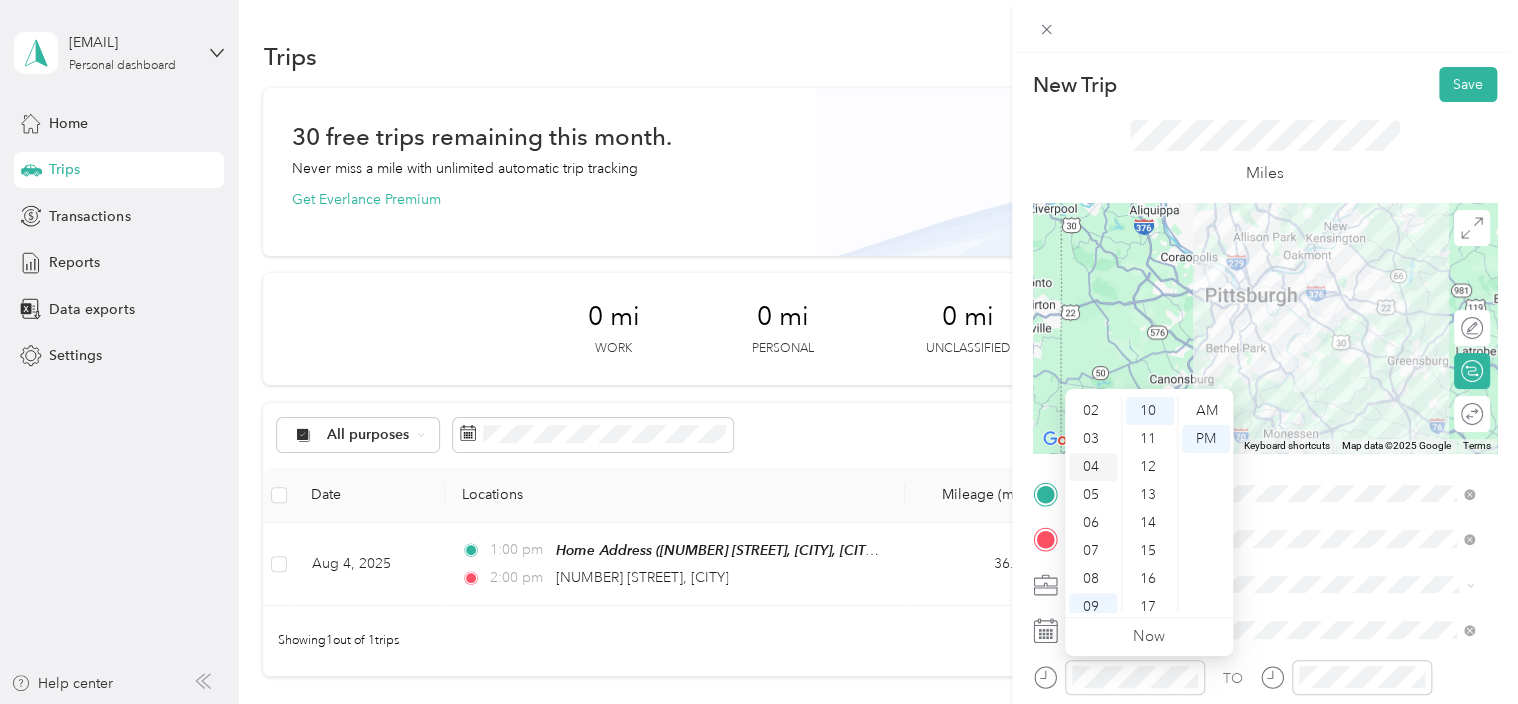 click on "04" at bounding box center [1093, 467] 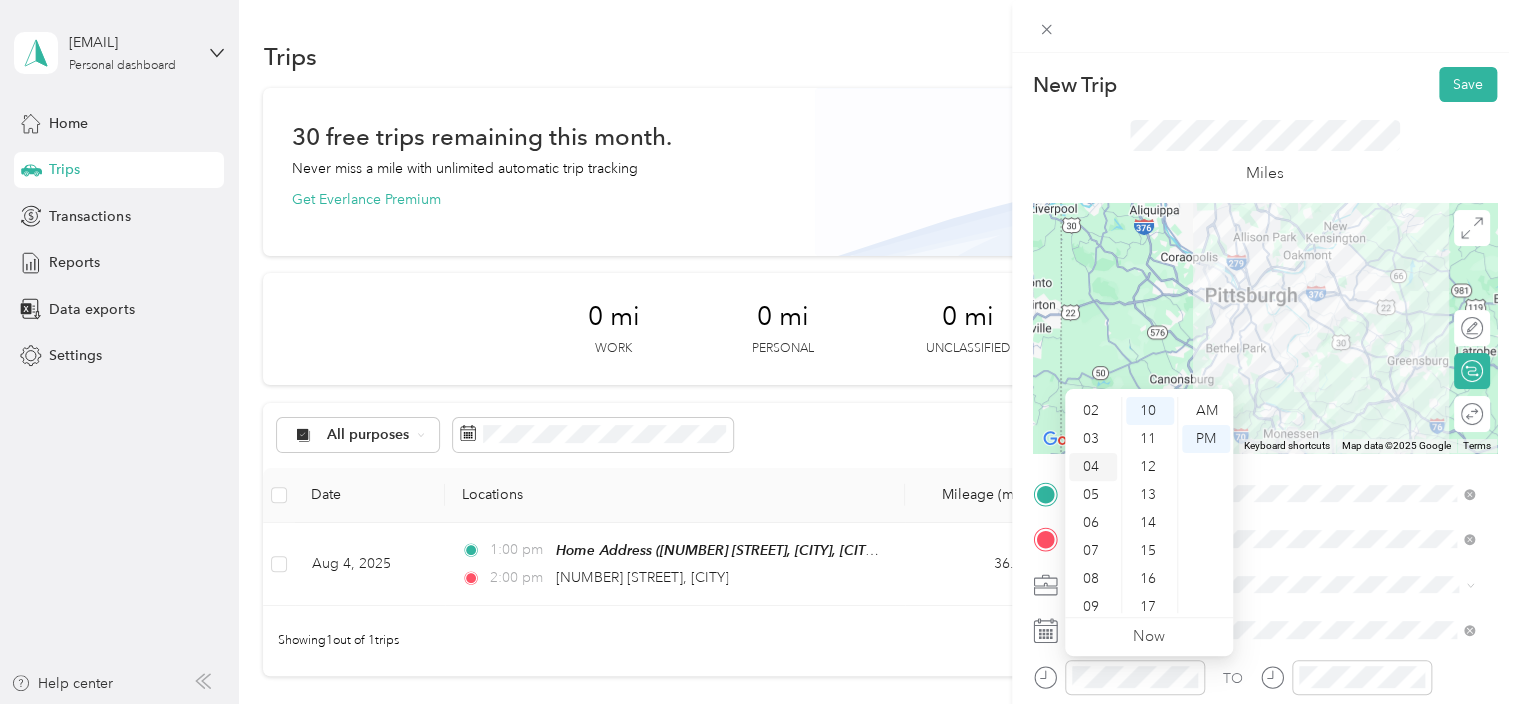 scroll, scrollTop: 112, scrollLeft: 0, axis: vertical 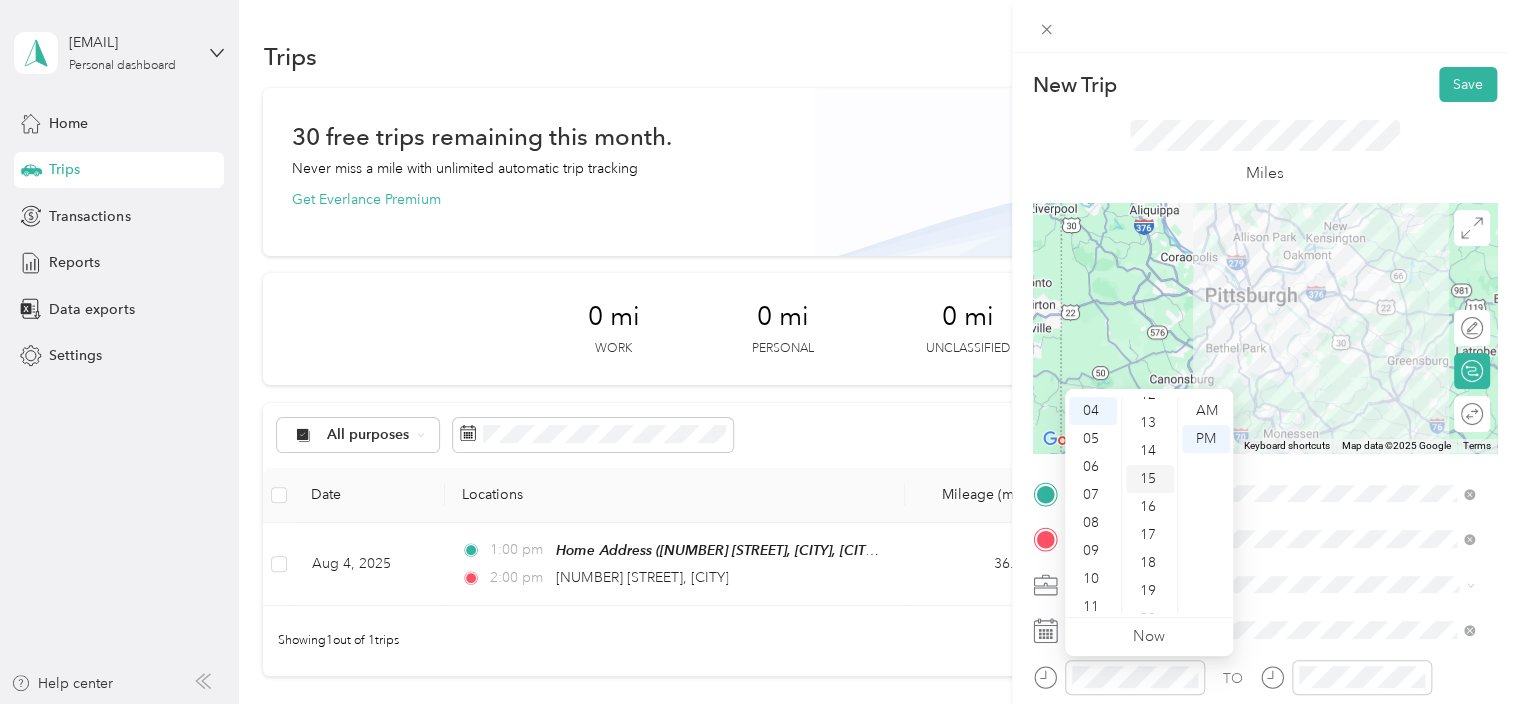 click on "15" at bounding box center [1150, 479] 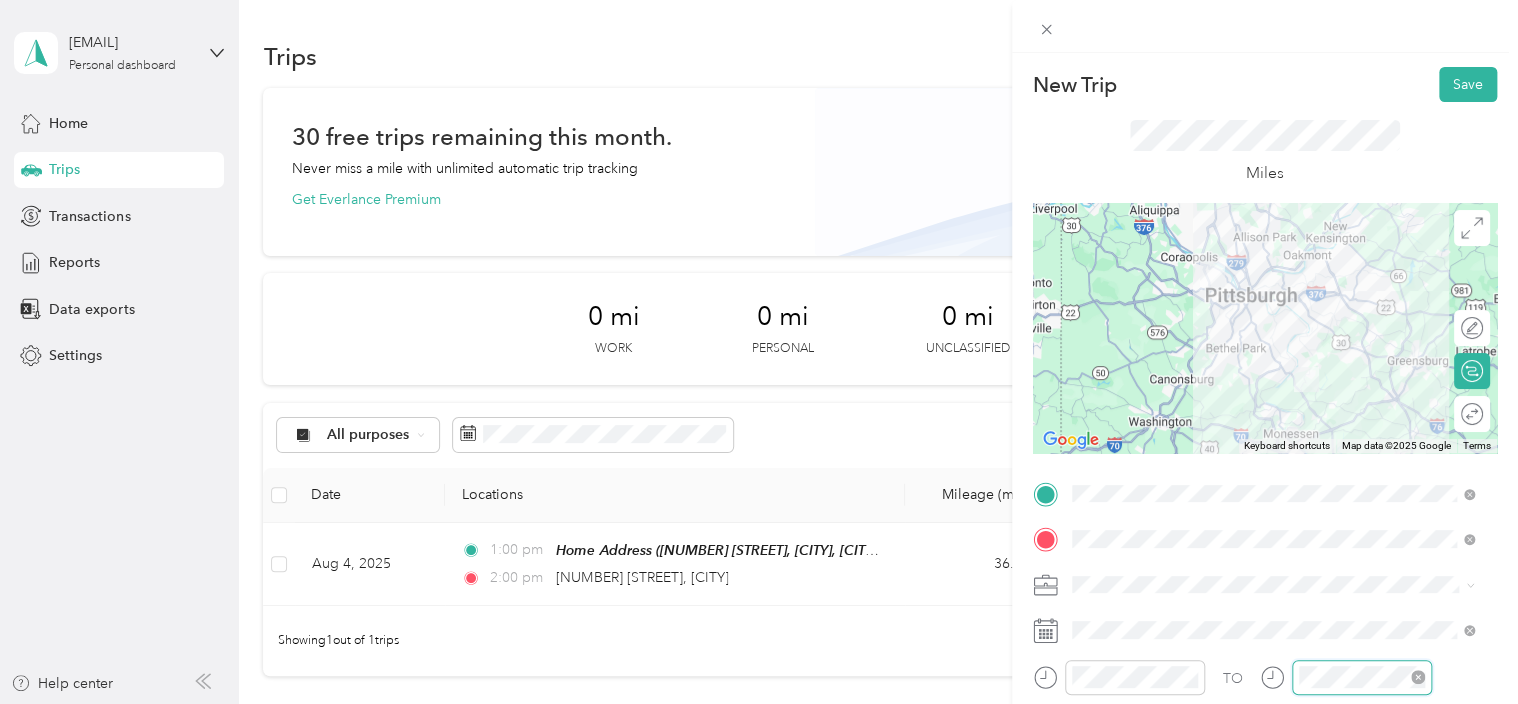 scroll, scrollTop: 120, scrollLeft: 0, axis: vertical 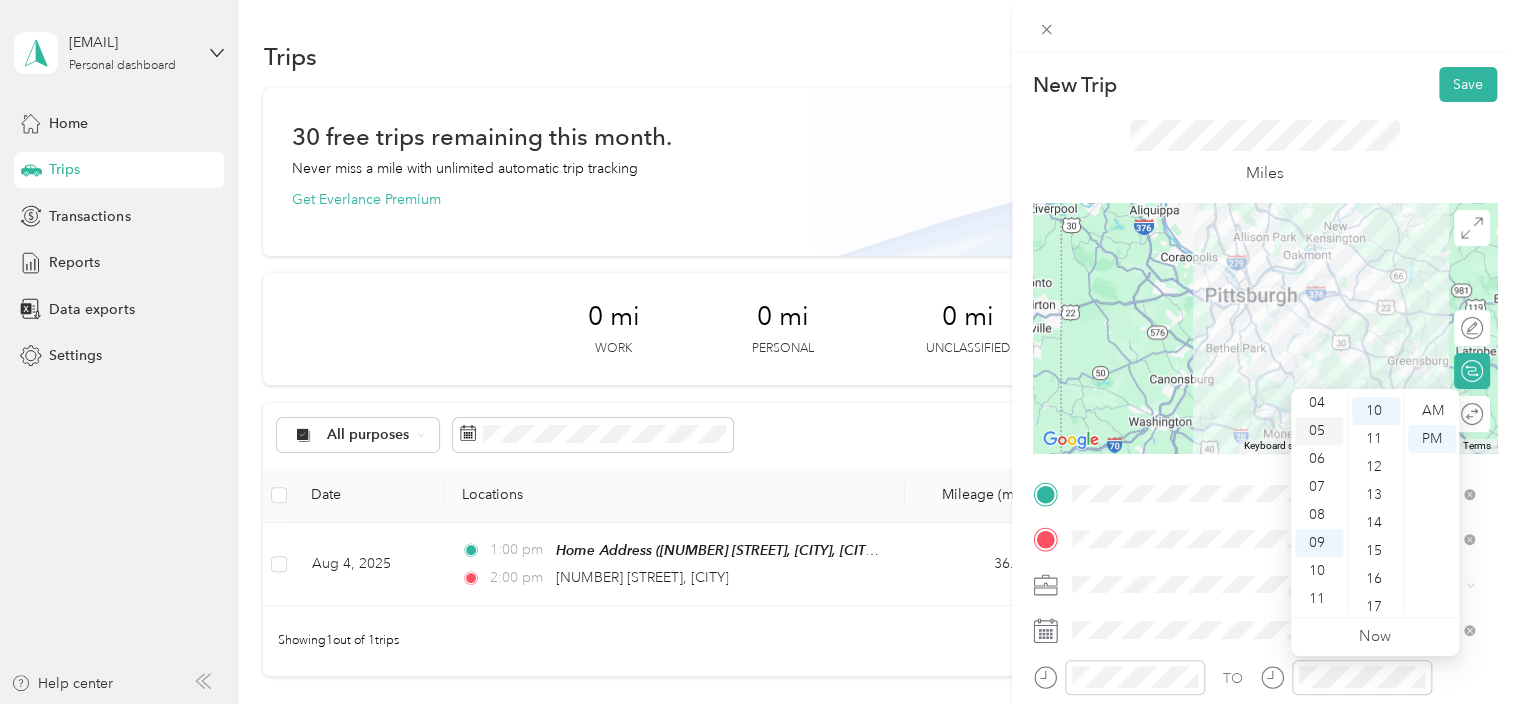 click on "05" at bounding box center [1319, 431] 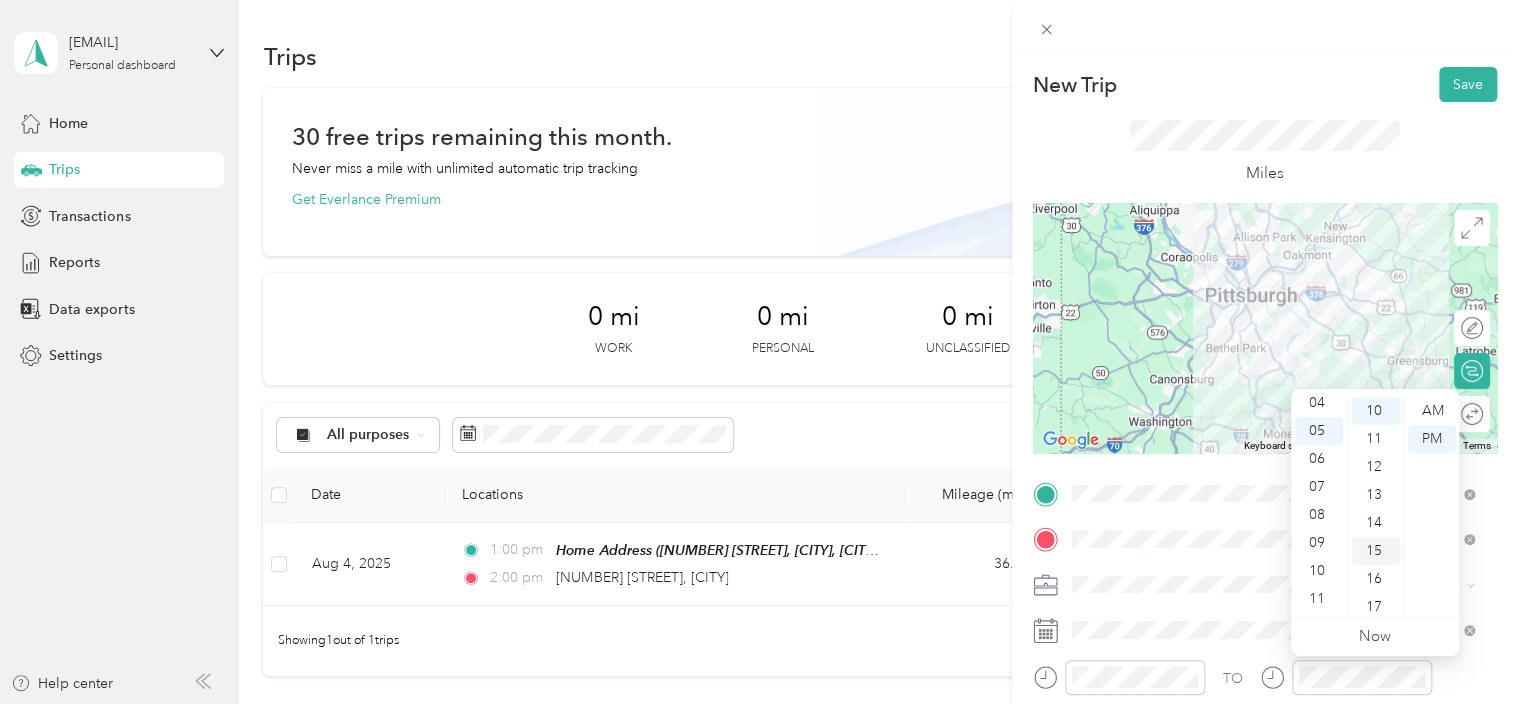 click on "15" at bounding box center (1376, 551) 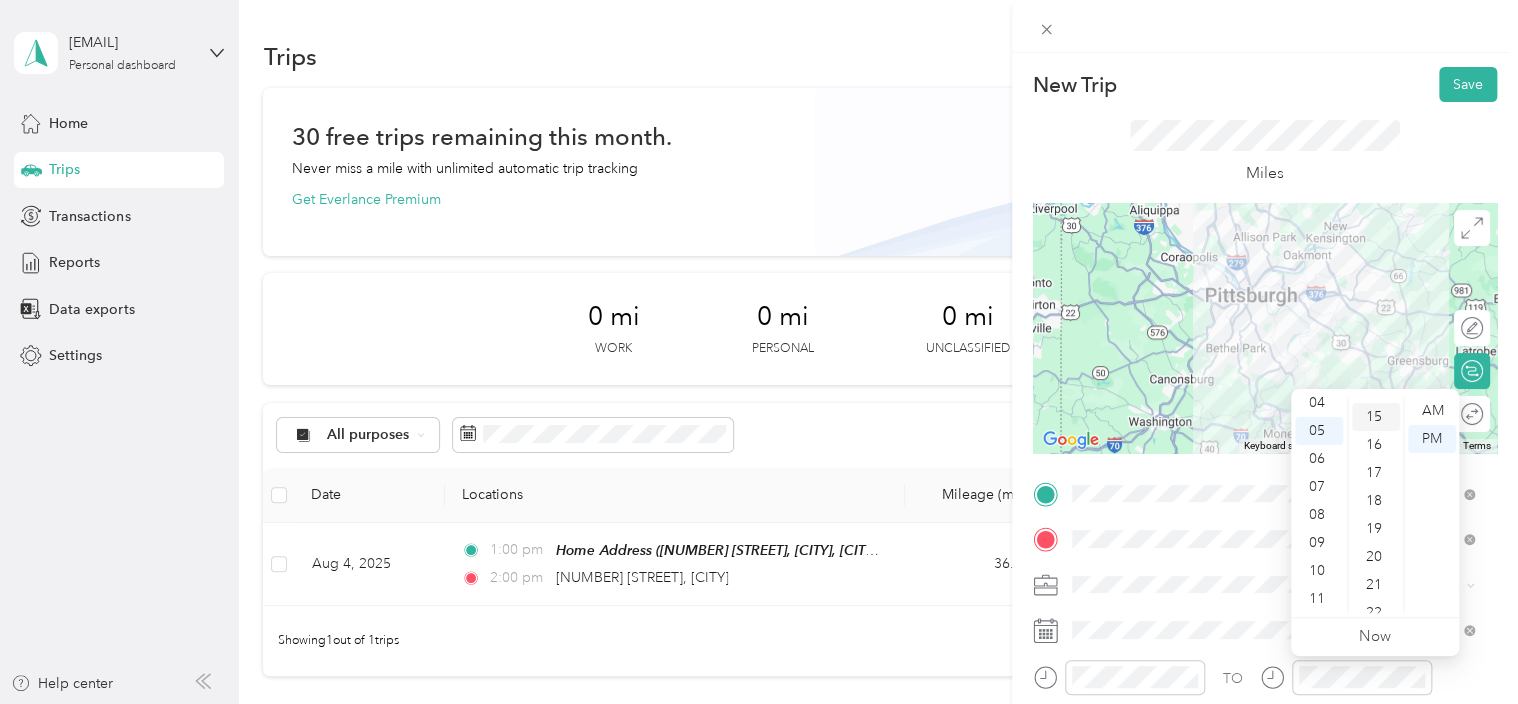scroll, scrollTop: 420, scrollLeft: 0, axis: vertical 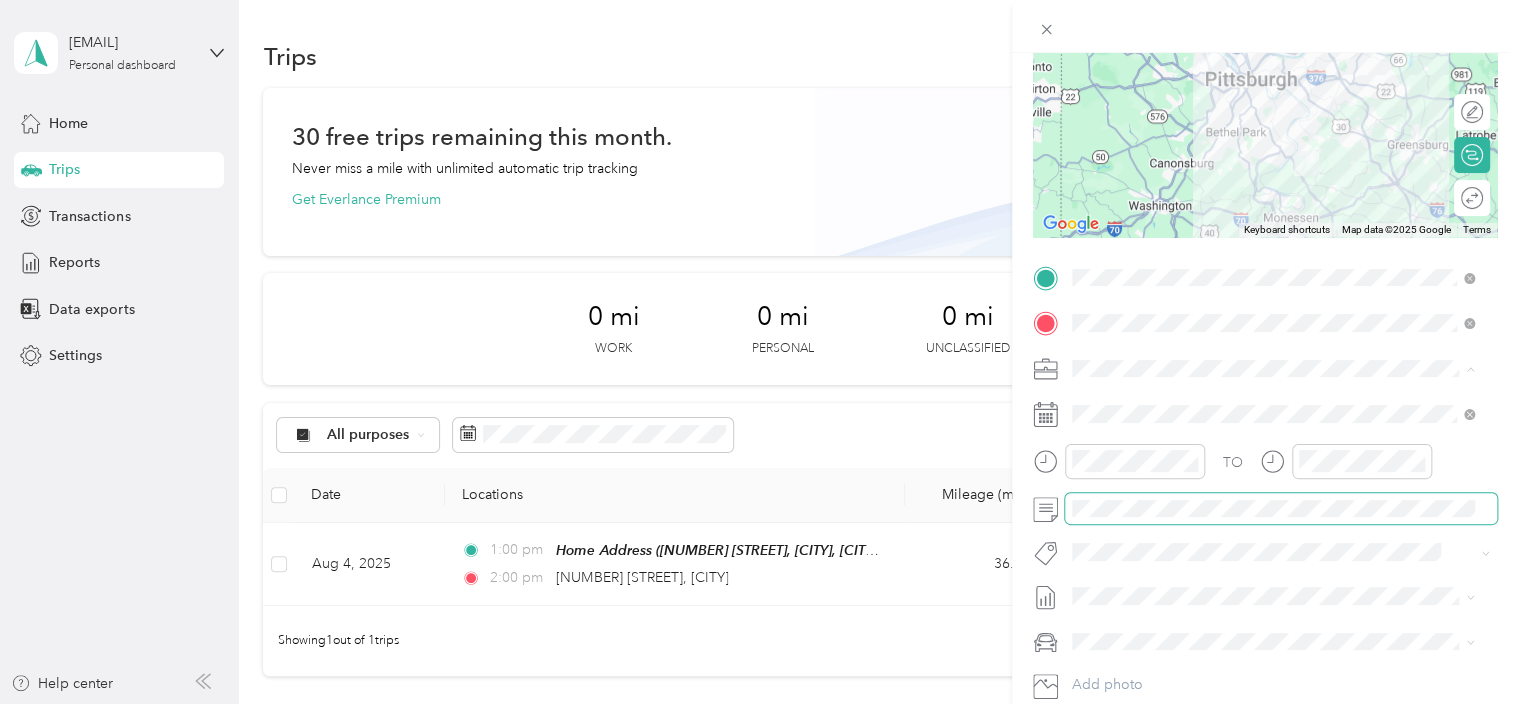 click at bounding box center [1281, 509] 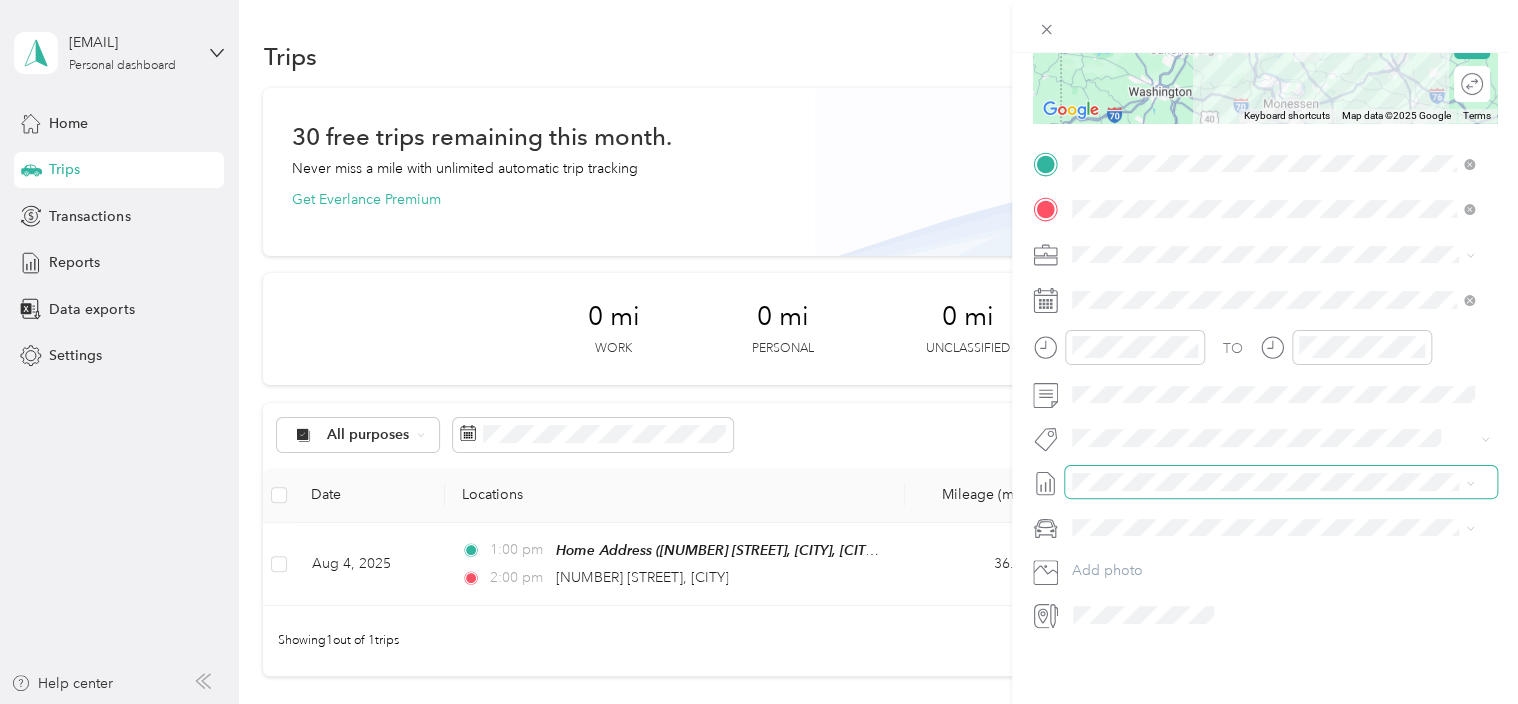 scroll, scrollTop: 0, scrollLeft: 0, axis: both 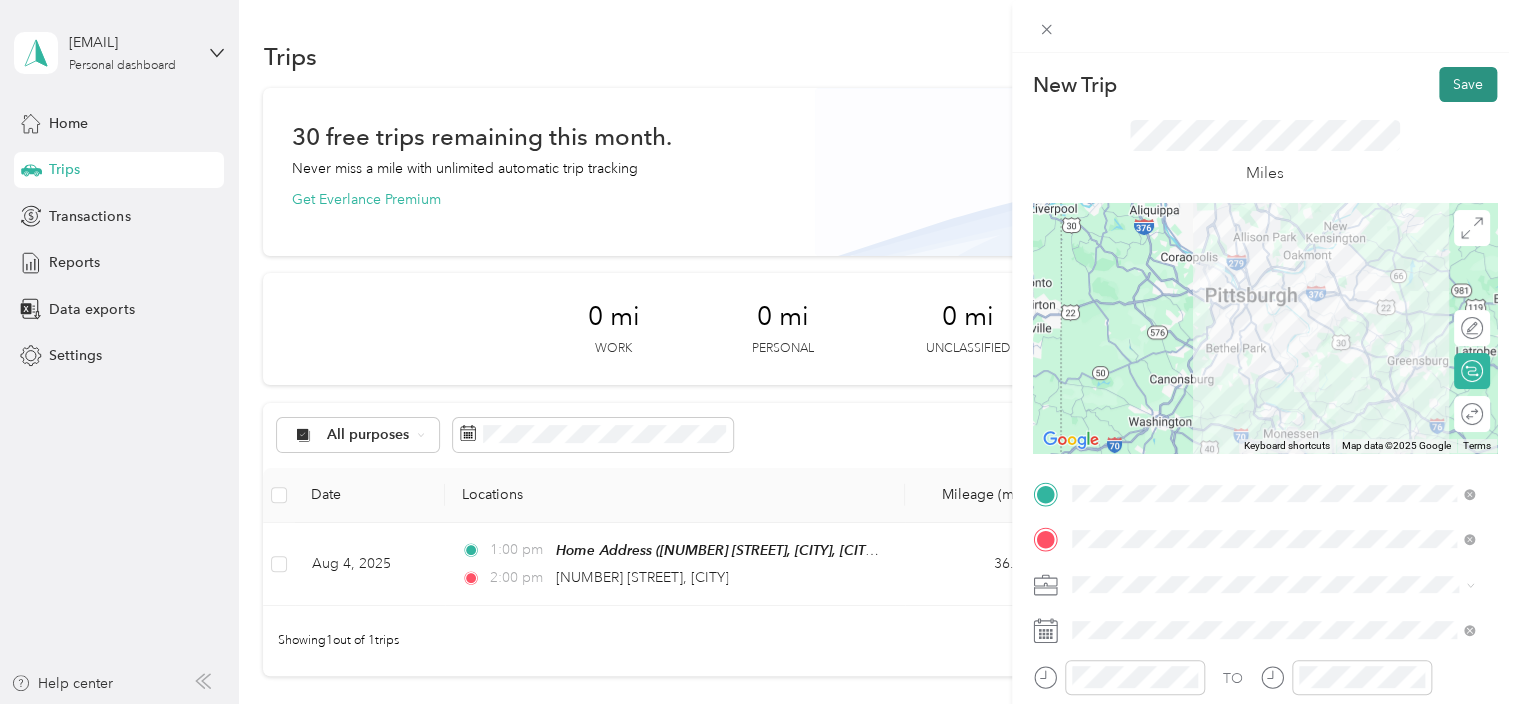 click on "Save" at bounding box center (1468, 84) 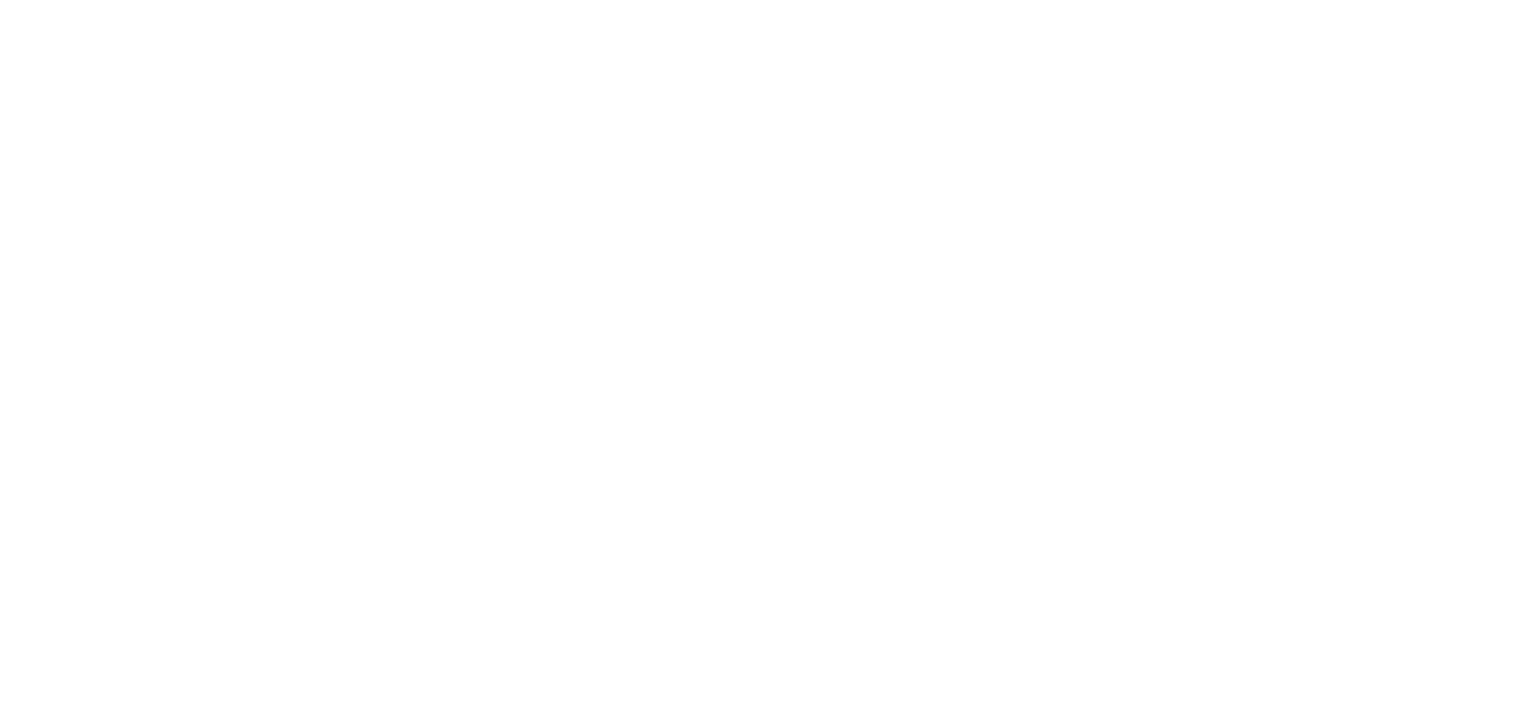 scroll, scrollTop: 0, scrollLeft: 0, axis: both 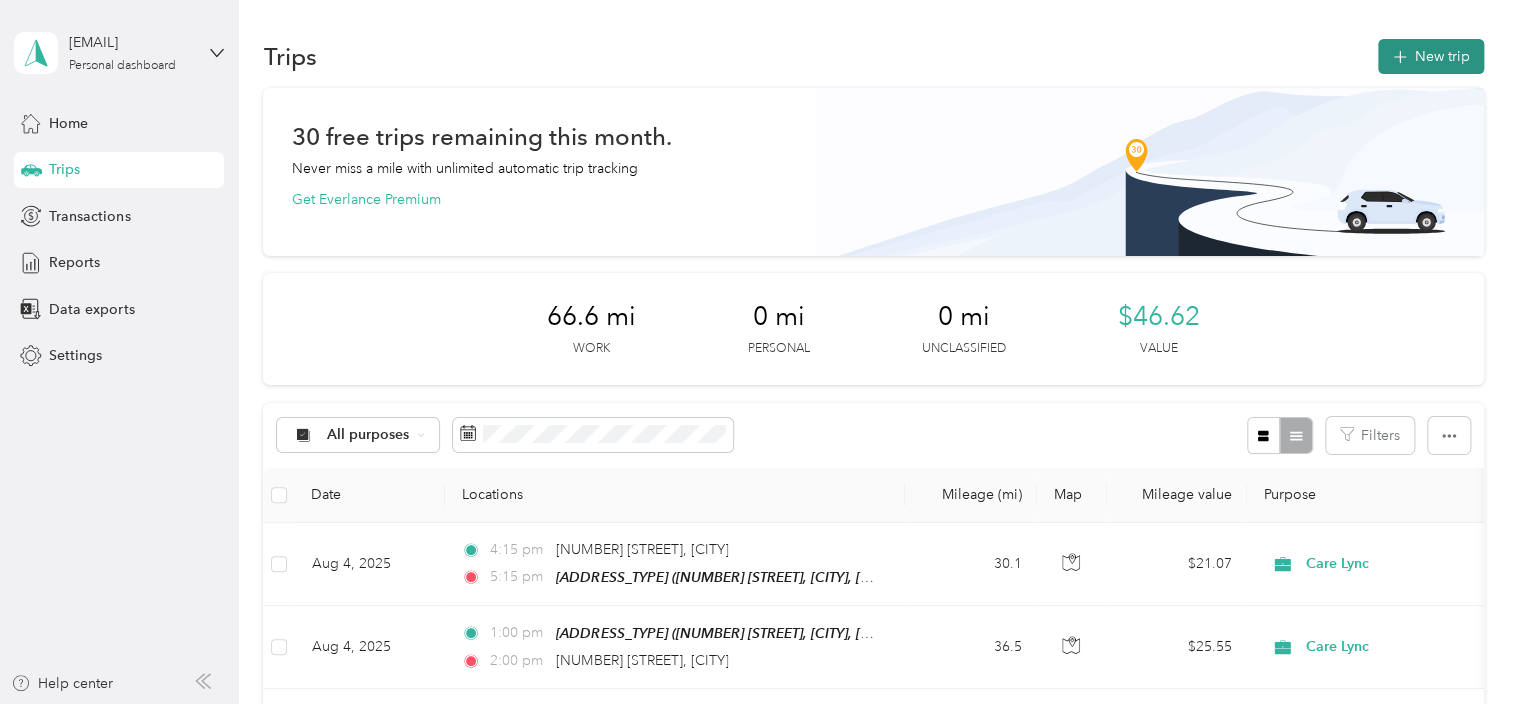 click on "New trip" at bounding box center [1431, 56] 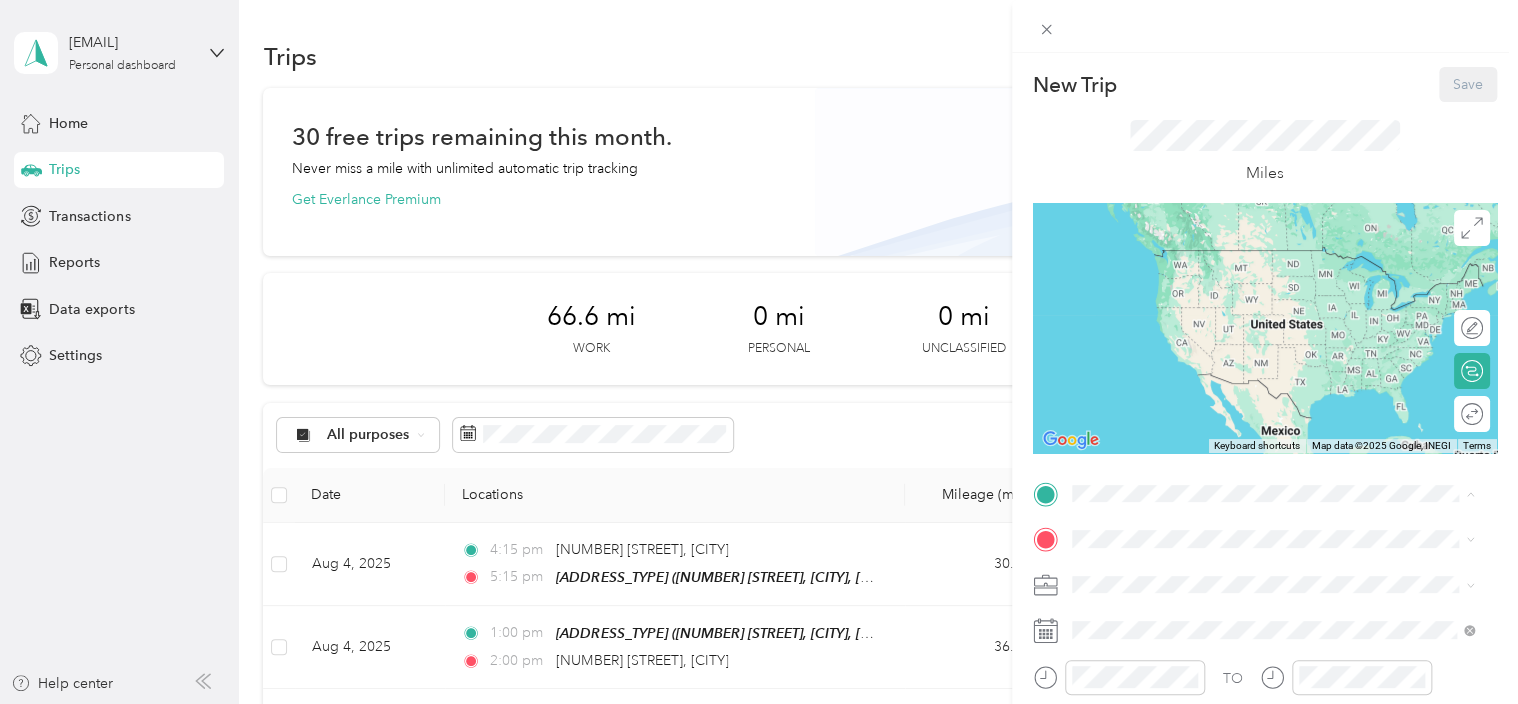 click on "[ADDRESS_TYPE] [NUMBER] [STREET], [CITY], [POSTAL_CODE], [CITY], [STATE], [COUNTRY]" at bounding box center (1288, 595) 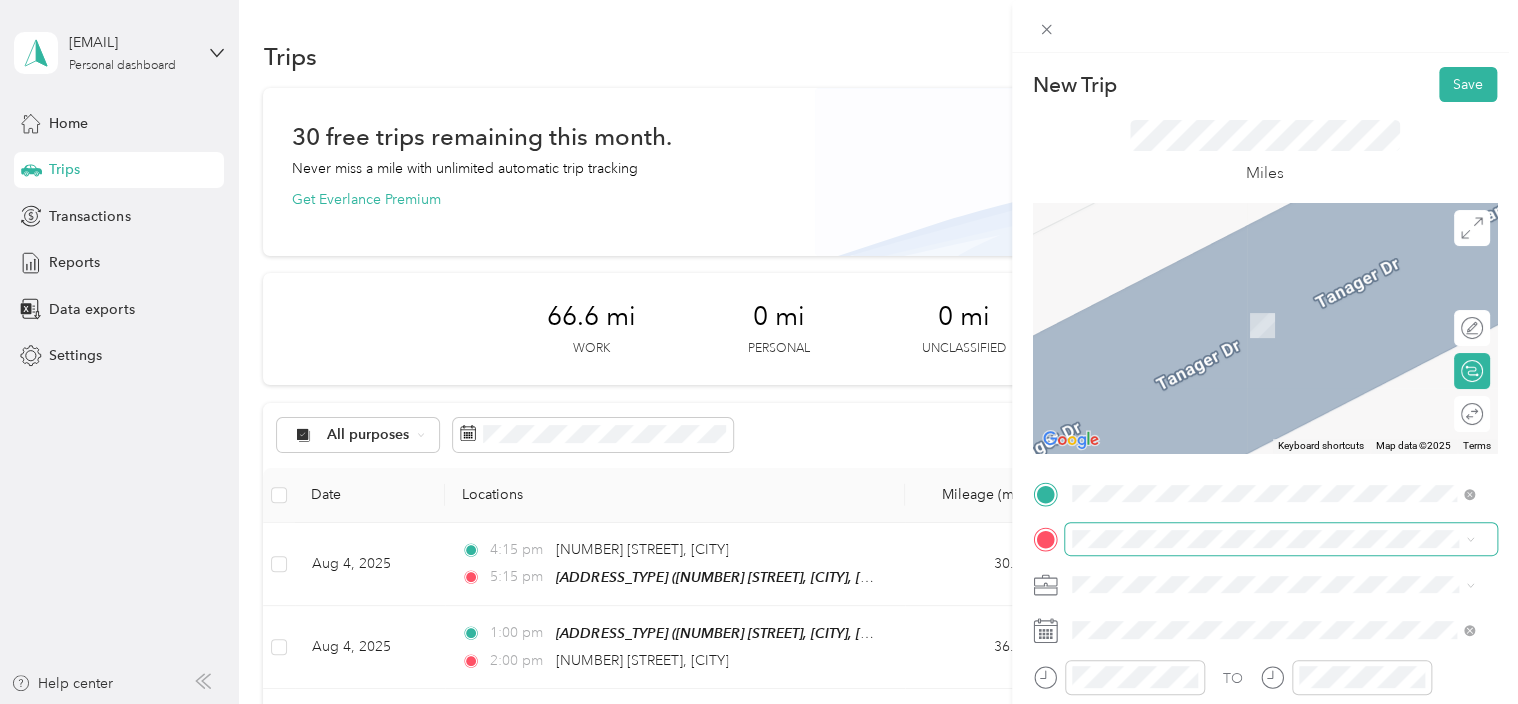 click at bounding box center [1281, 539] 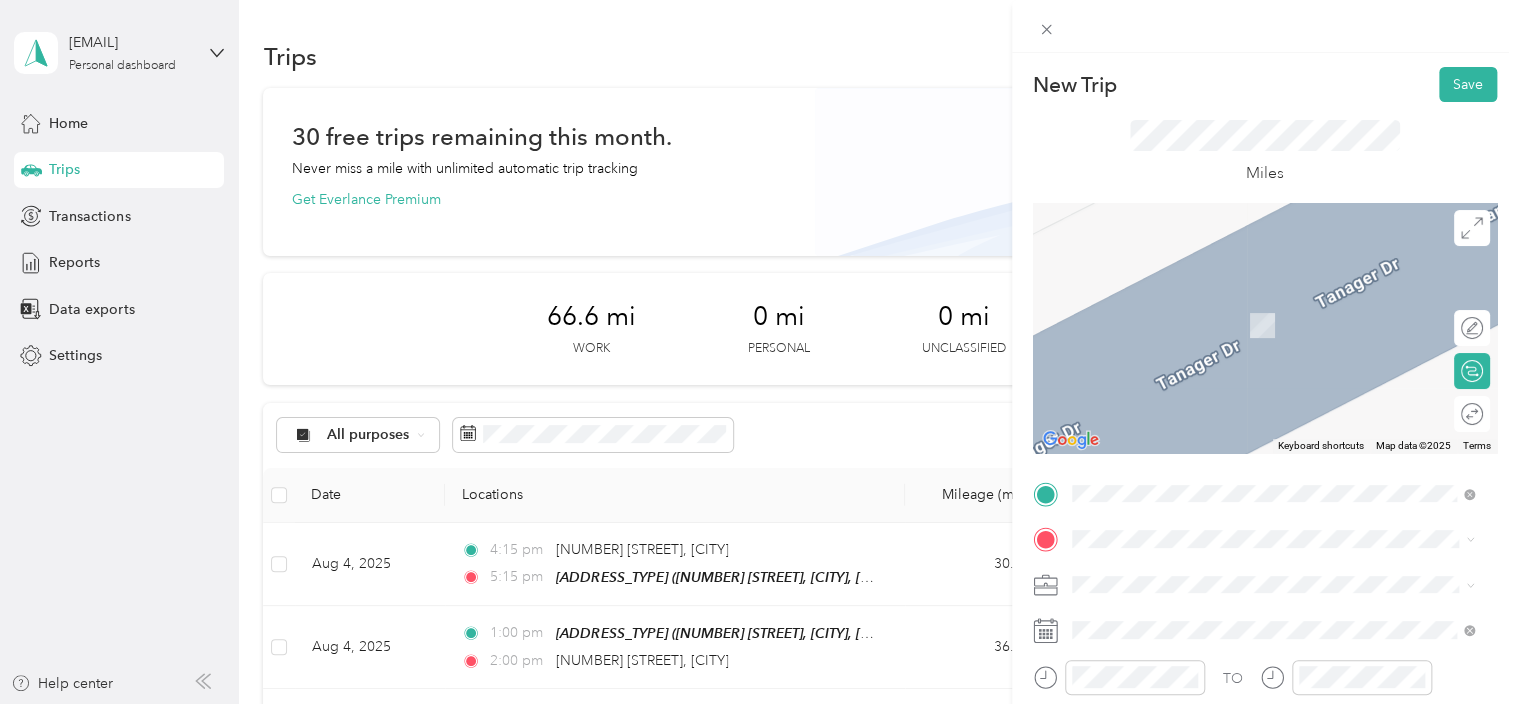 click on "[NUMBER] [STREET]
[CITY], [STATE] [POSTAL_CODE], [COUNTRY]" at bounding box center (1253, 303) 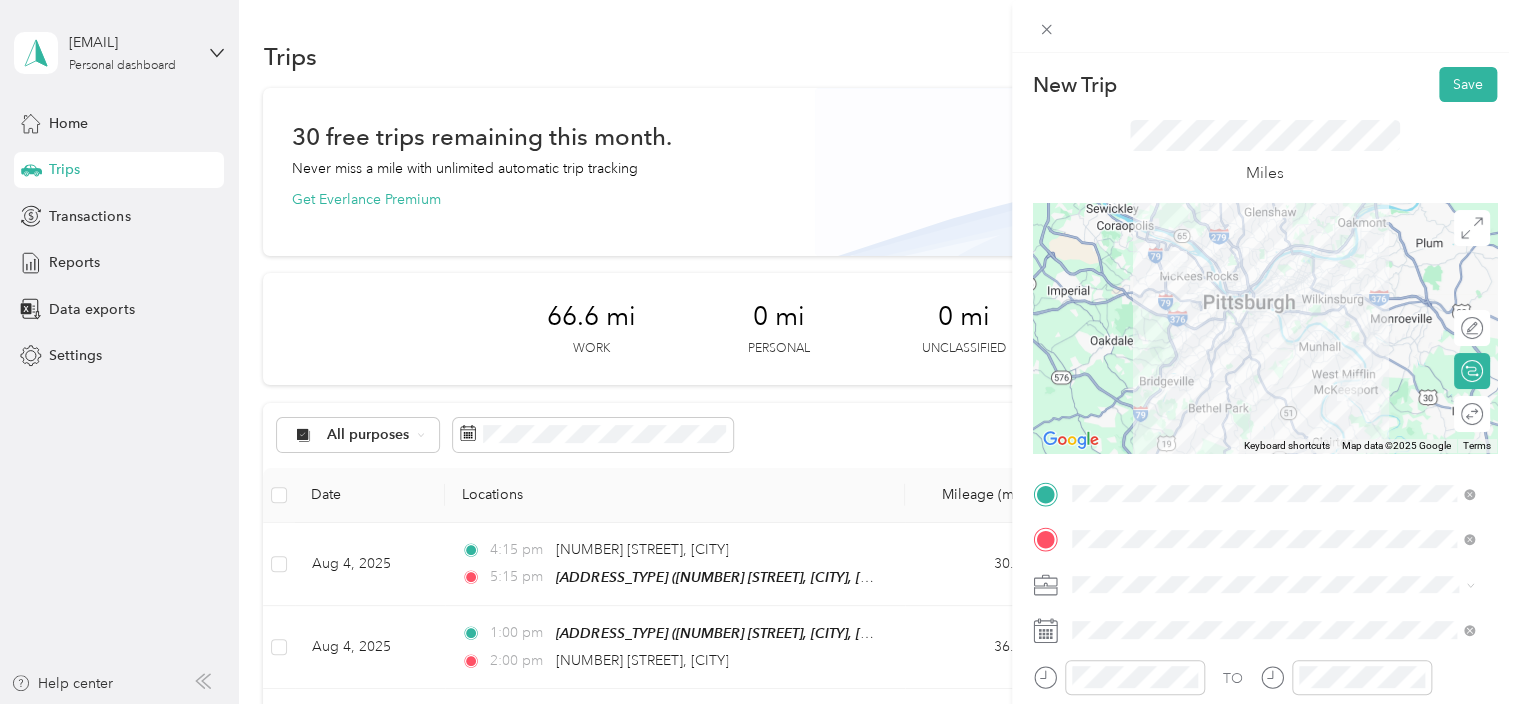 click at bounding box center [1265, 328] 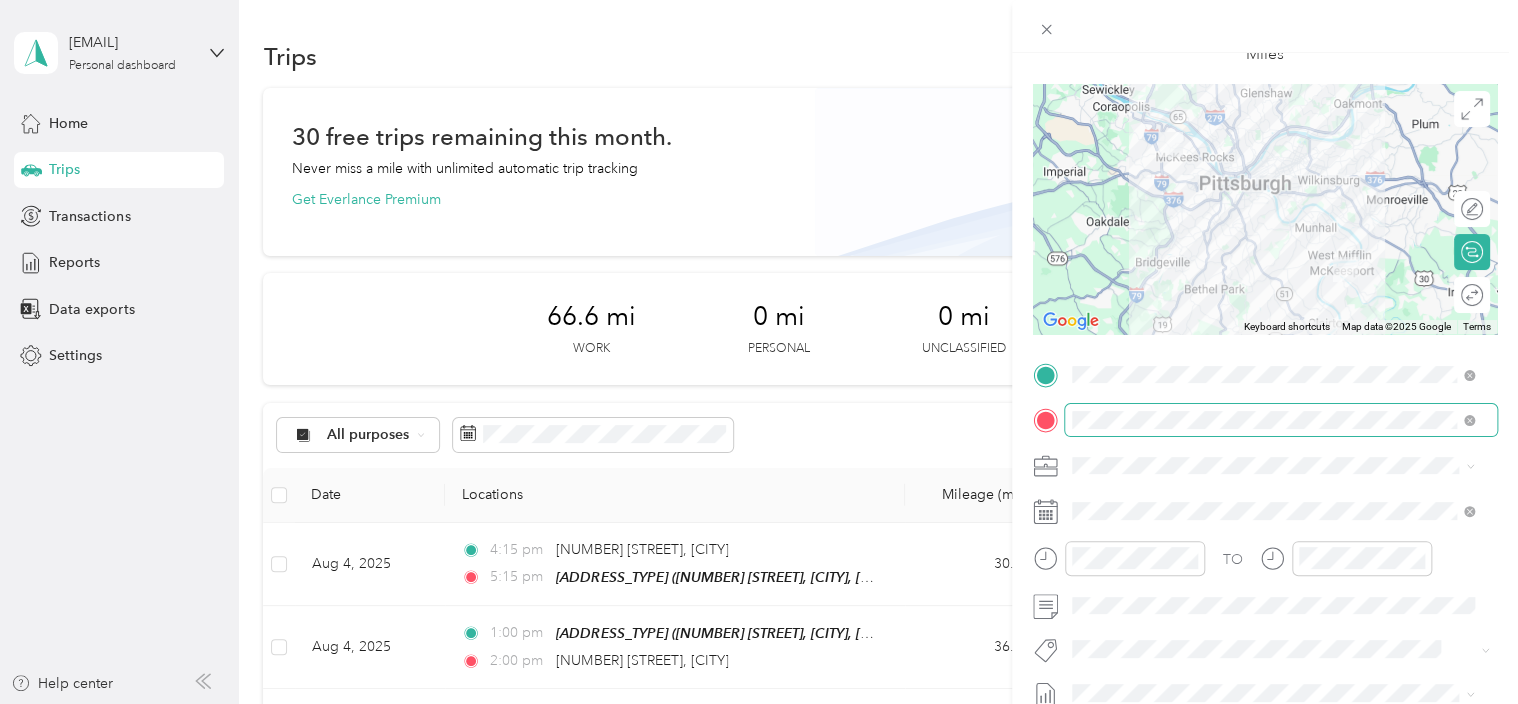 scroll, scrollTop: 120, scrollLeft: 0, axis: vertical 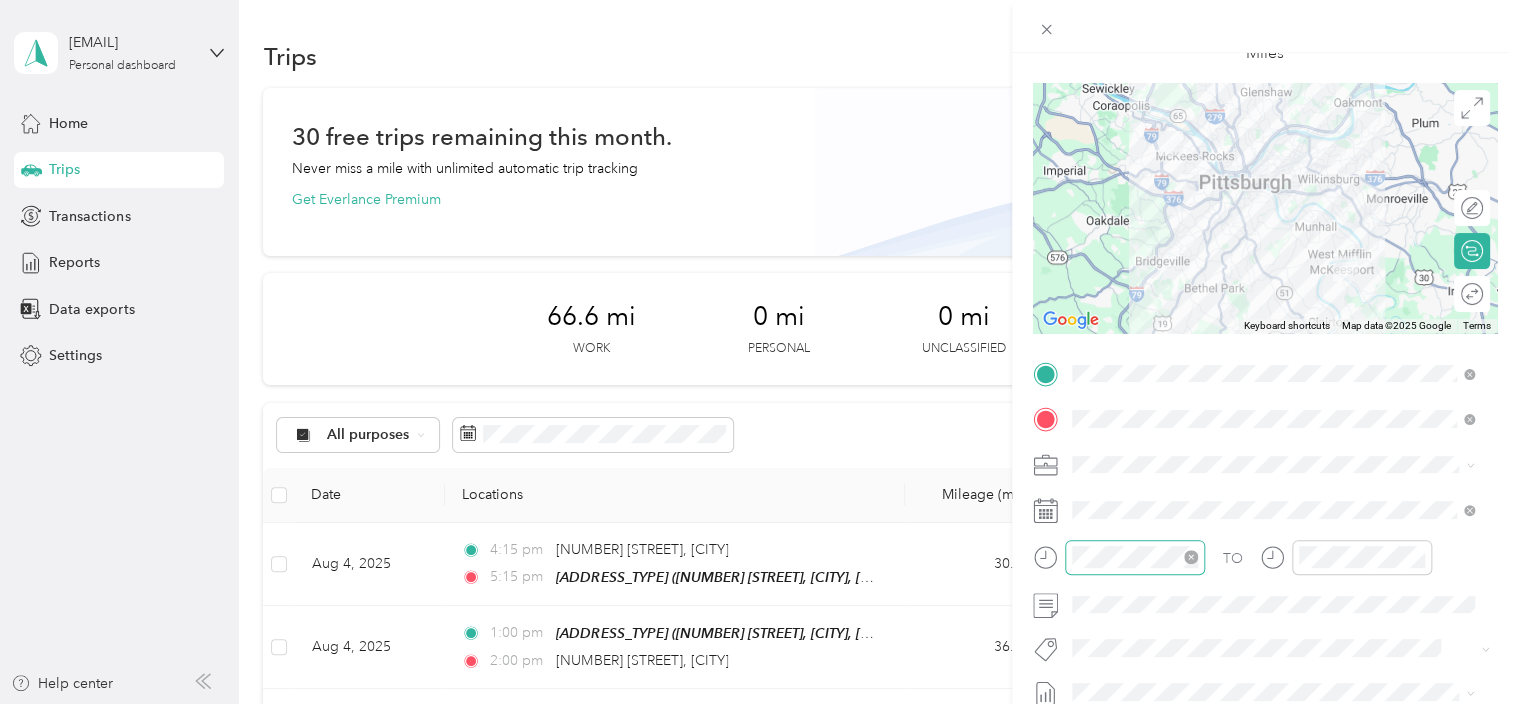 click at bounding box center (1135, 557) 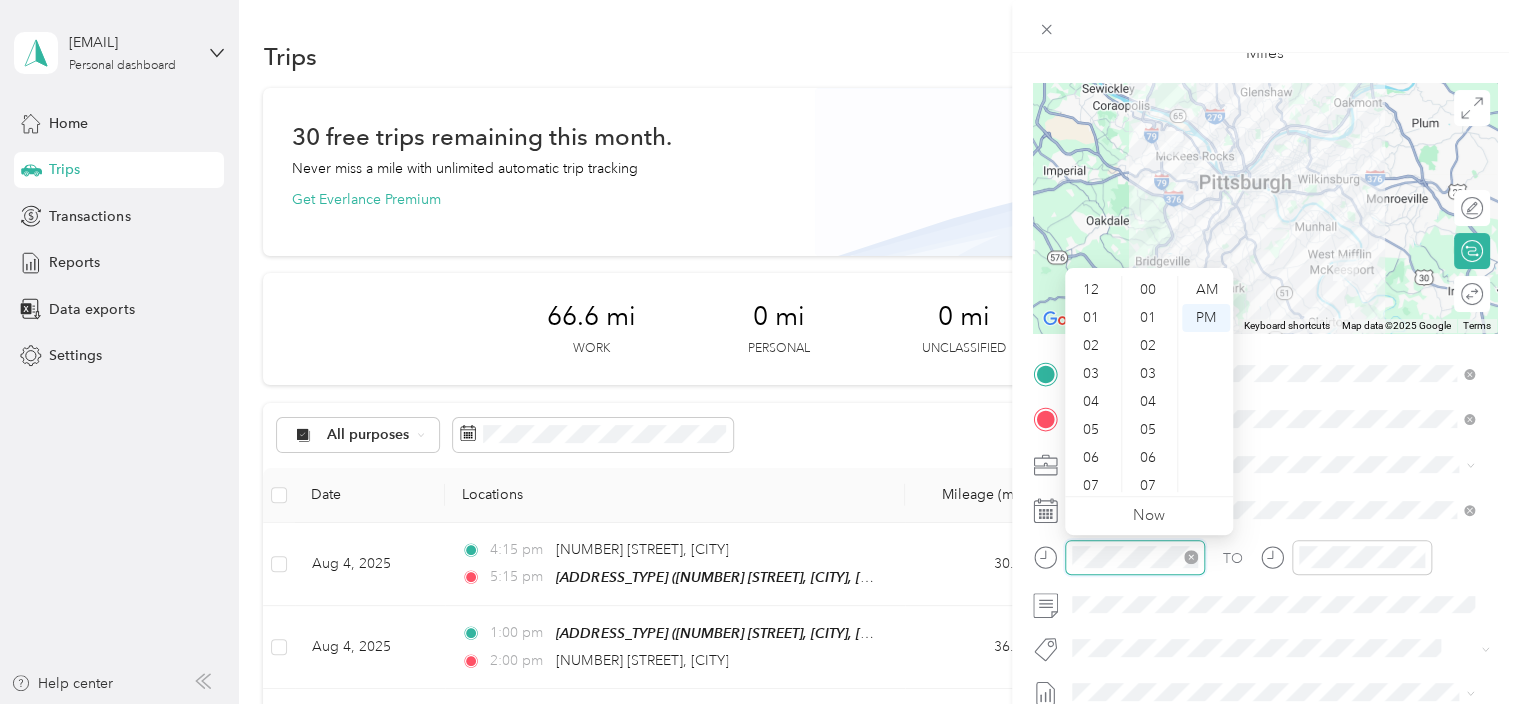 scroll, scrollTop: 308, scrollLeft: 0, axis: vertical 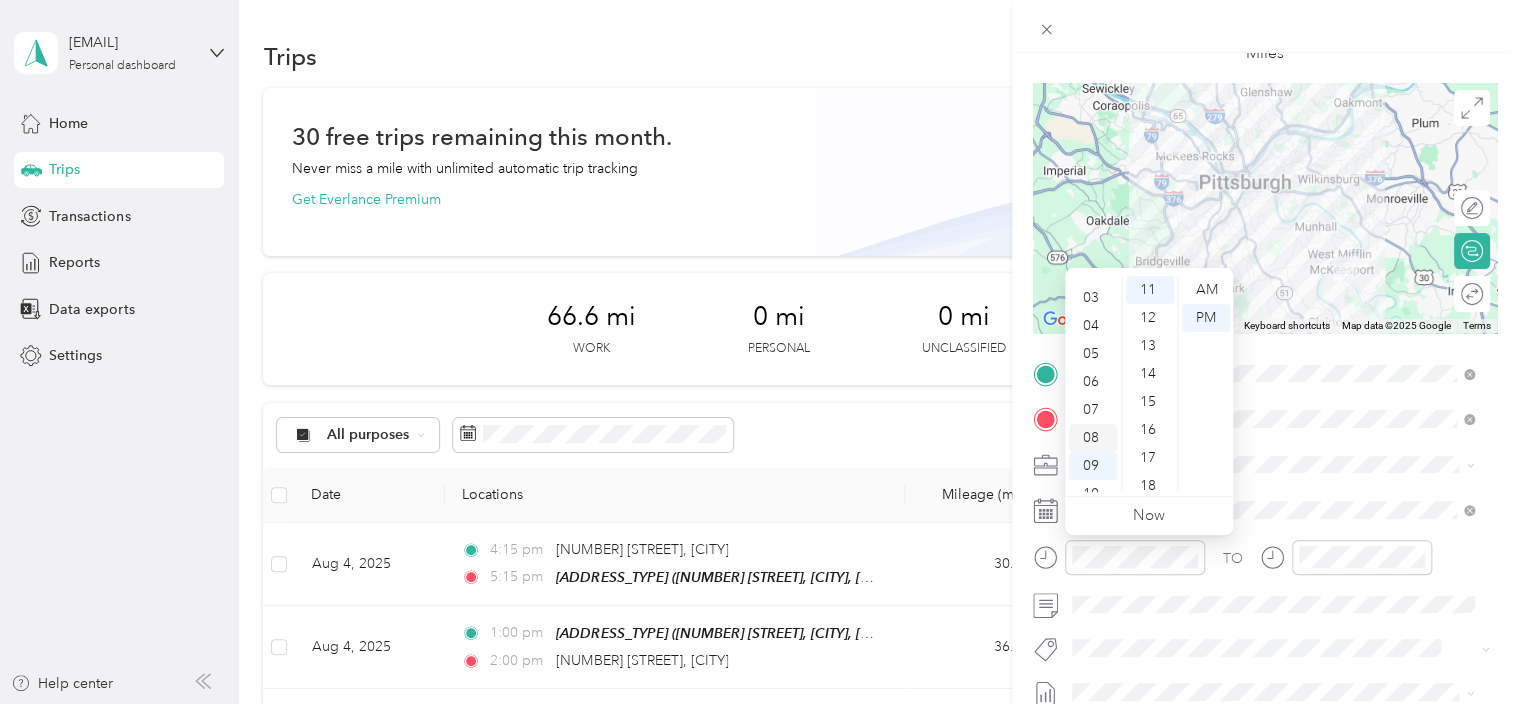 click on "08" at bounding box center (1093, 438) 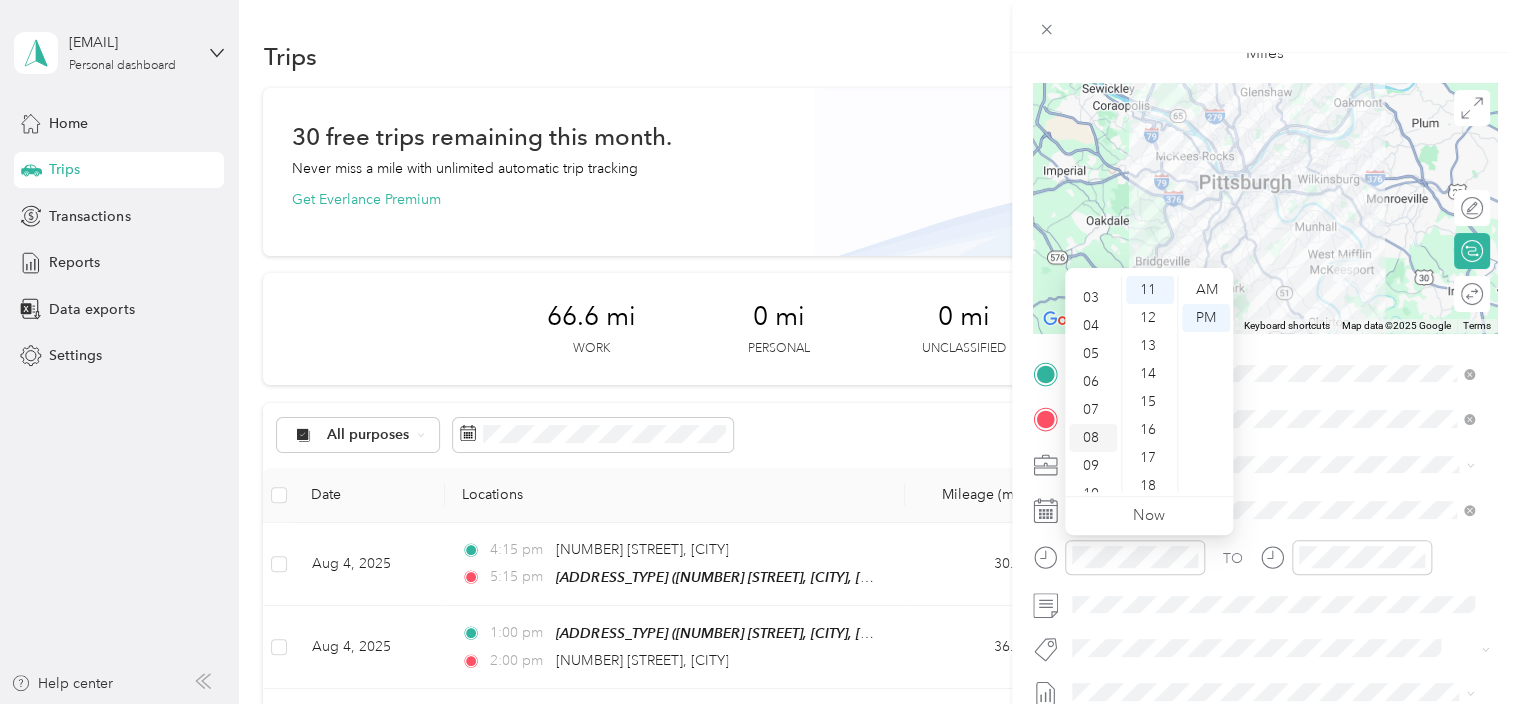 scroll, scrollTop: 120, scrollLeft: 0, axis: vertical 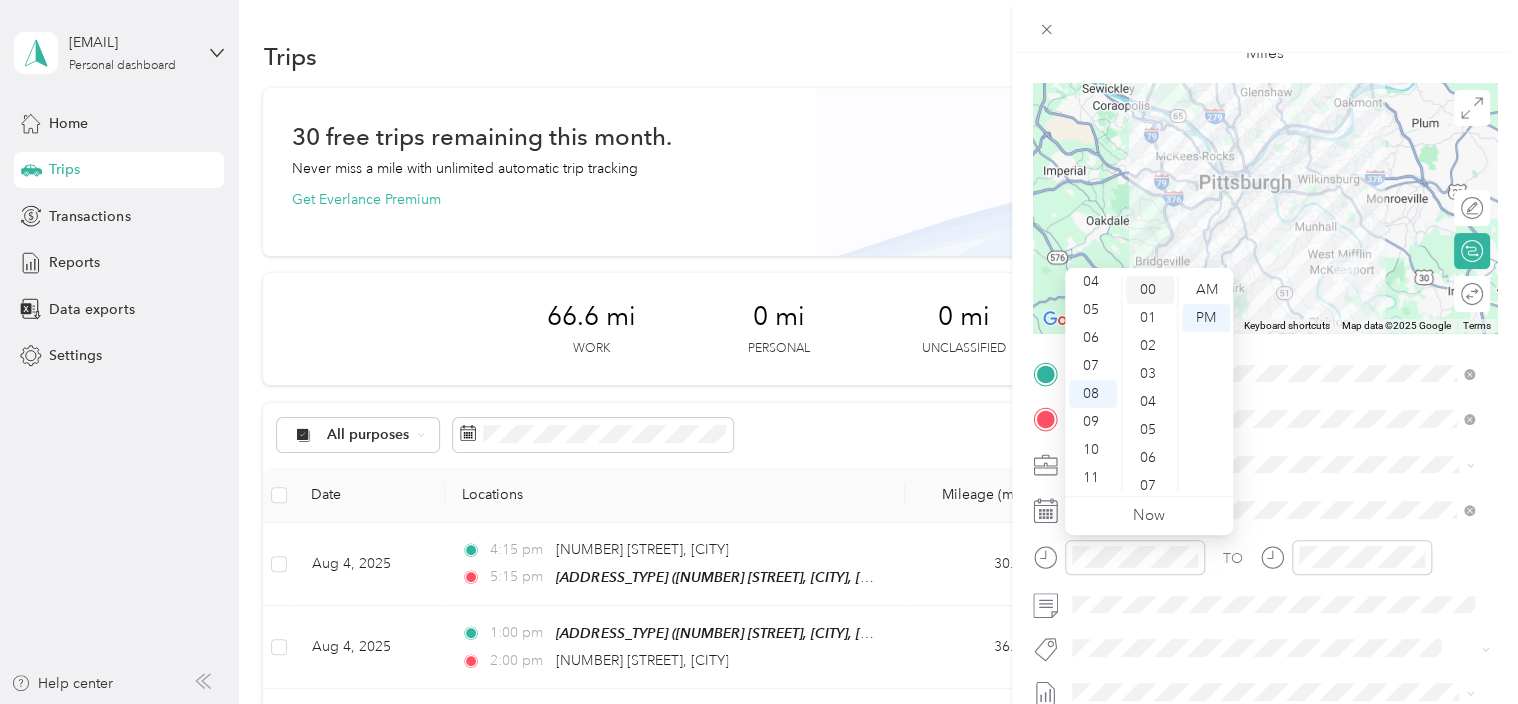 click on "00" at bounding box center [1150, 290] 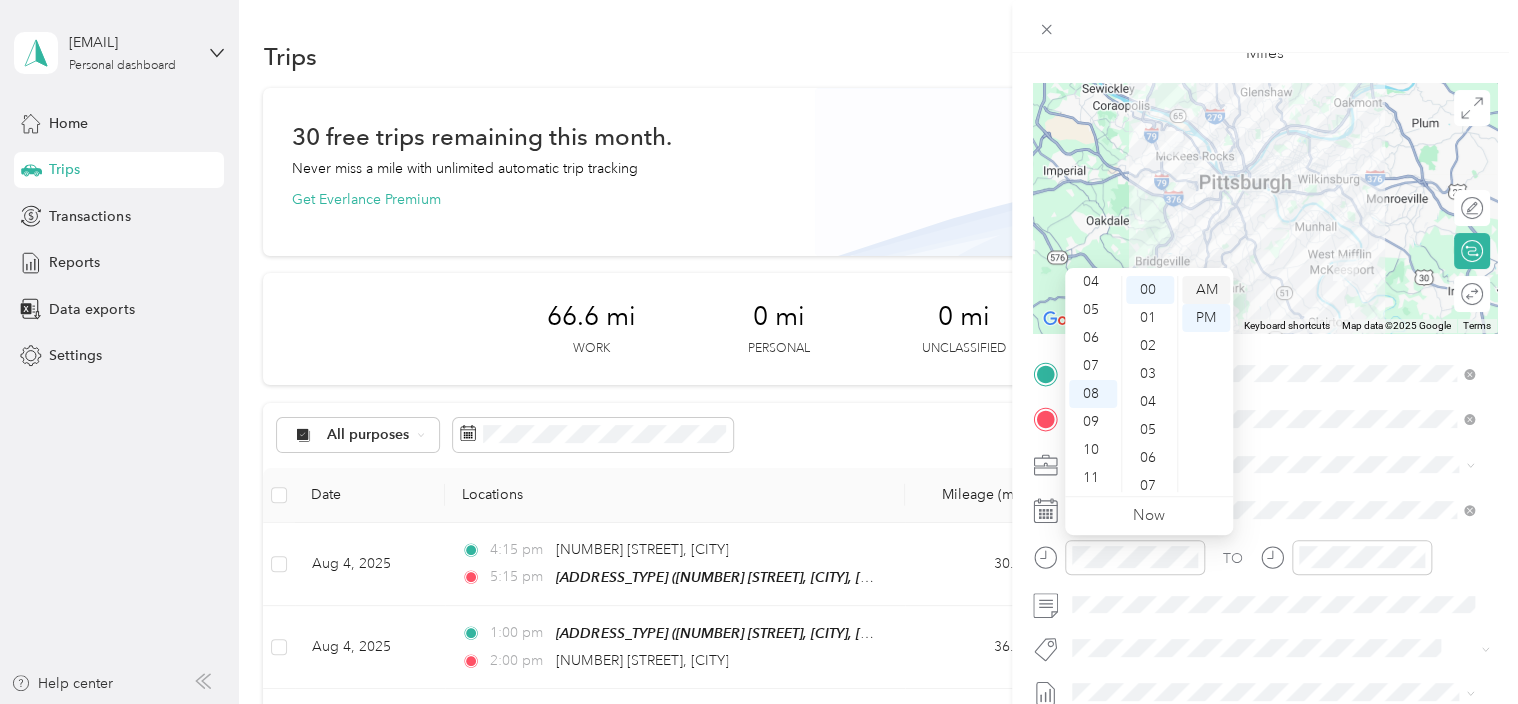 click on "AM" at bounding box center [1206, 290] 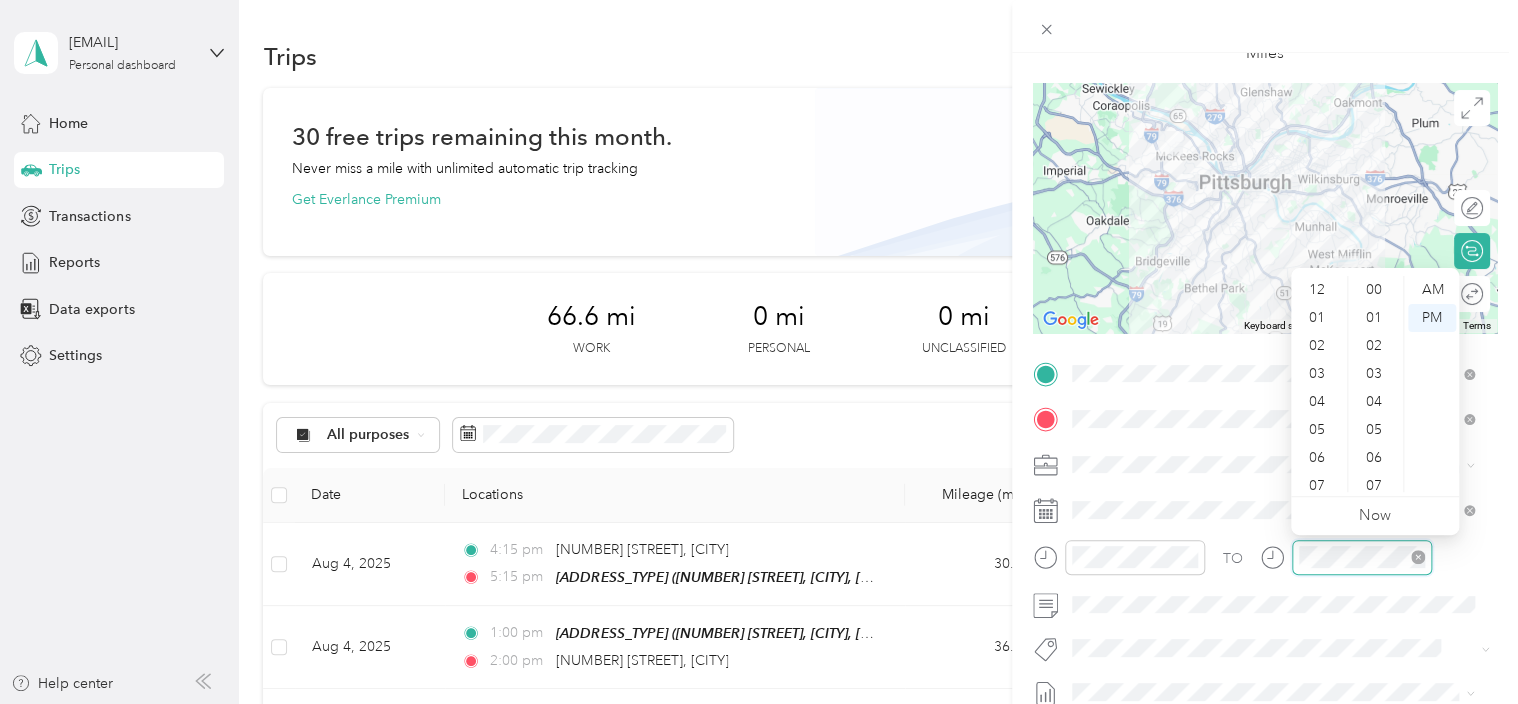 scroll, scrollTop: 308, scrollLeft: 0, axis: vertical 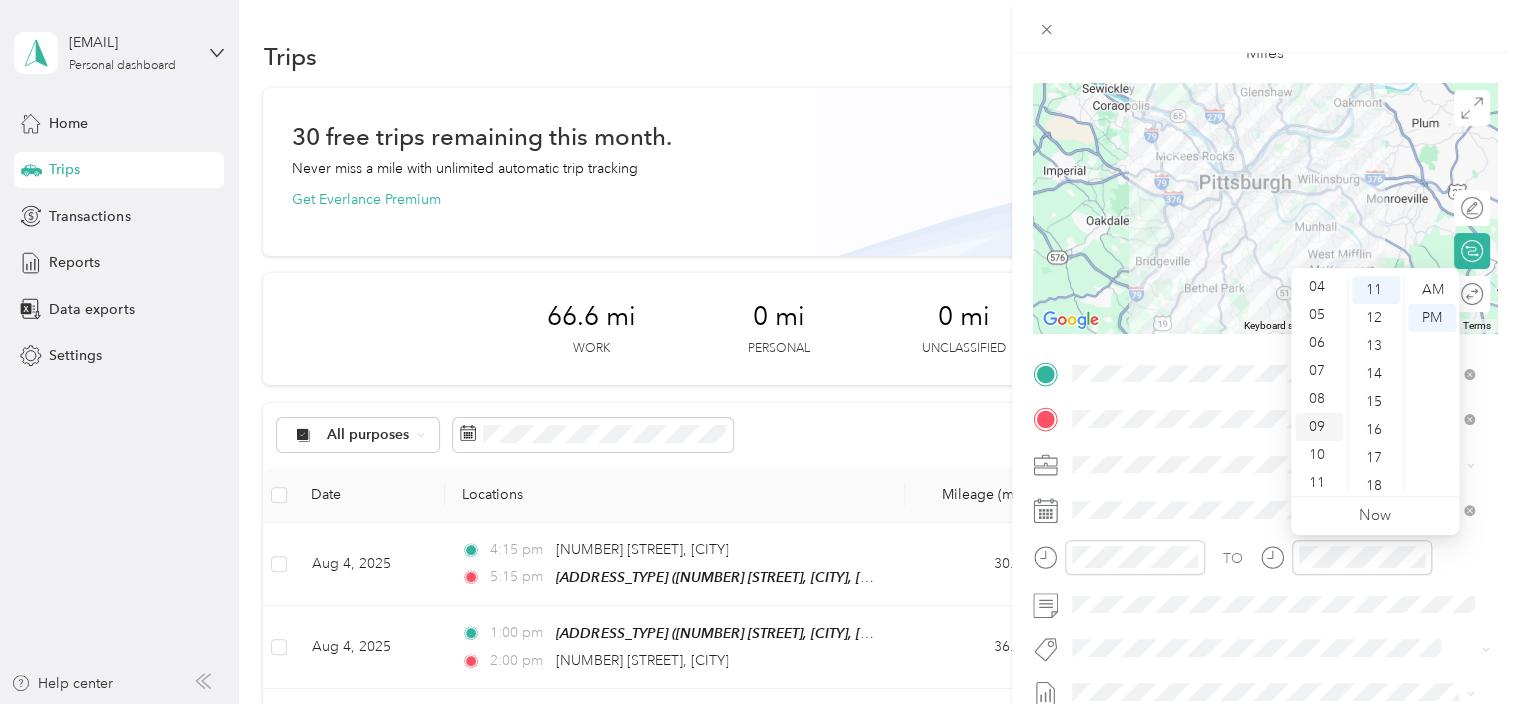 click on "09" at bounding box center (1319, 427) 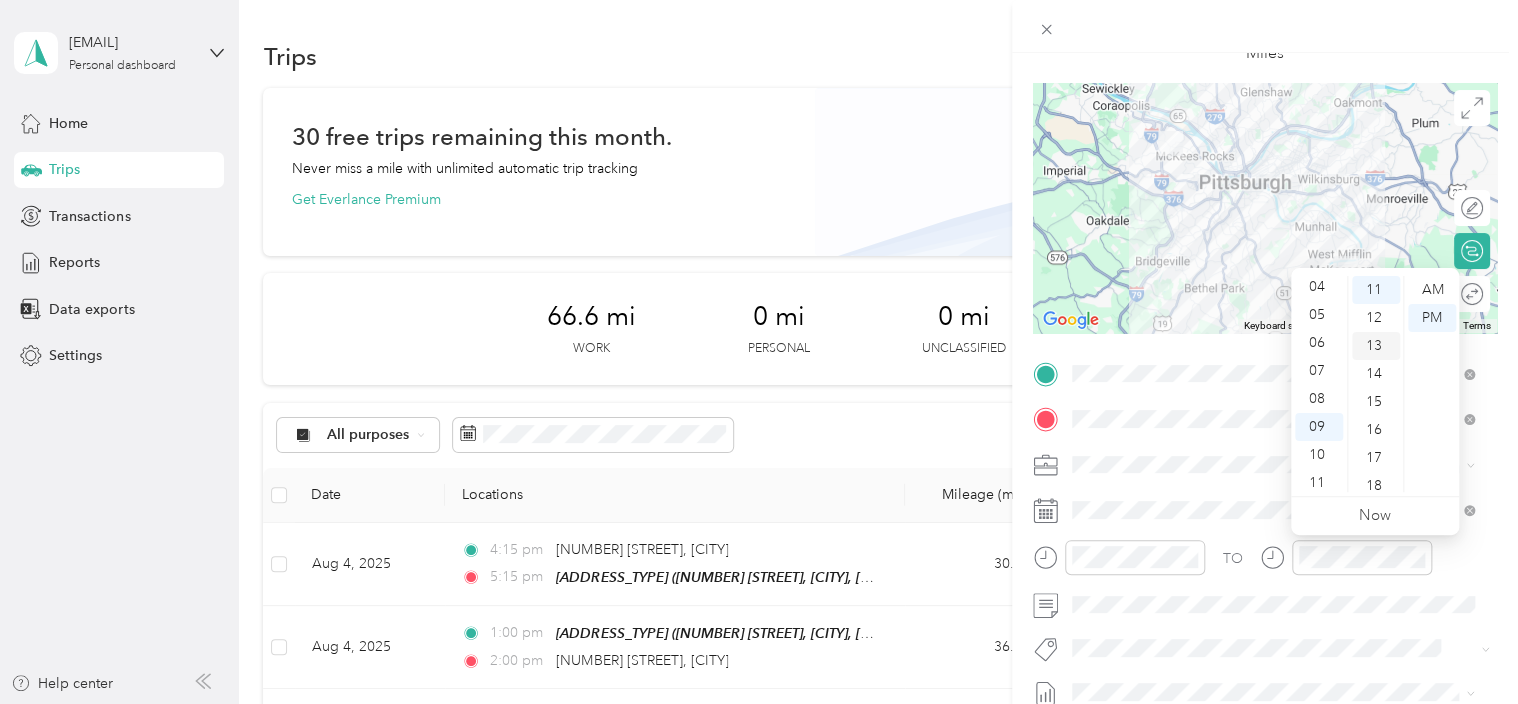 scroll, scrollTop: 0, scrollLeft: 0, axis: both 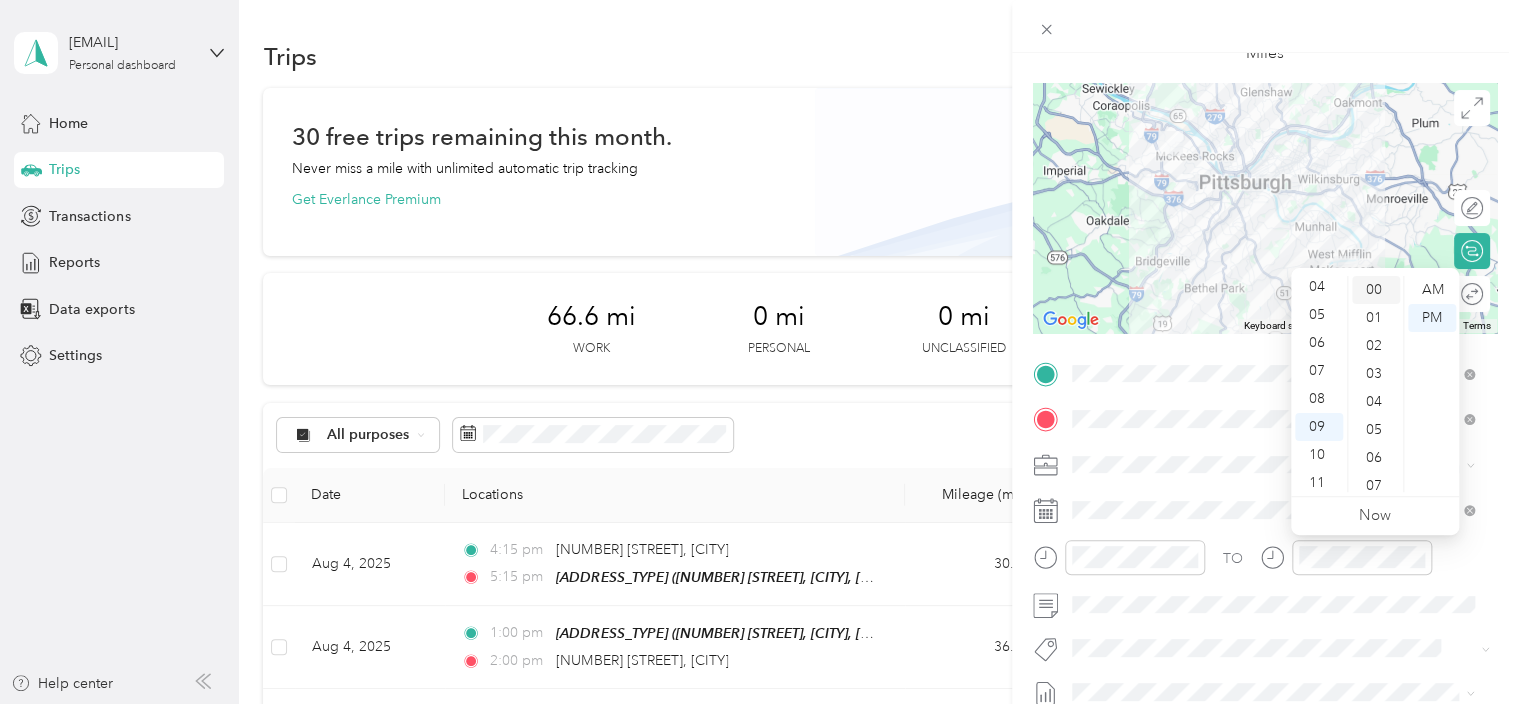 click on "00" at bounding box center [1376, 290] 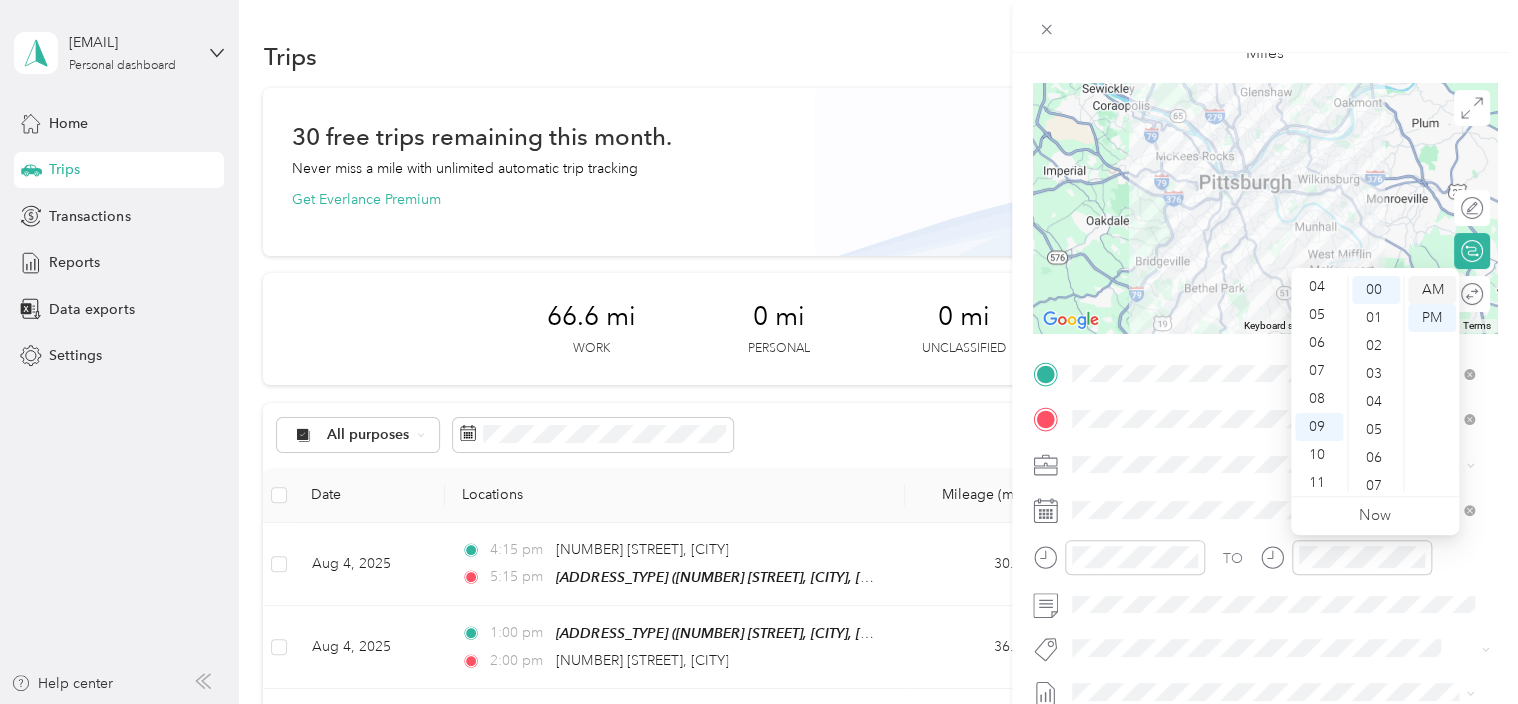 click on "AM" at bounding box center [1432, 290] 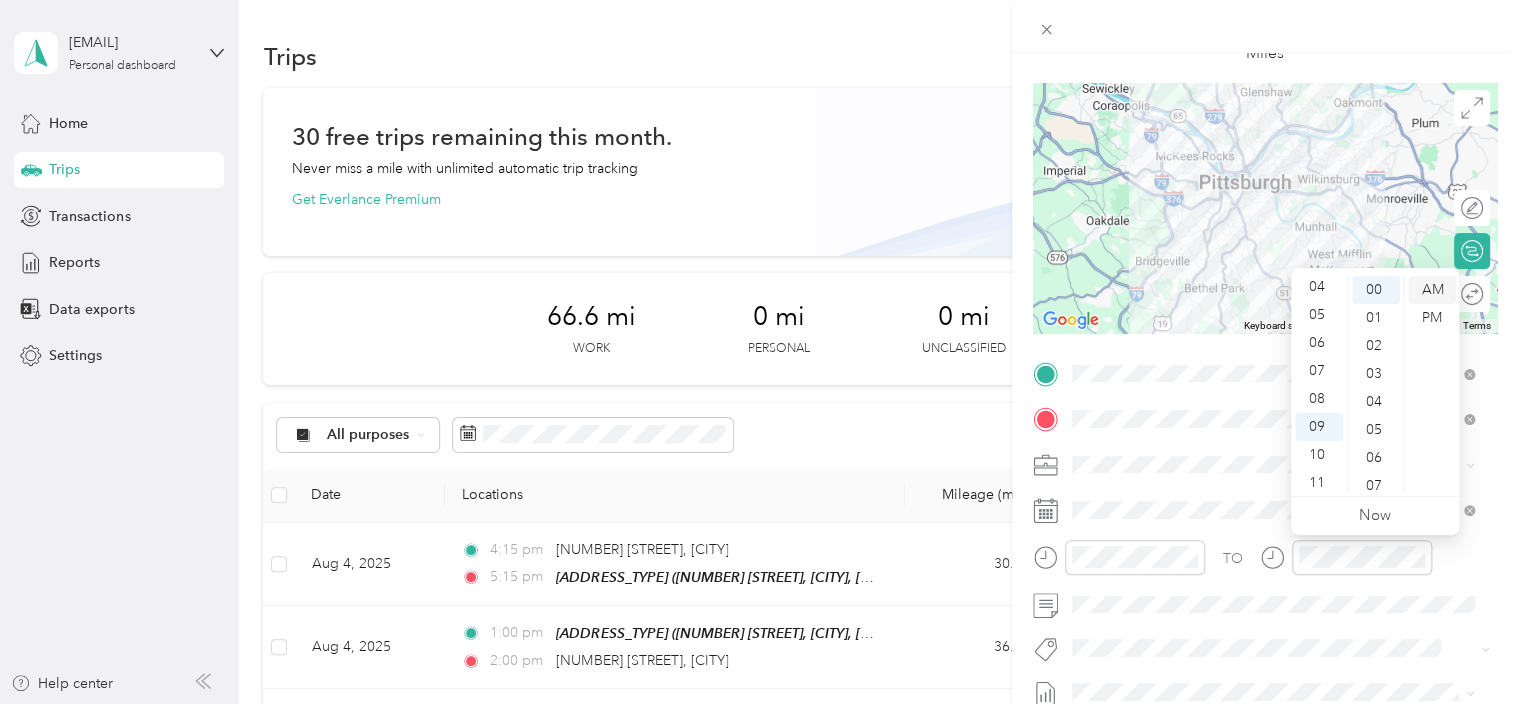 scroll, scrollTop: 120, scrollLeft: 0, axis: vertical 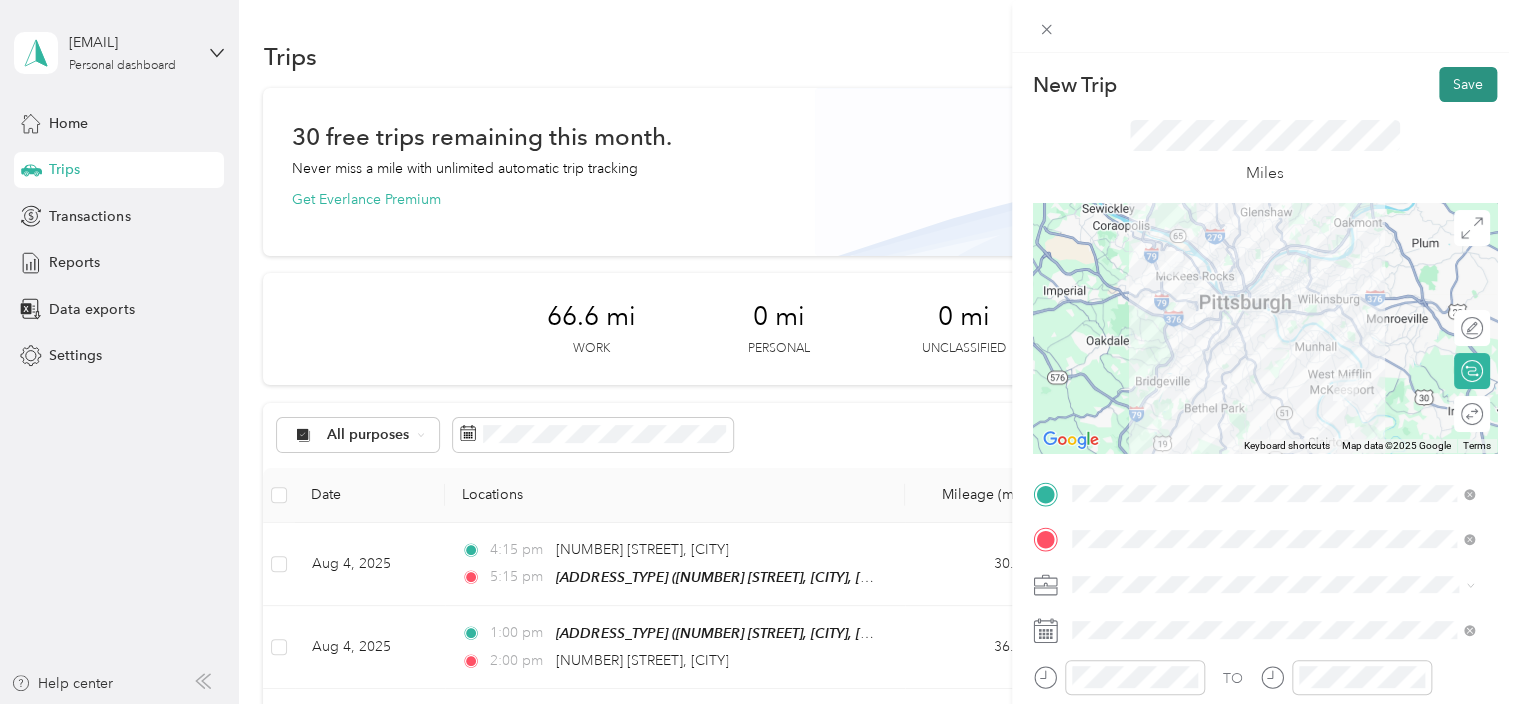 click on "Save" at bounding box center (1468, 84) 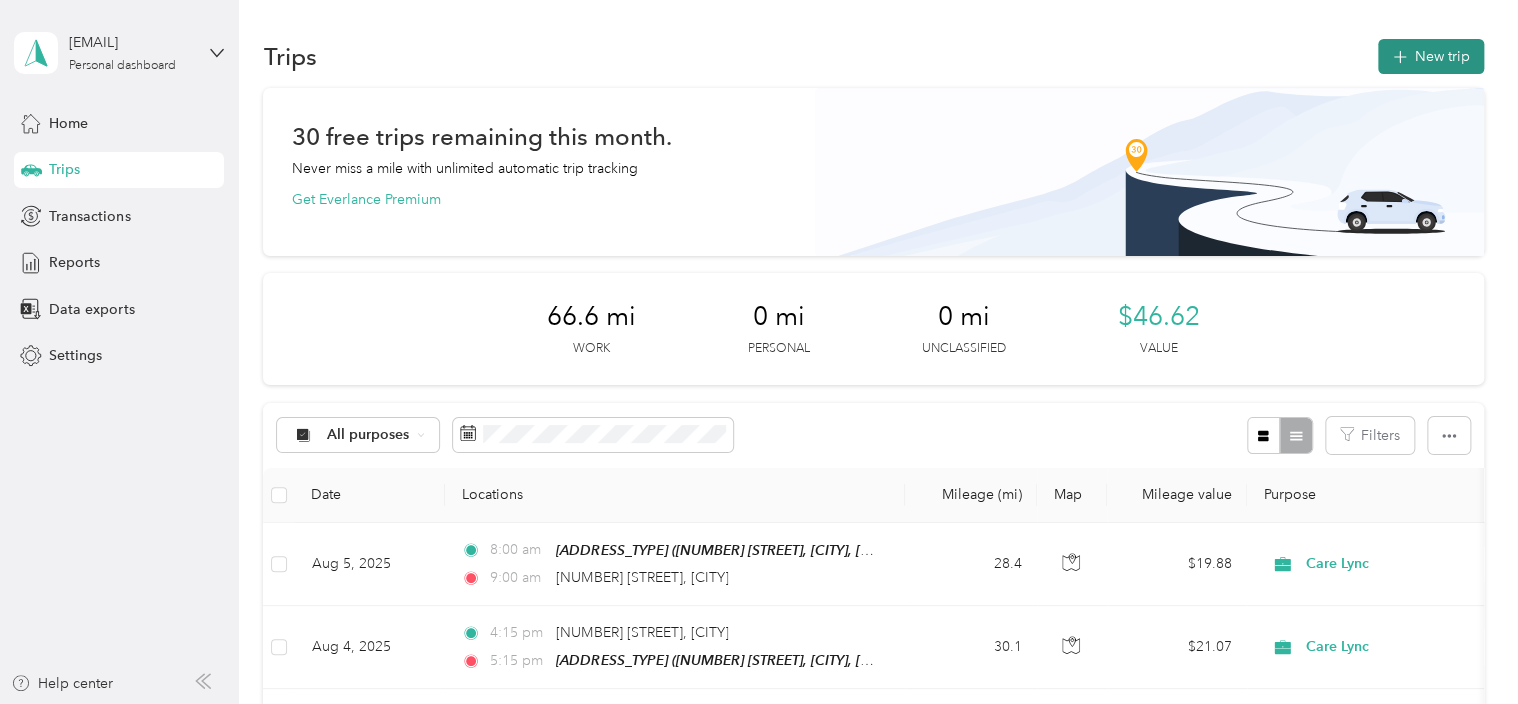 click on "New trip" at bounding box center [1431, 56] 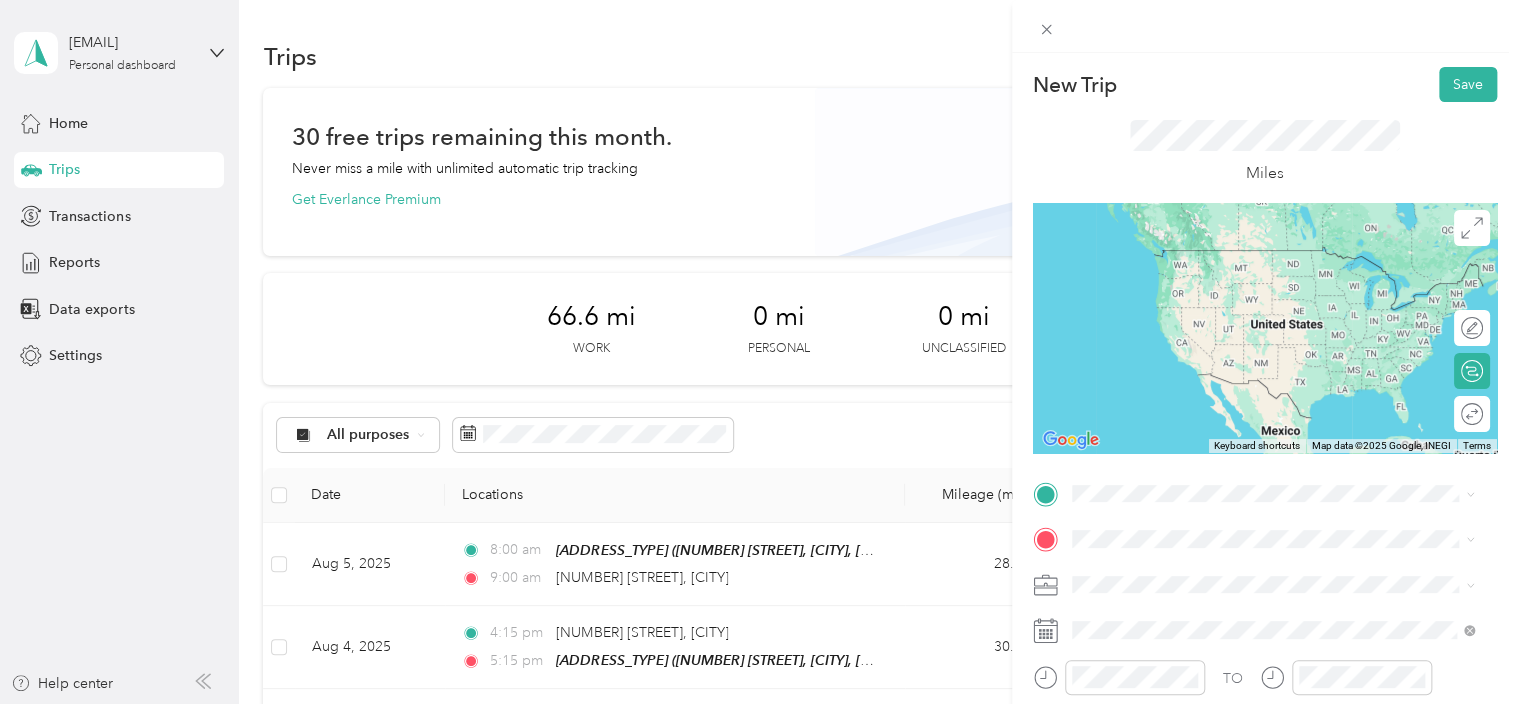 click on "From search results [NUMBER] [STREET]
[CITY], [STATE] [POSTAL_CODE], [COUNTRY] [NUMBER] [STREET]
[CITY], [STATE] [POSTAL_CODE], [COUNTRY] [NUMBER] [STREET]
[CITY], [STATE] [POSTAL_CODE], [COUNTRY] [NUMBER] [STREET]
[CITY], [STATE] [POSTAL_CODE], [COUNTRY] [NUMBER] [STREET]
[CITY], [STATE] [POSTAL_CODE], [COUNTRY]" at bounding box center [1273, 335] 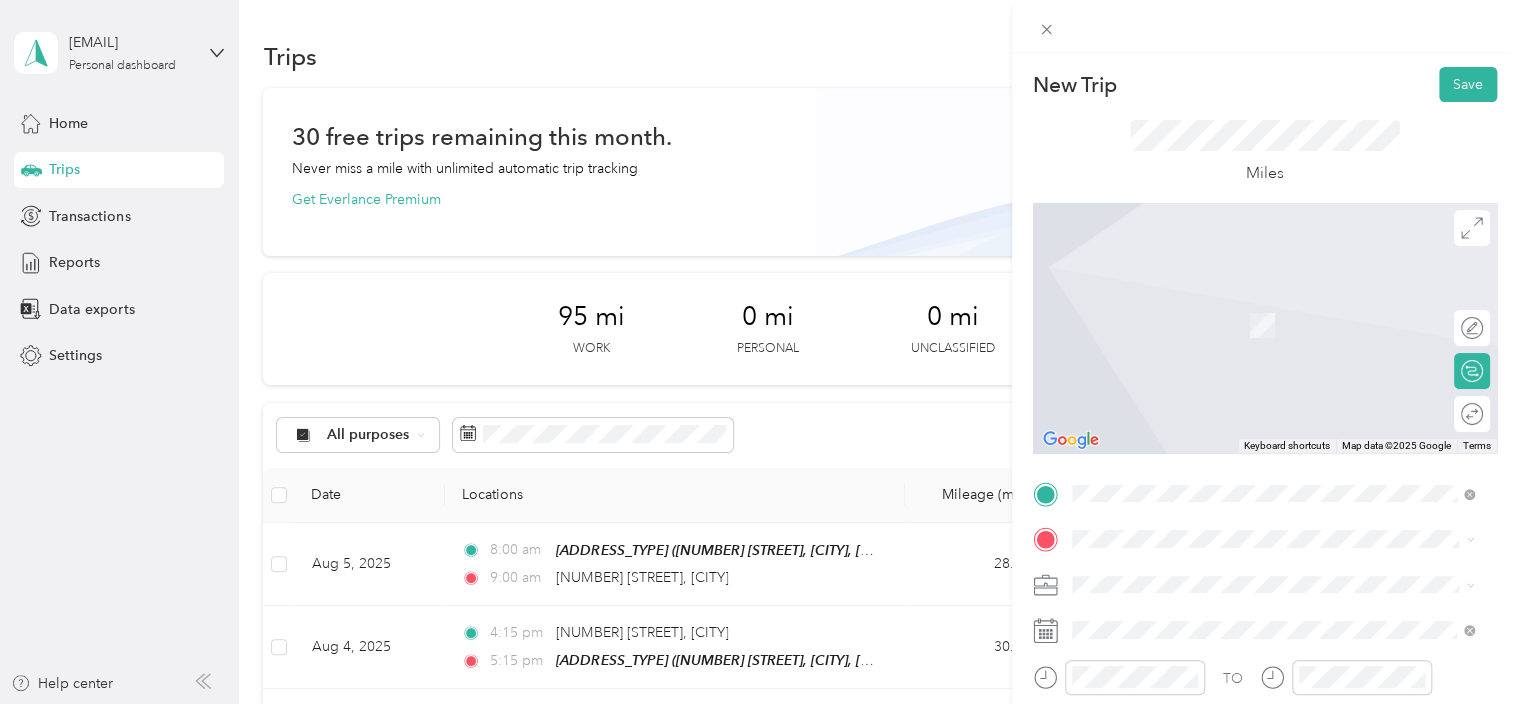 click on "[NUMBER] [STREET]
[CITY], [STATE] [POSTAL_CODE], [COUNTRY]" at bounding box center [1273, 298] 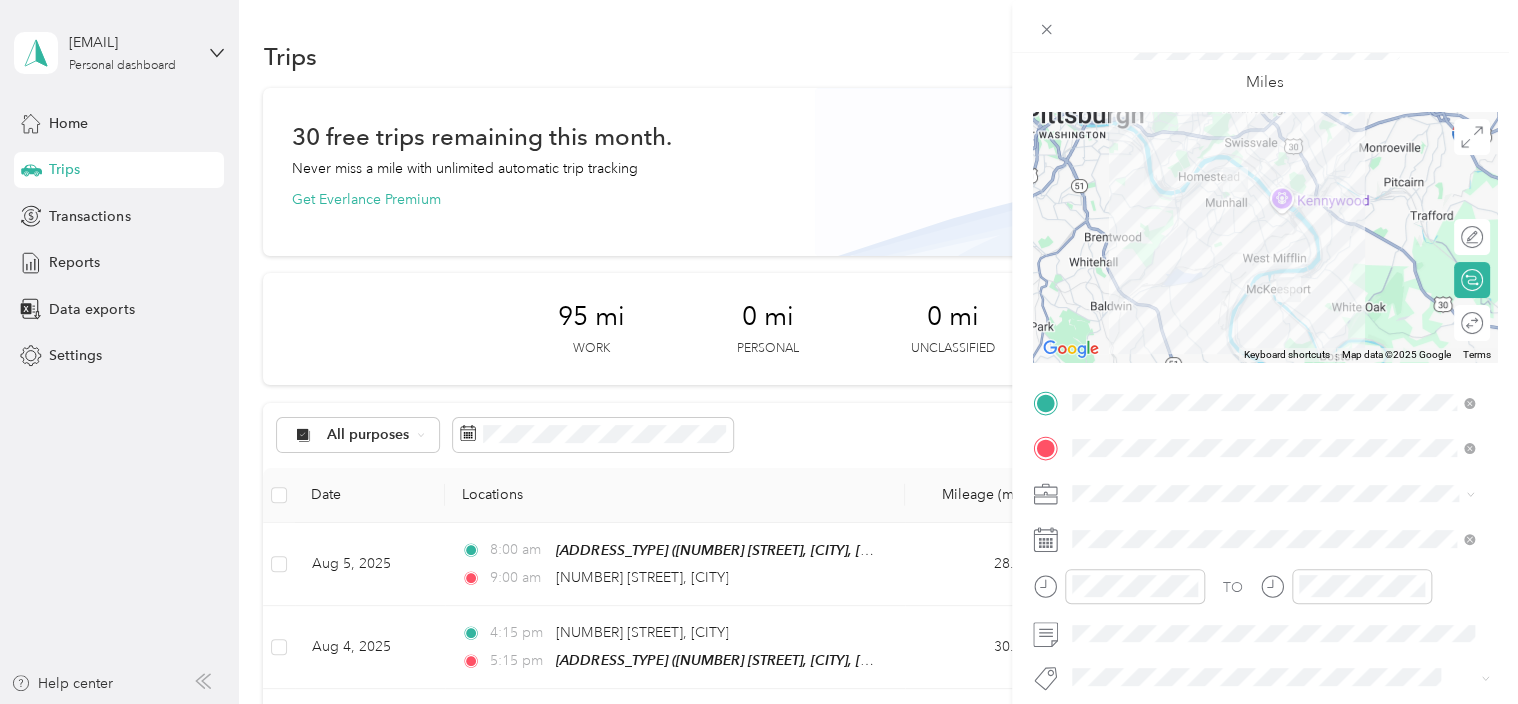 scroll, scrollTop: 92, scrollLeft: 0, axis: vertical 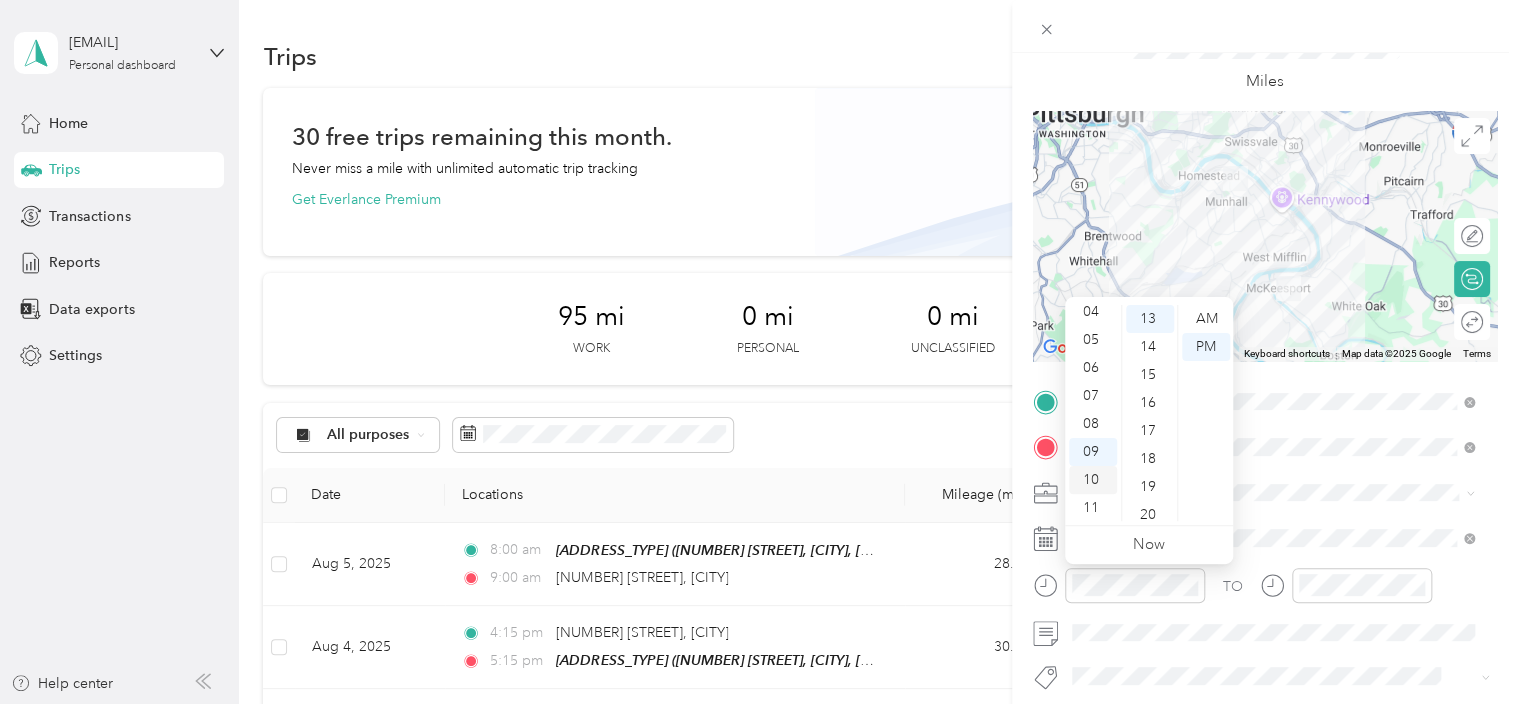 click on "10" at bounding box center [1093, 480] 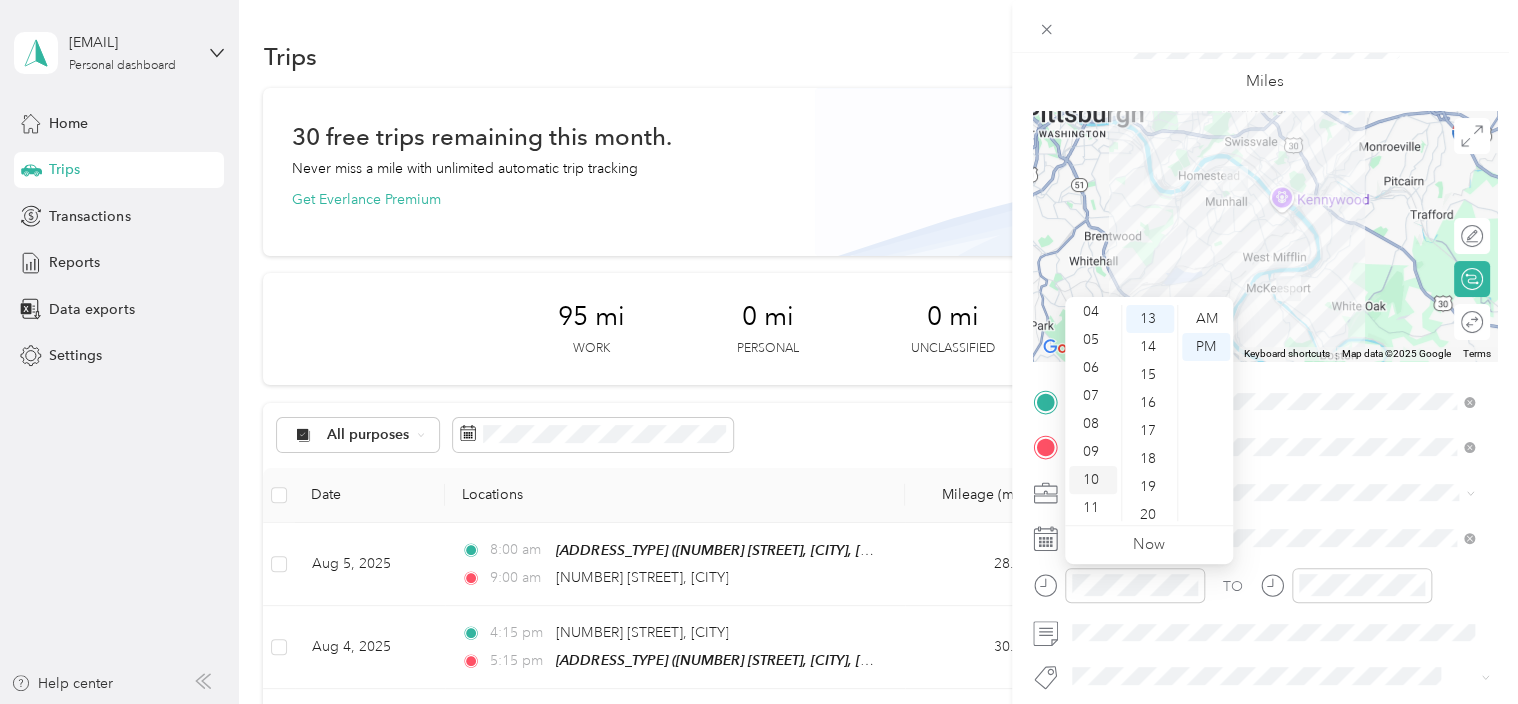 scroll, scrollTop: 120, scrollLeft: 0, axis: vertical 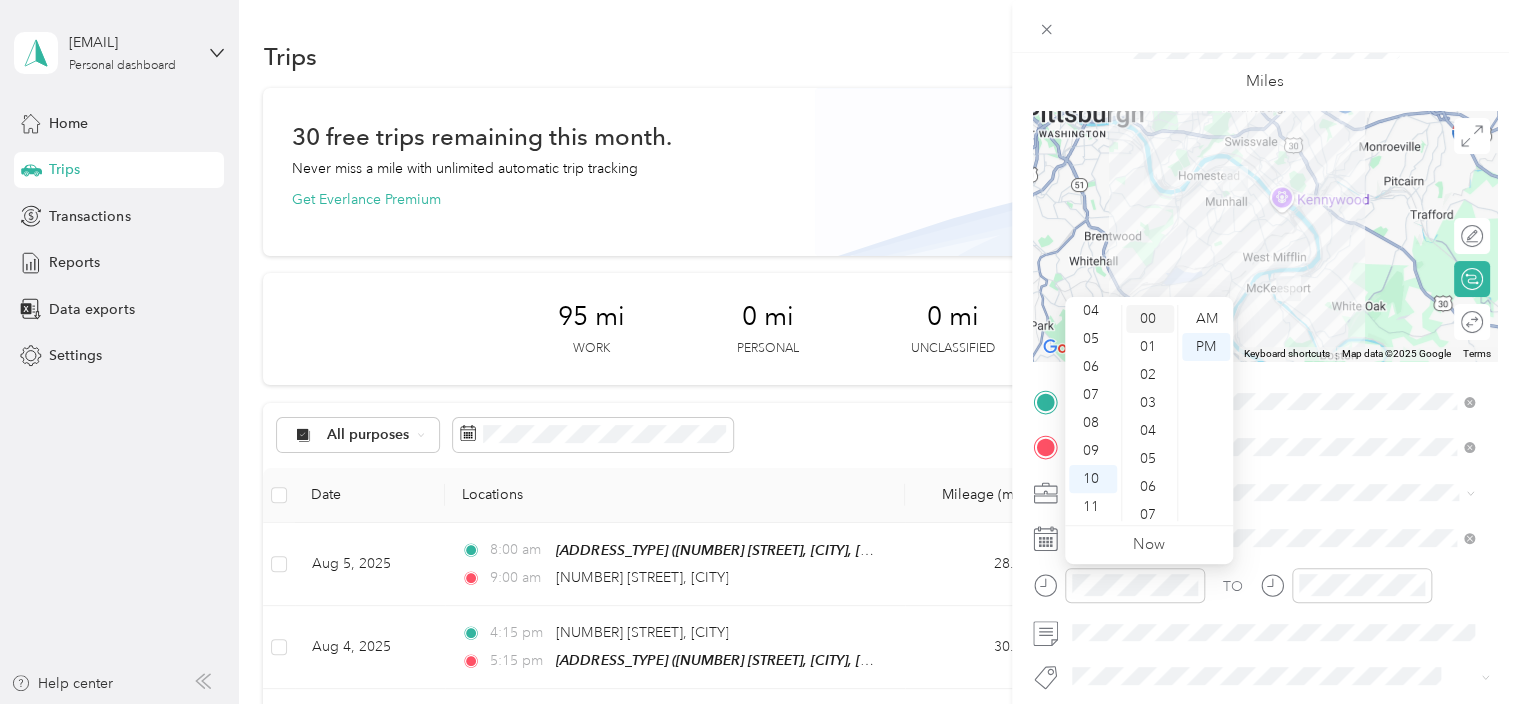 click on "00" at bounding box center (1150, 319) 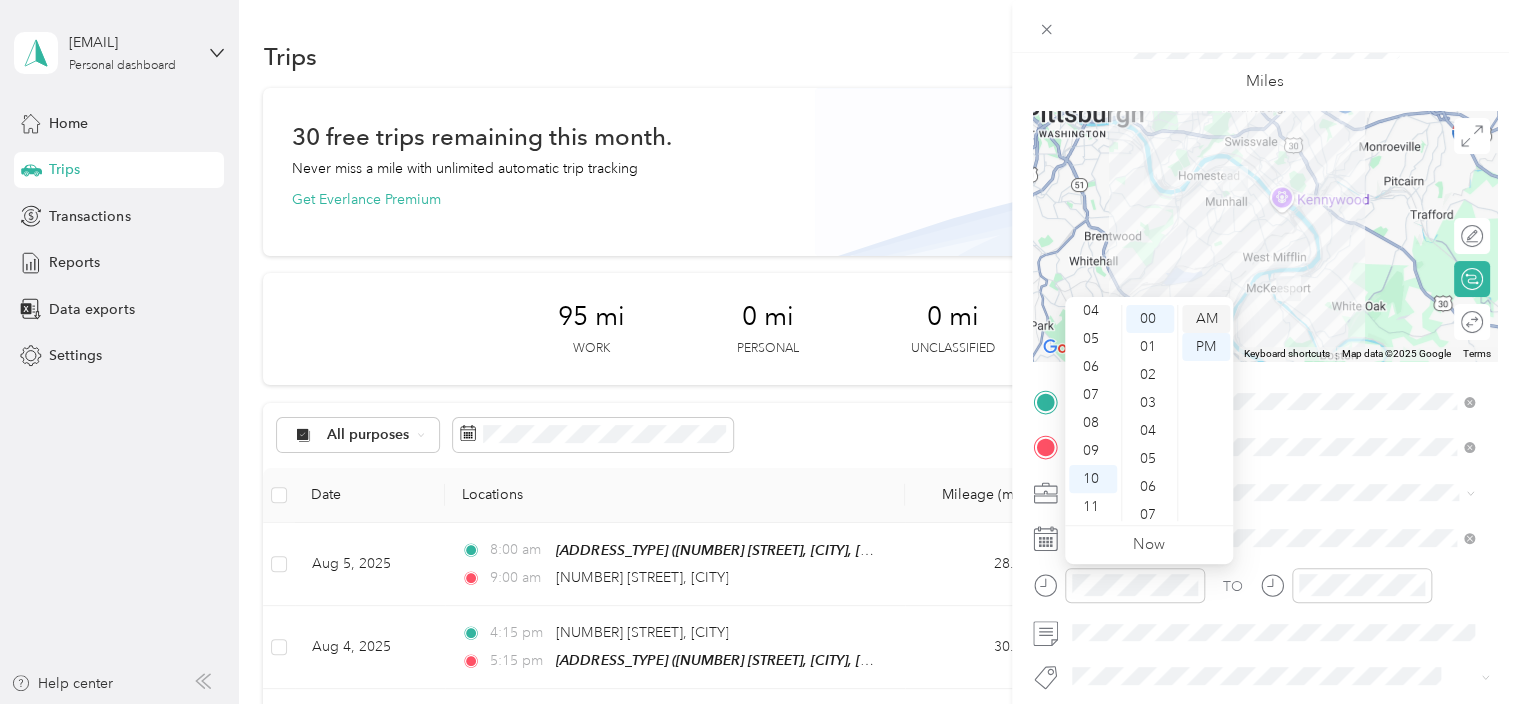 click on "AM" at bounding box center (1206, 319) 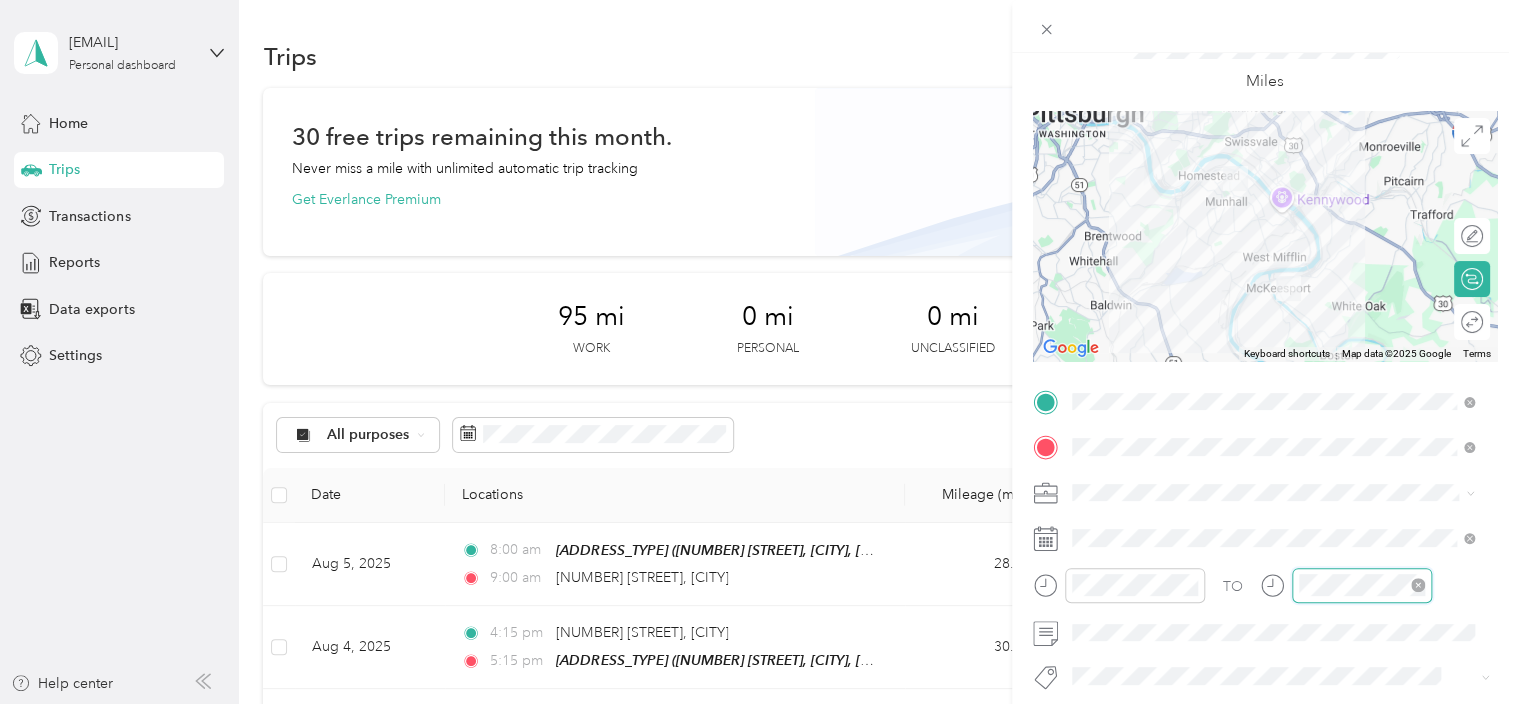 scroll, scrollTop: 120, scrollLeft: 0, axis: vertical 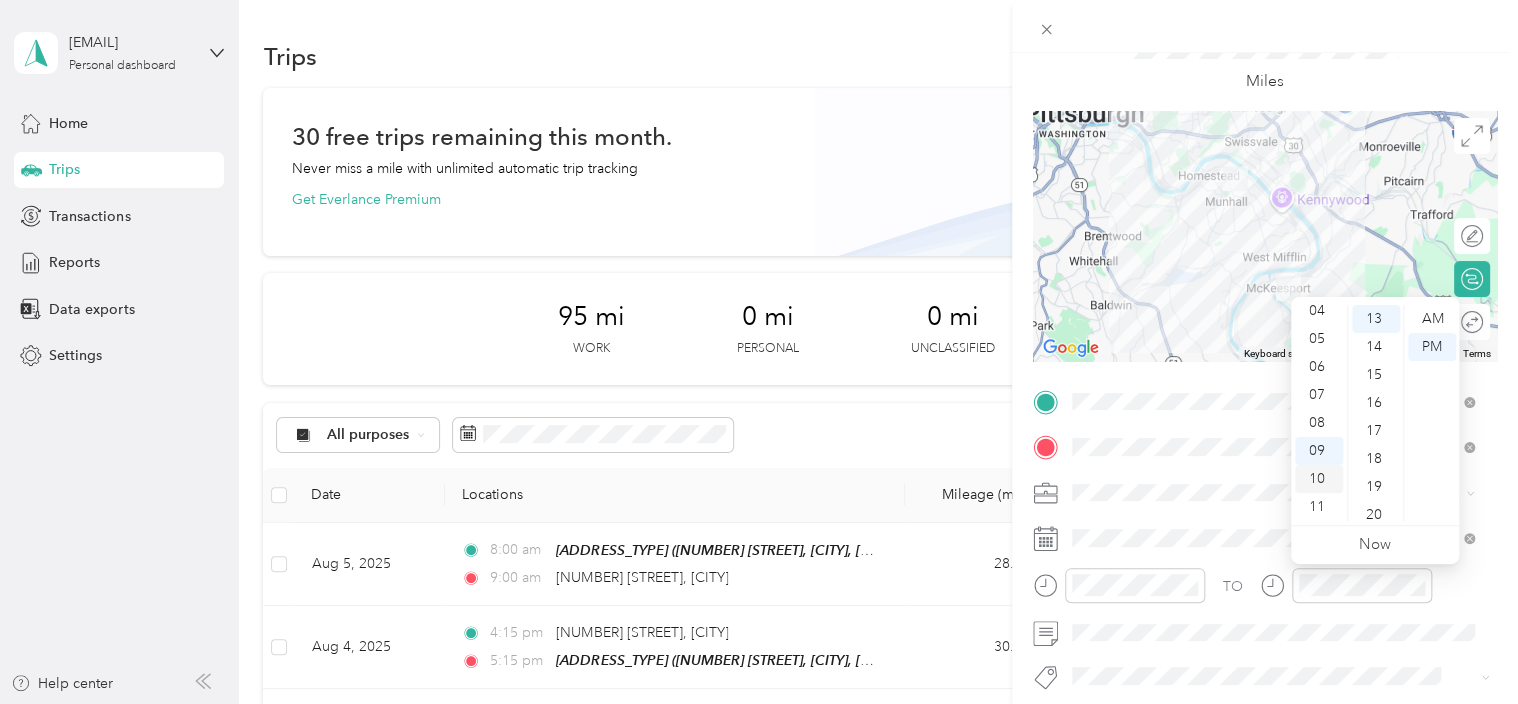 click on "10" at bounding box center [1319, 479] 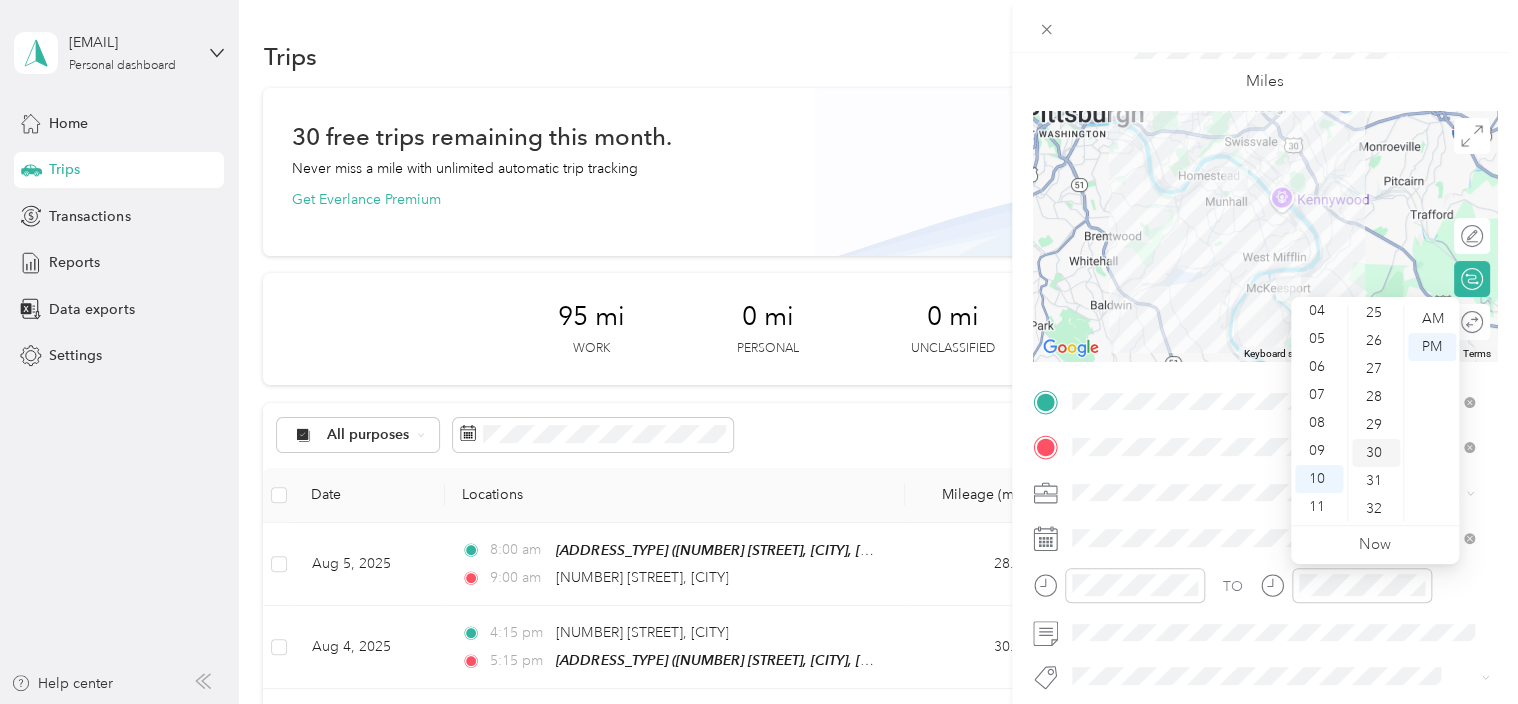 click on "30" at bounding box center (1376, 453) 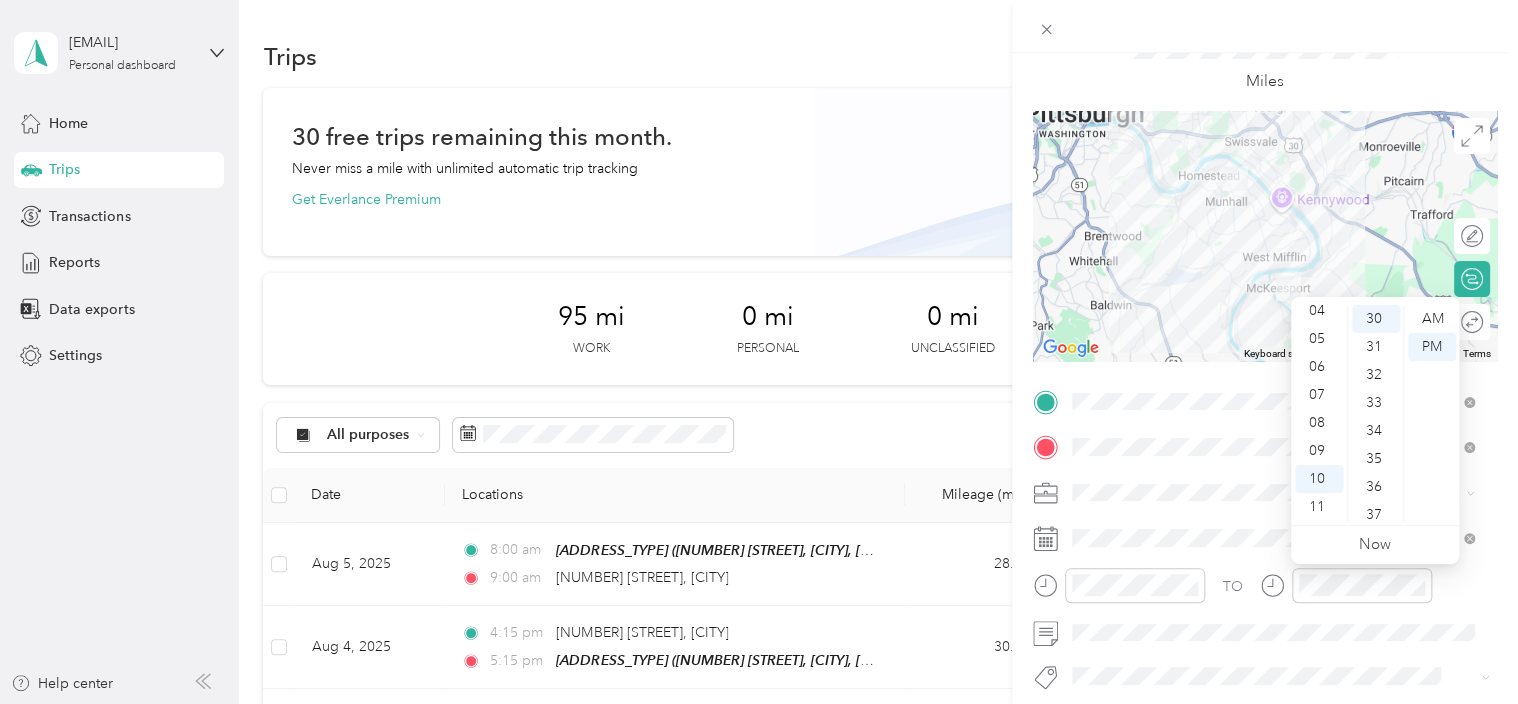 click on "12 01 02 03 04 05 06 07 08 09 10 11 00 01 02 03 04 05 06 07 08 09 10 11 12 13 14 15 16 17 18 19 20 21 22 23 24 25 26 27 28 29 30 31 32 33 34 35 36 37 38 39 40 41 42 43 44 45 46 47 48 49 50 51 52 53 54 55 56 57 58 59 AM PM" at bounding box center (1375, 413) 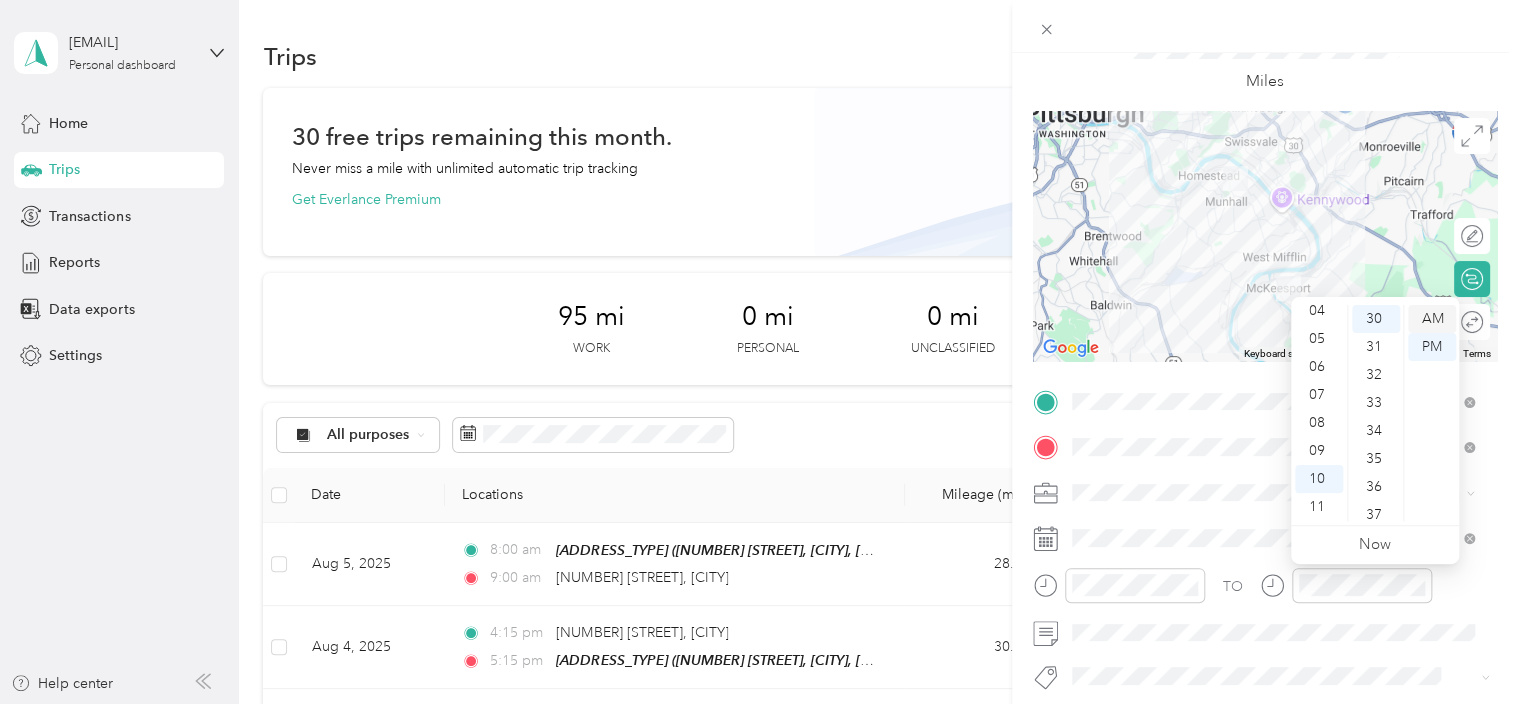 click on "AM" at bounding box center [1432, 319] 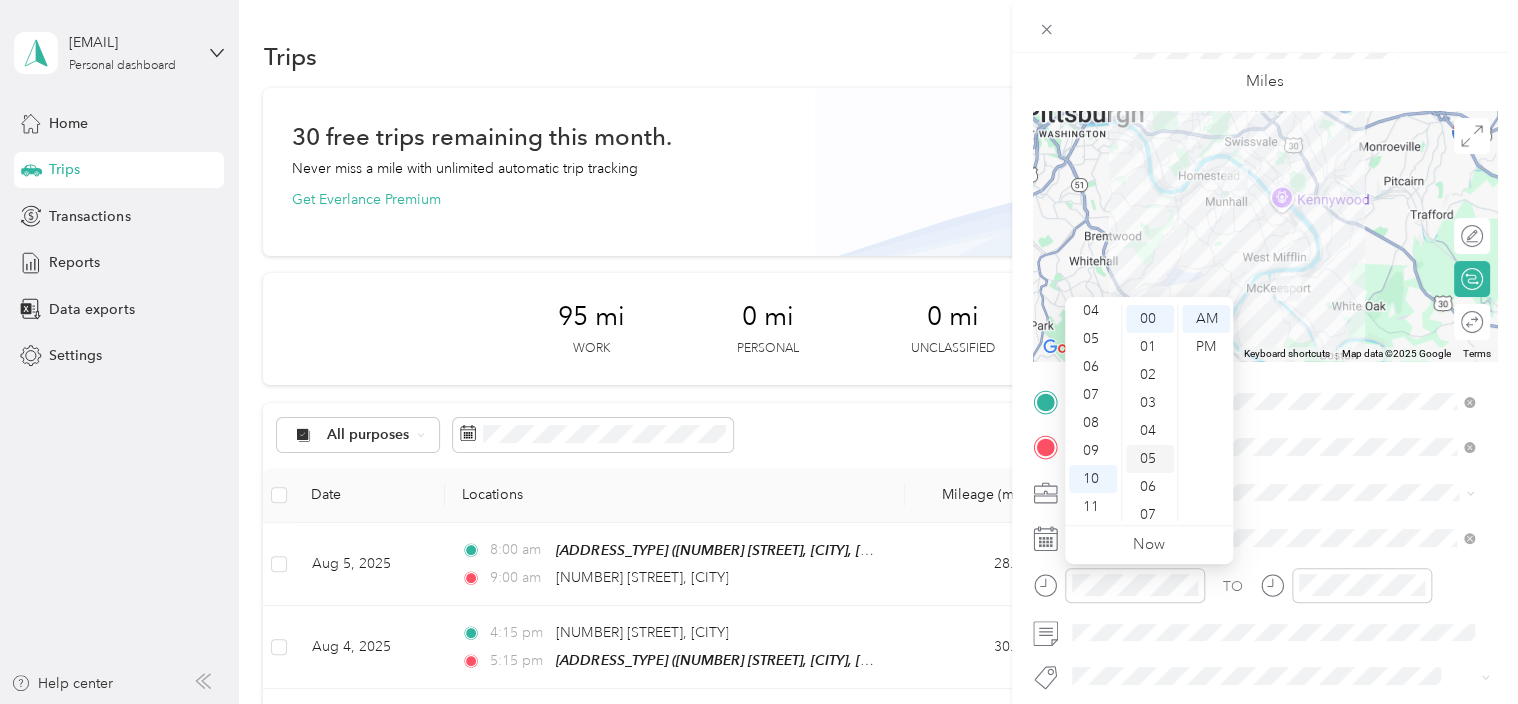 click on "05" at bounding box center (1150, 459) 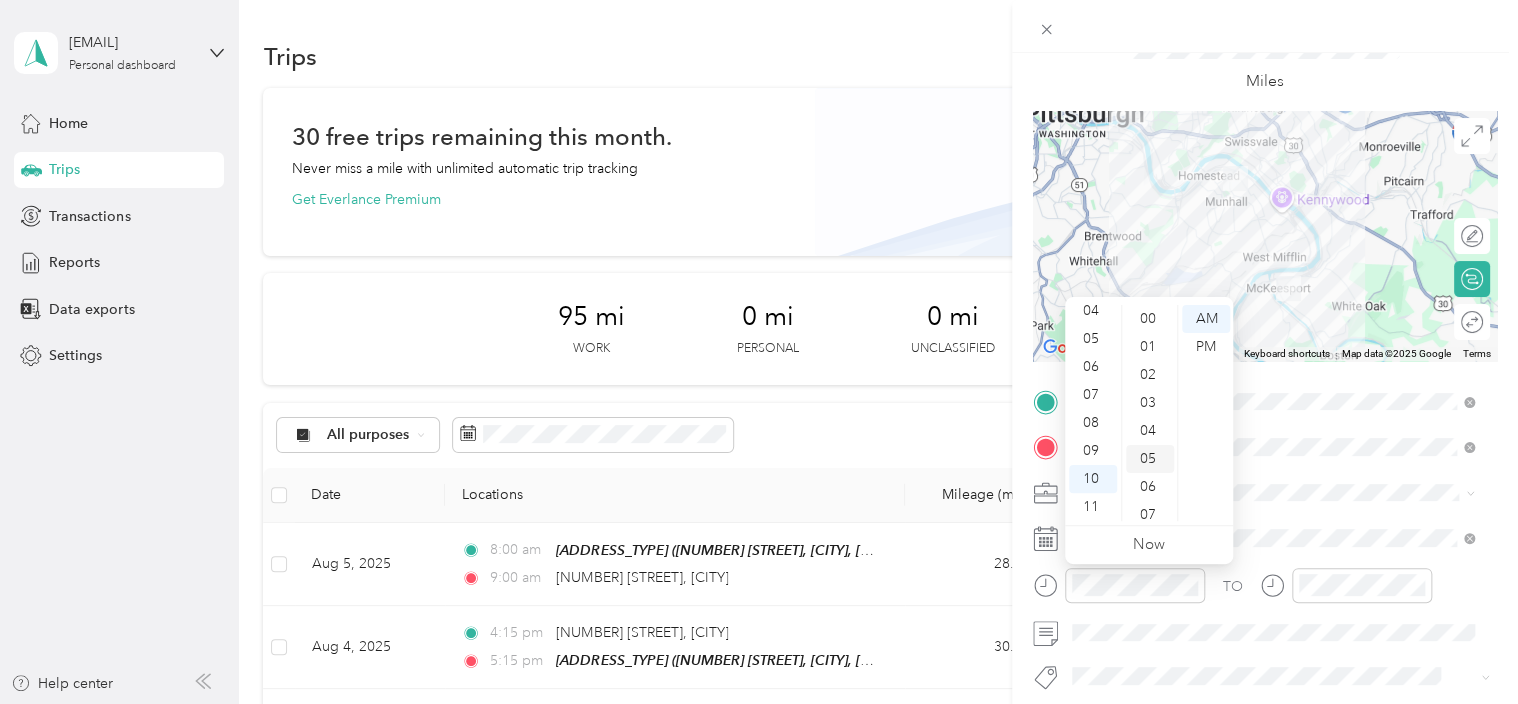 scroll, scrollTop: 140, scrollLeft: 0, axis: vertical 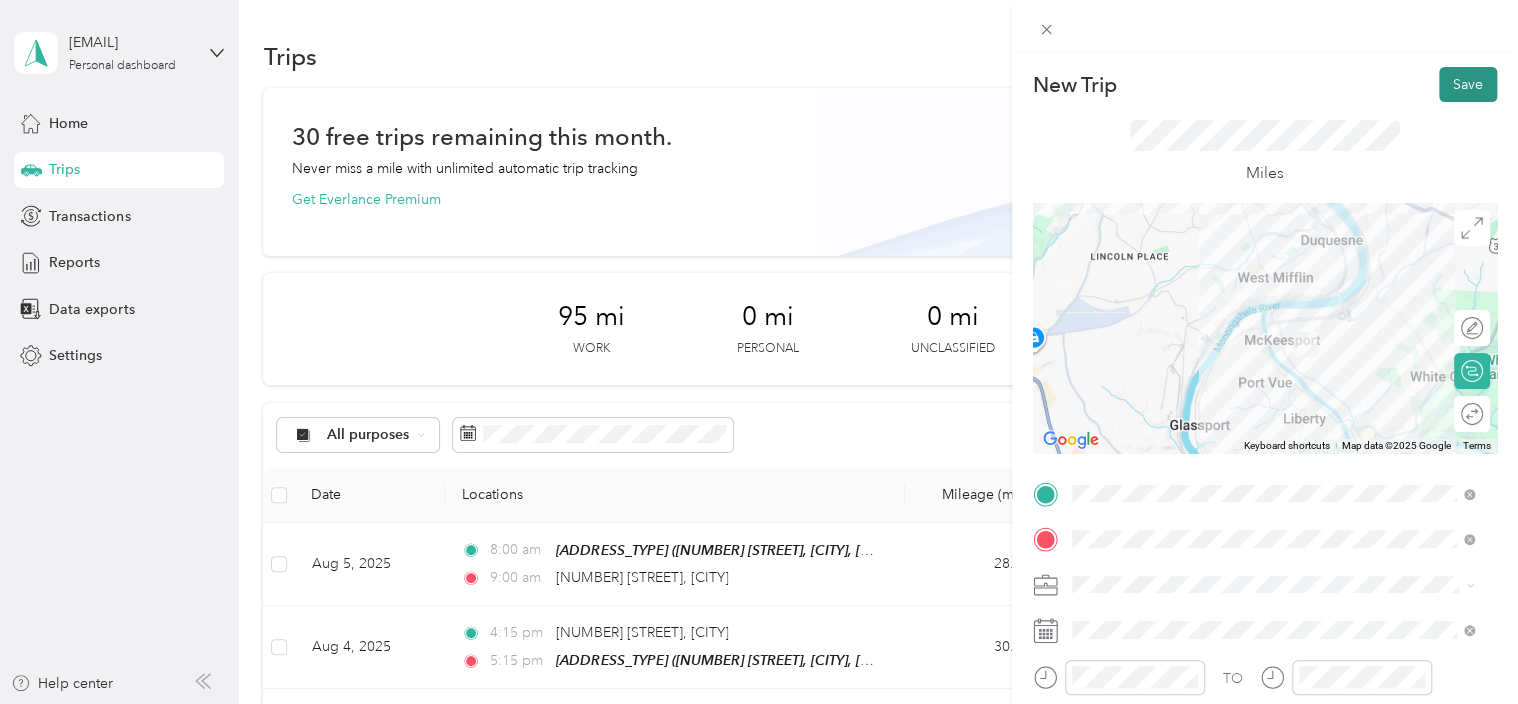 click on "Save" at bounding box center (1468, 84) 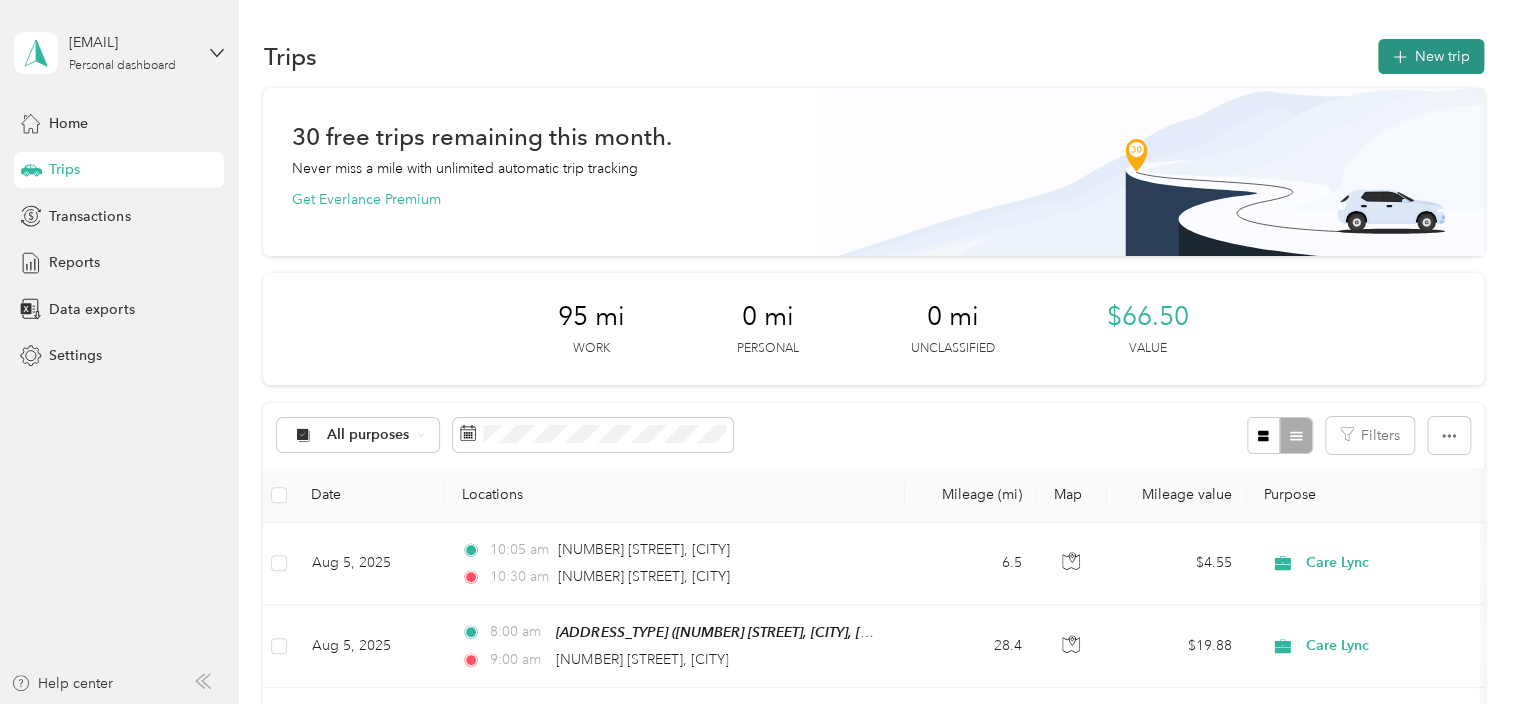 click on "New trip" at bounding box center (1431, 56) 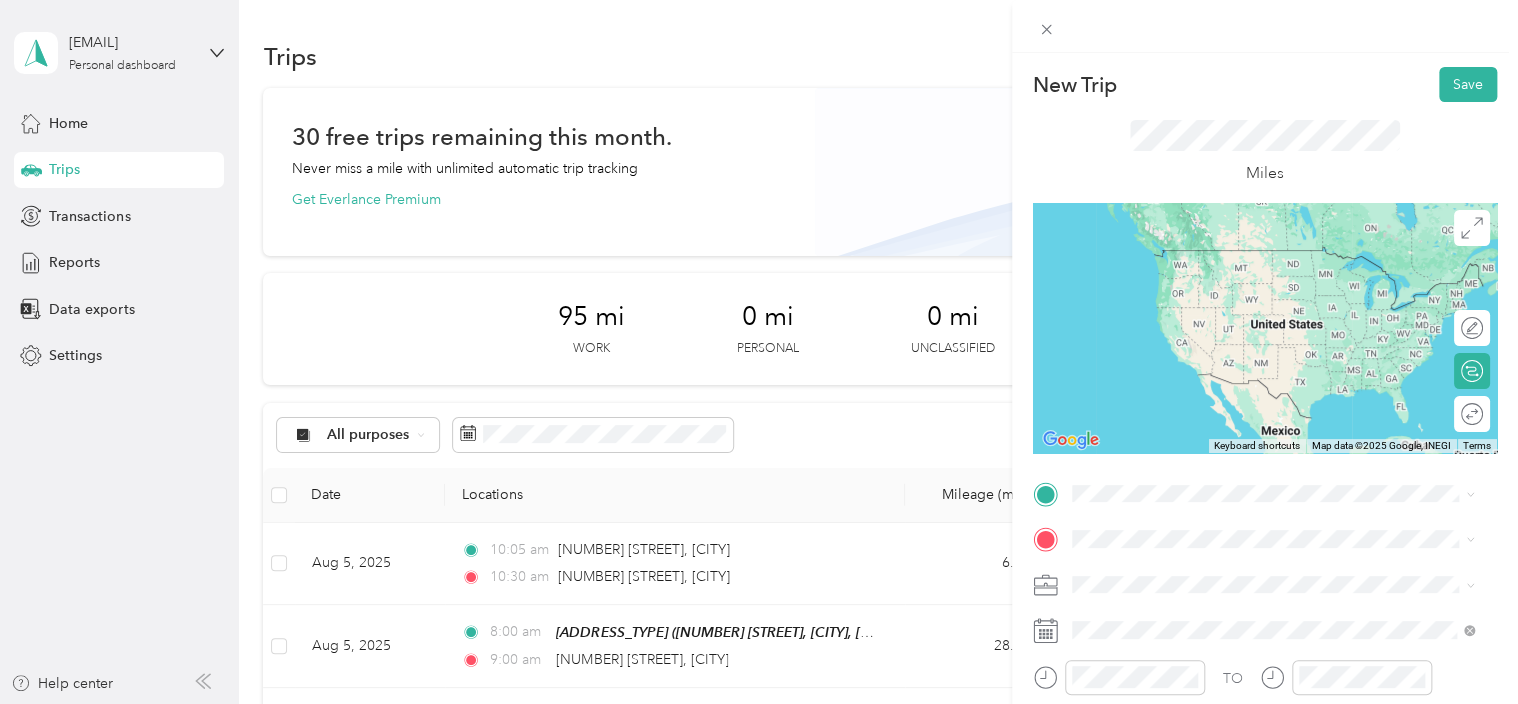 click on "[NUMBER] [STREET]
[CITY], [STATE] [POSTAL_CODE], [COUNTRY]" at bounding box center [1273, 253] 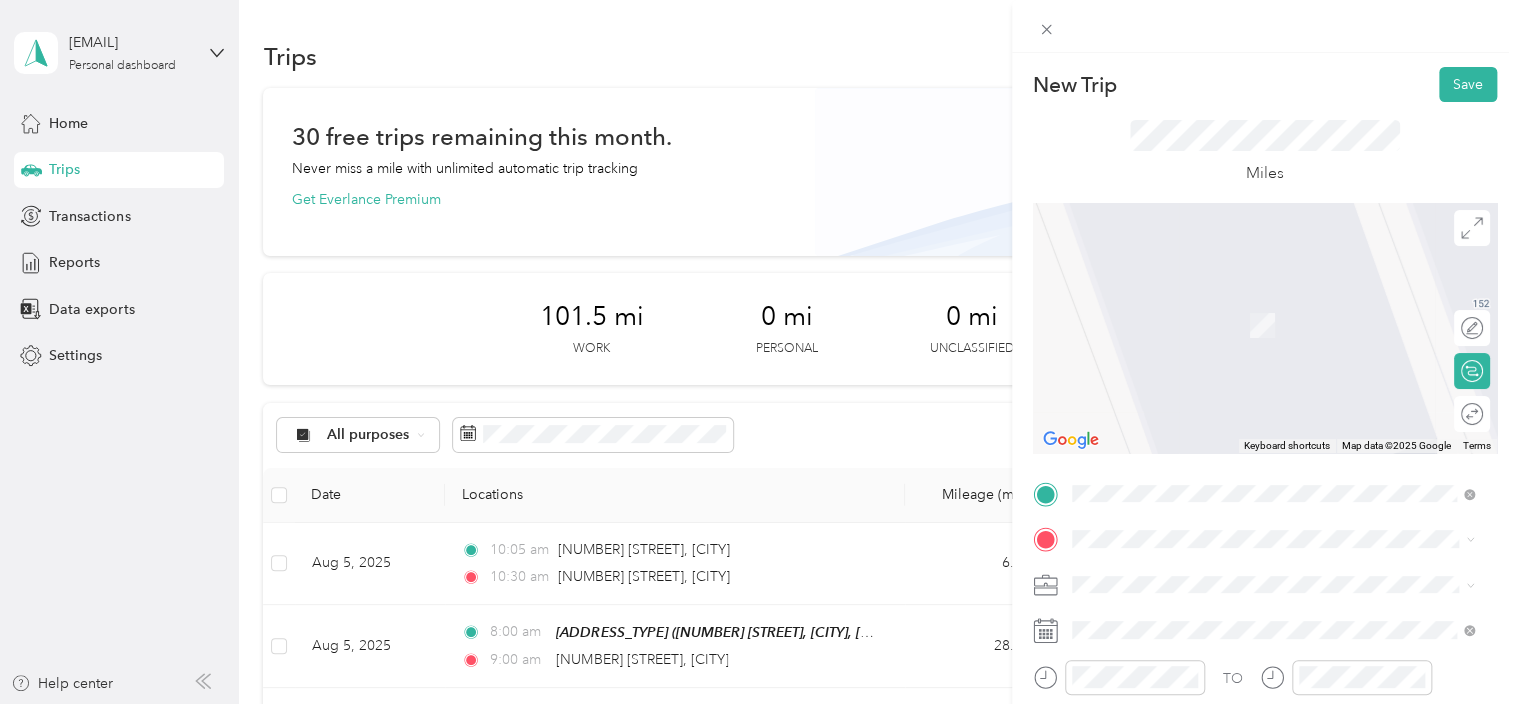 click on "TO Add photo" at bounding box center (1265, 719) 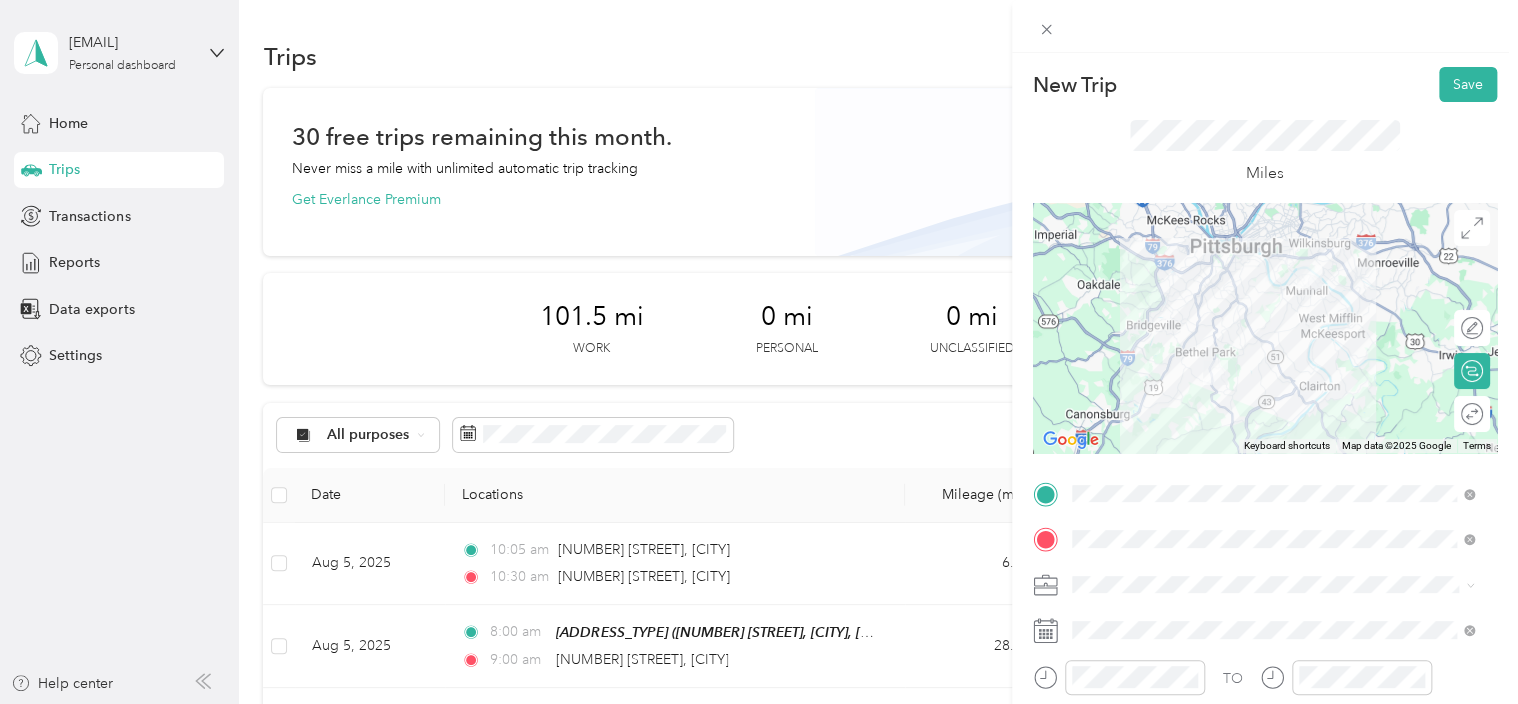 click at bounding box center [1265, 328] 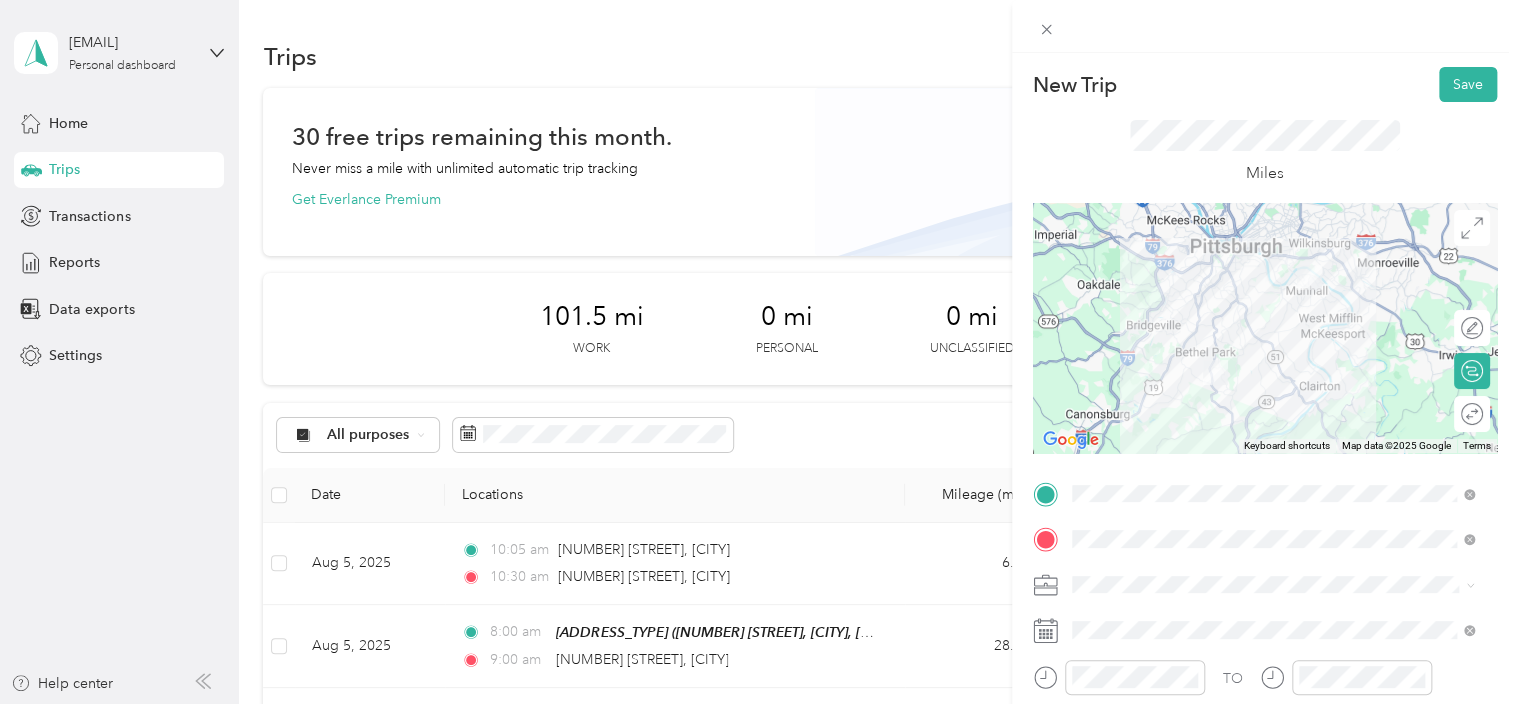 click at bounding box center (1265, 328) 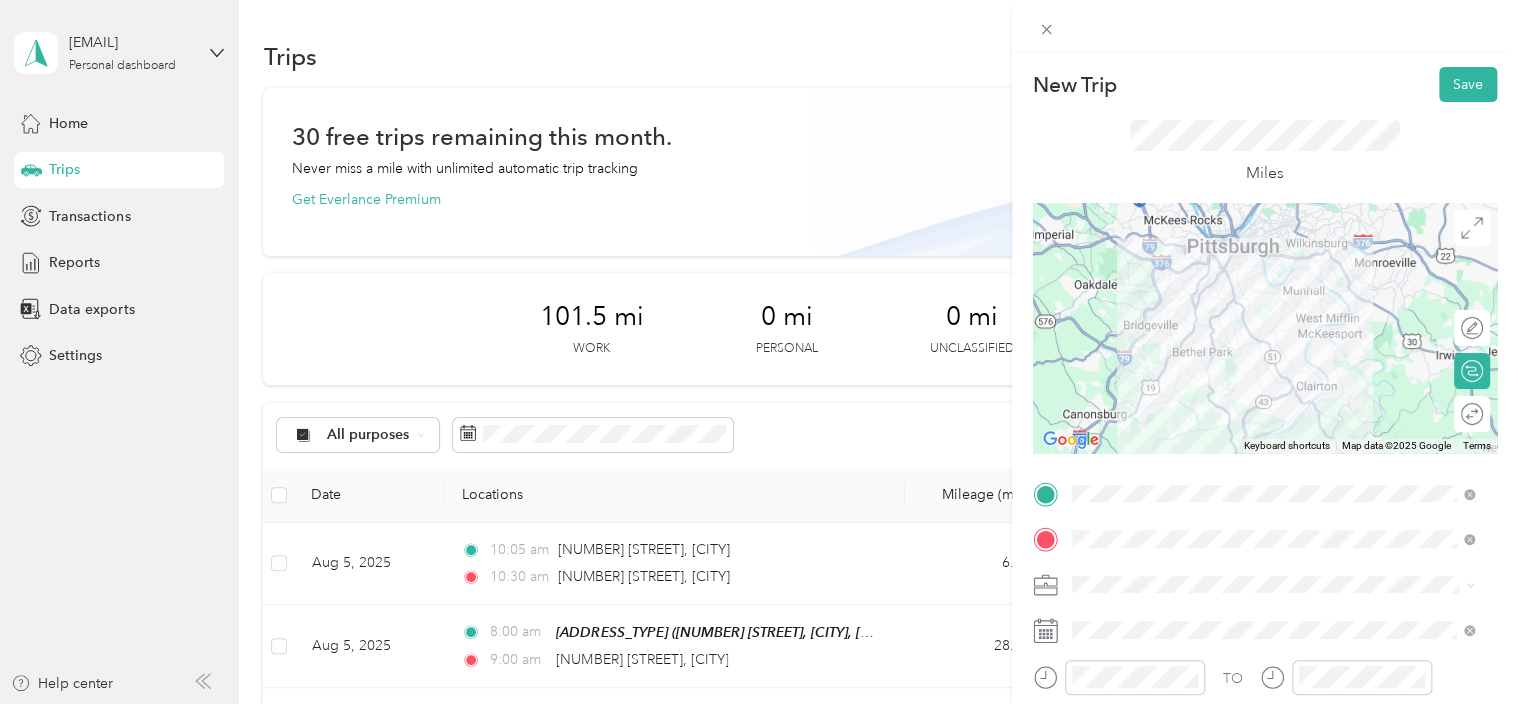 click at bounding box center [1265, 328] 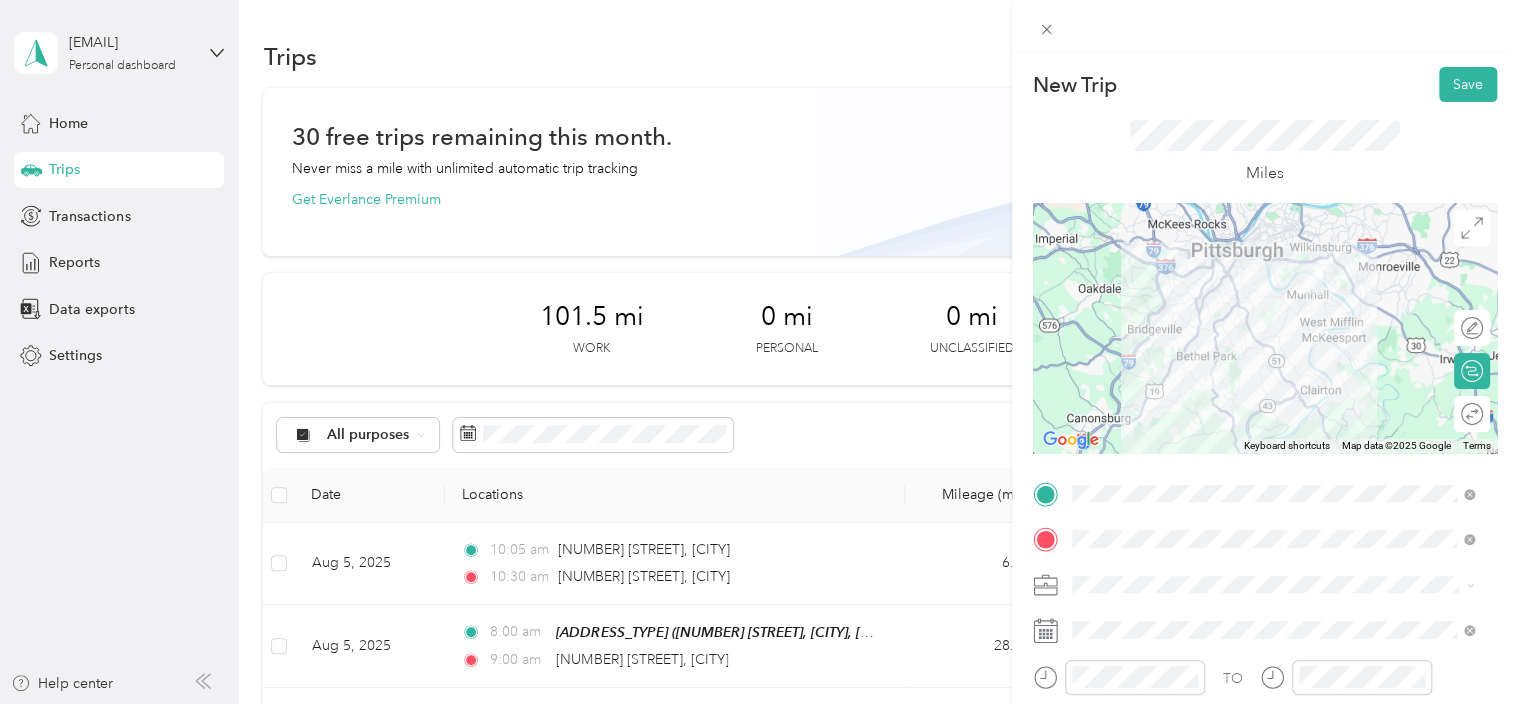 click at bounding box center [1265, 328] 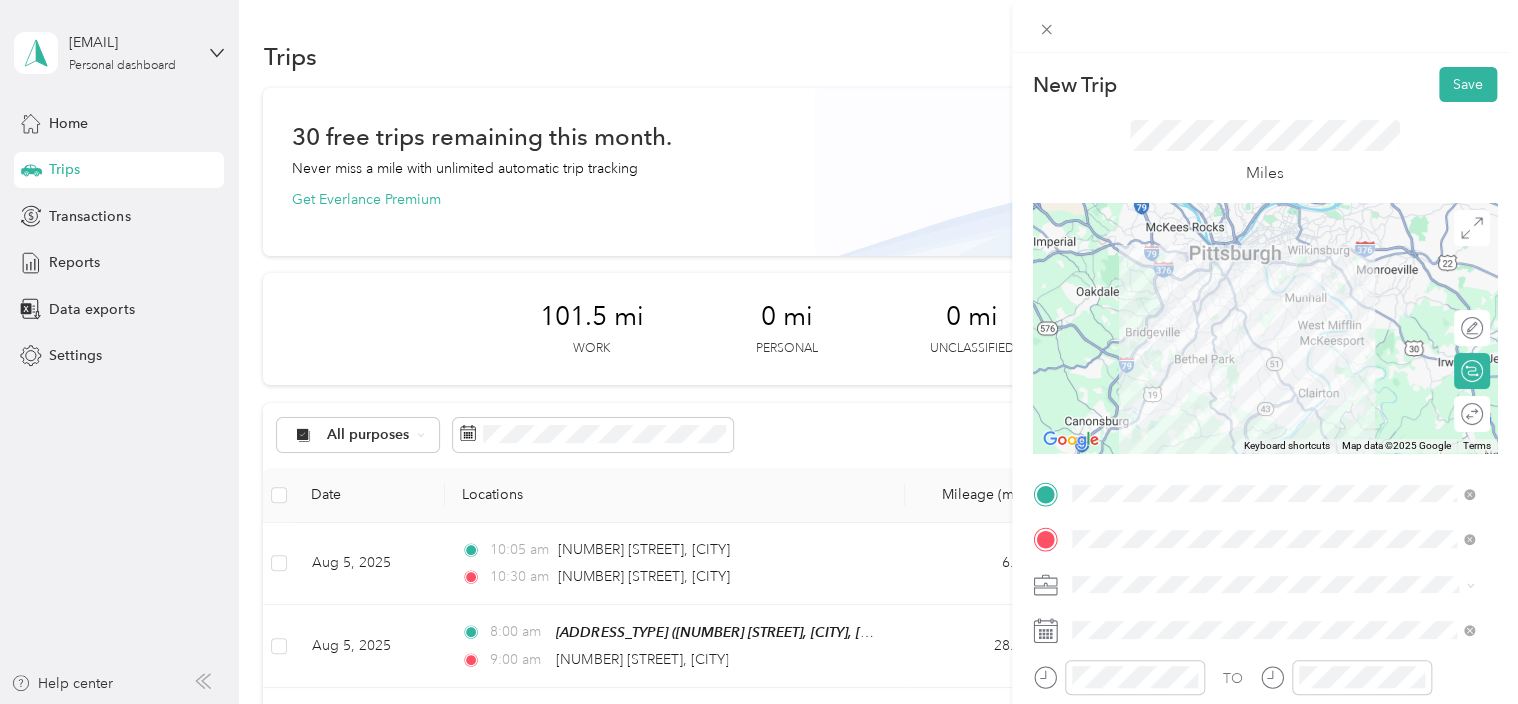 click at bounding box center [1265, 328] 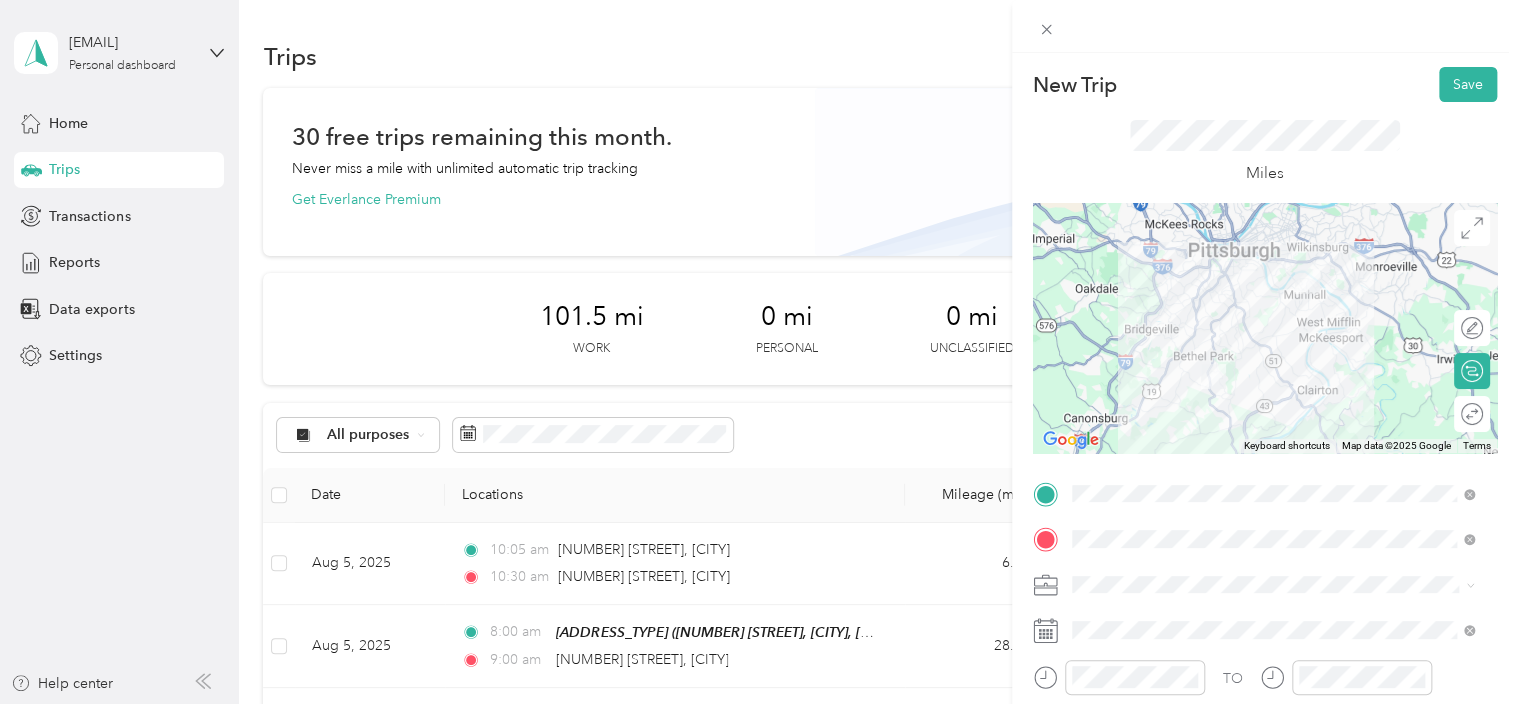 click at bounding box center (1265, 328) 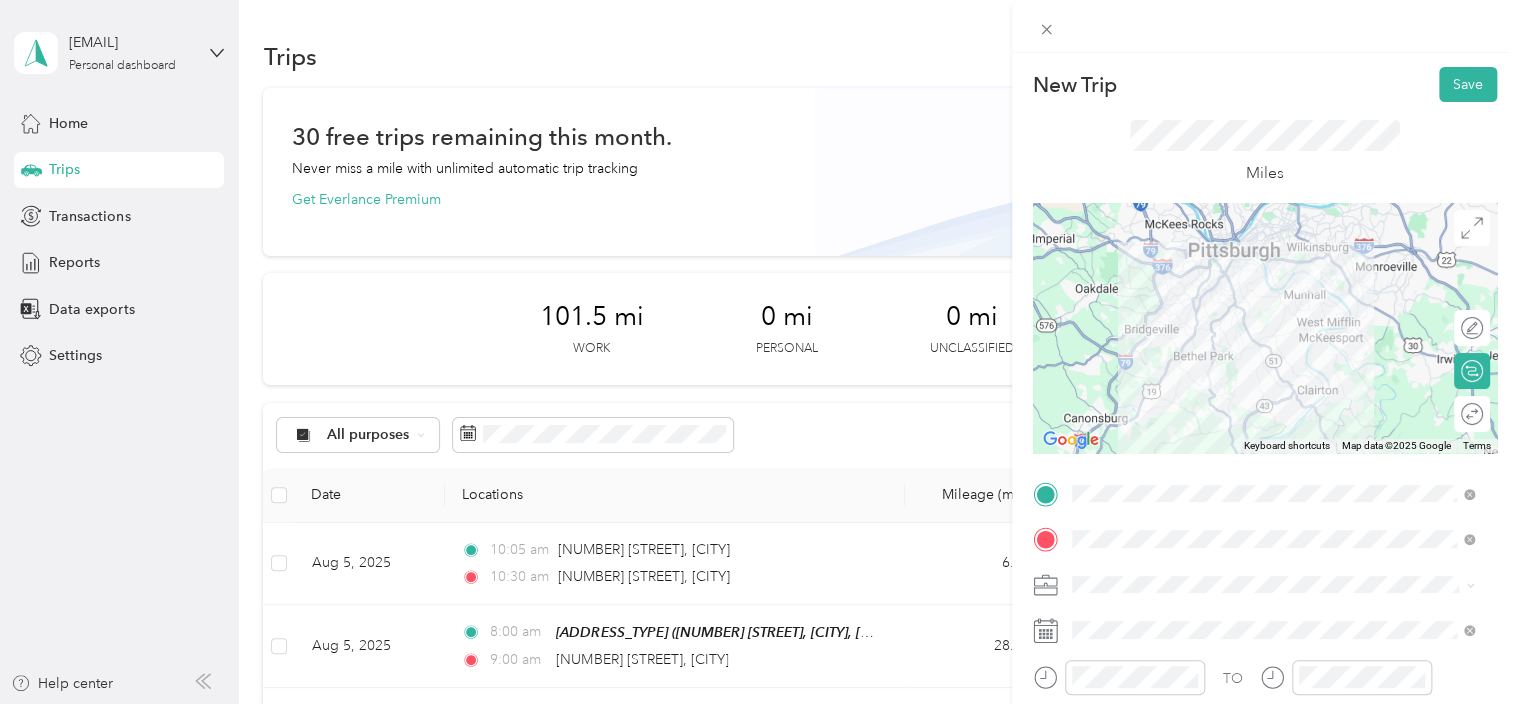 click at bounding box center [1265, 328] 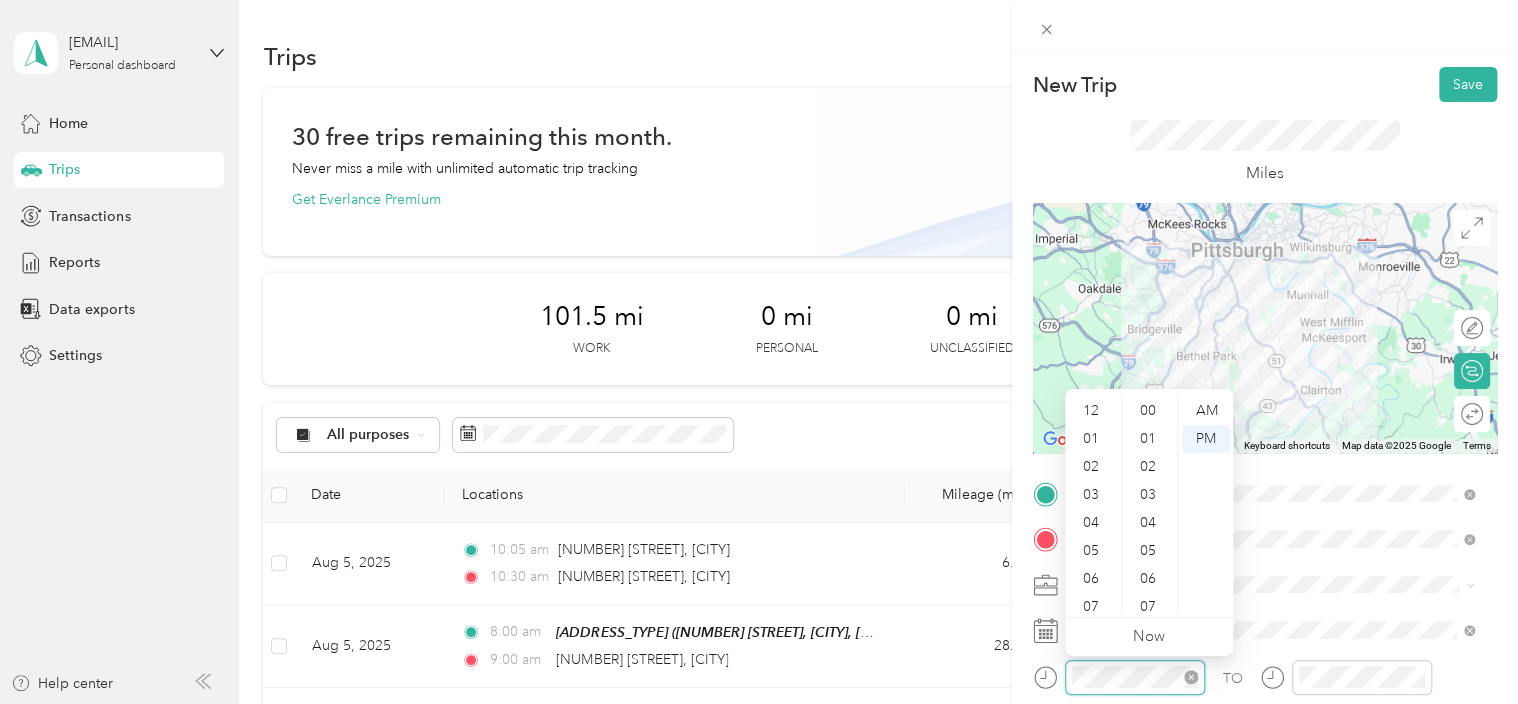 scroll, scrollTop: 392, scrollLeft: 0, axis: vertical 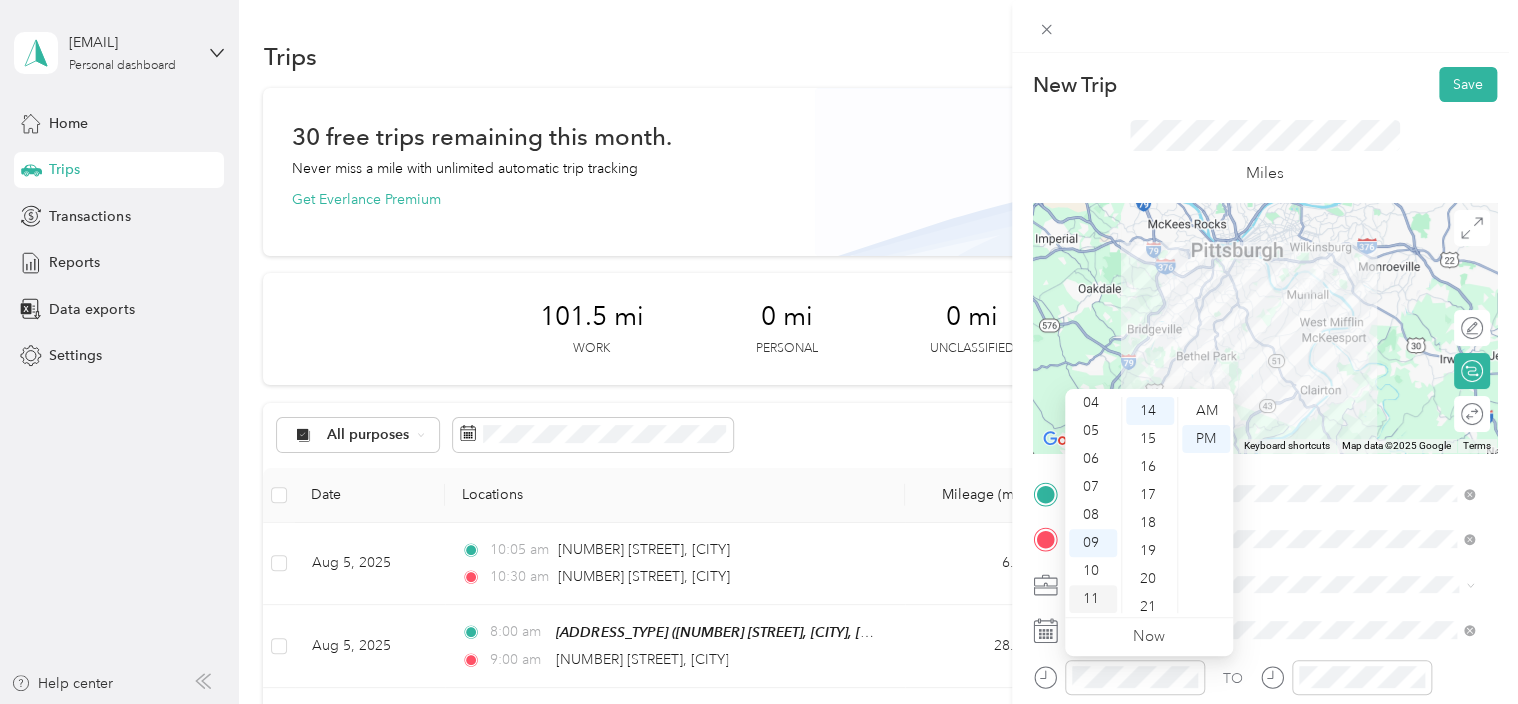 click on "11" at bounding box center (1093, 599) 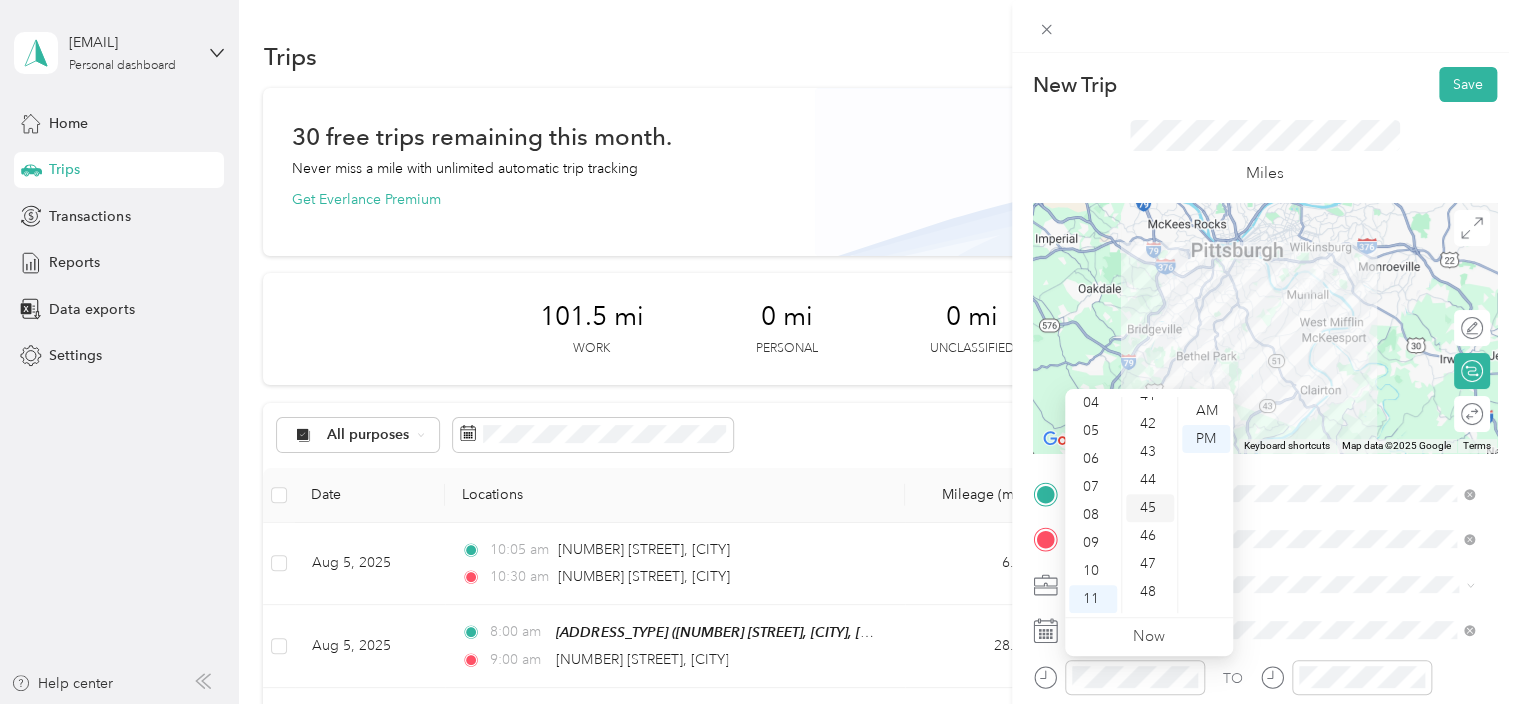 click on "45" at bounding box center (1150, 508) 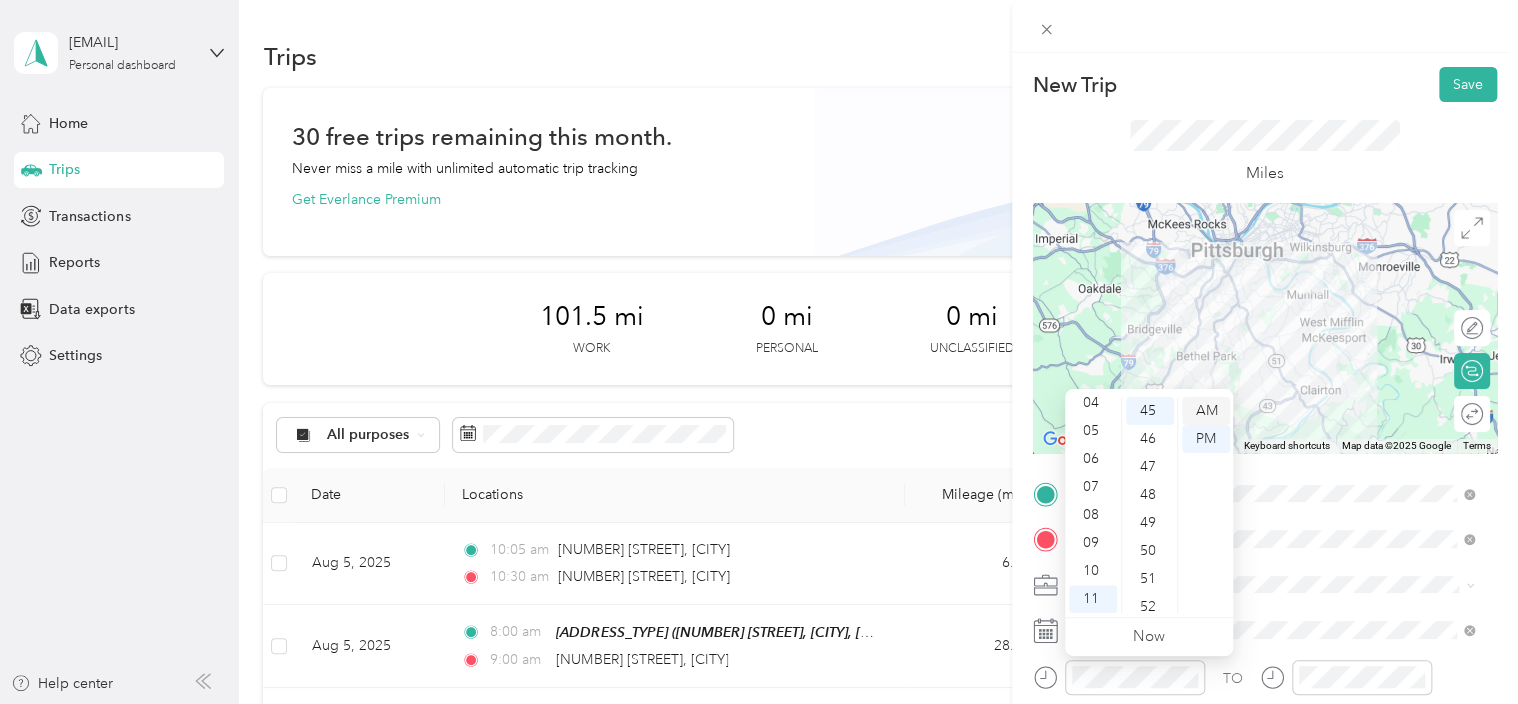 click on "AM" at bounding box center (1206, 411) 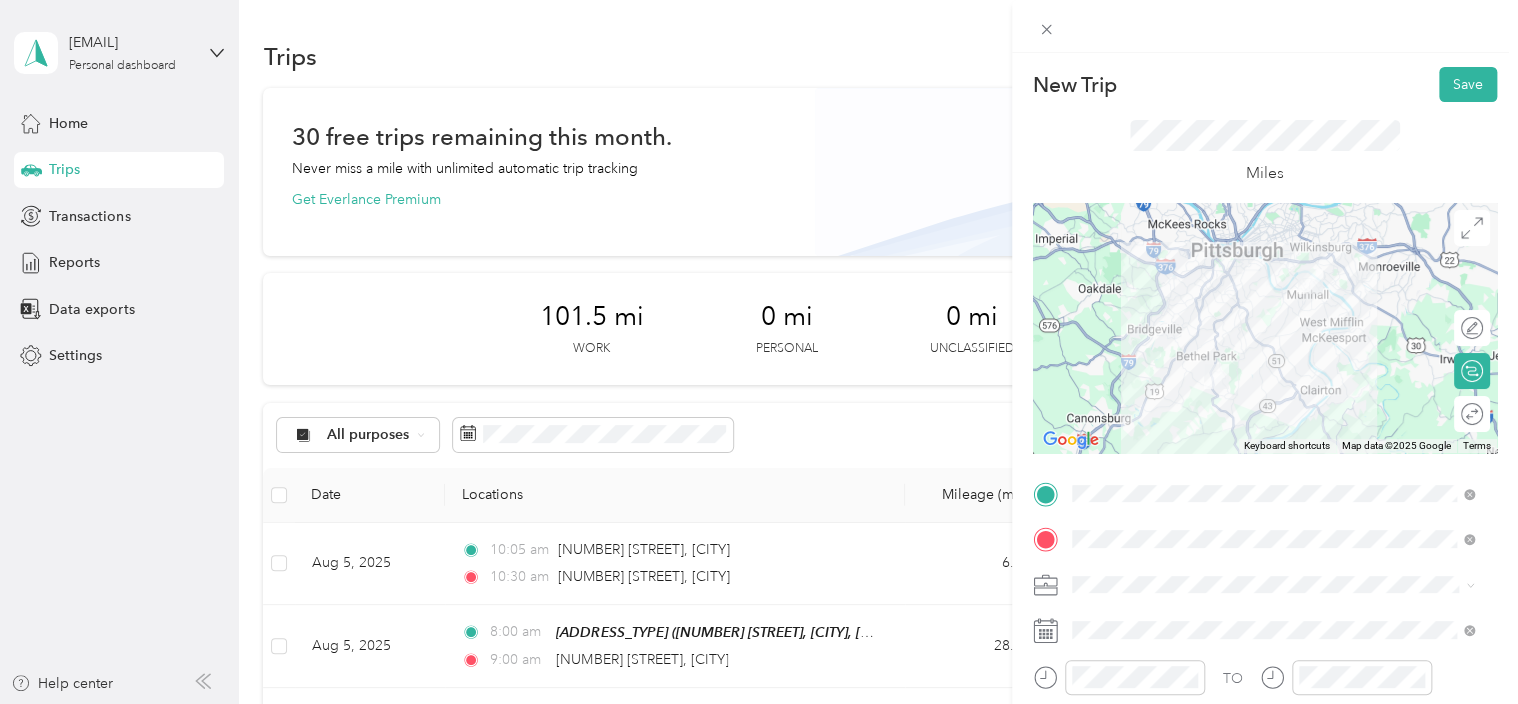 click at bounding box center (1346, 684) 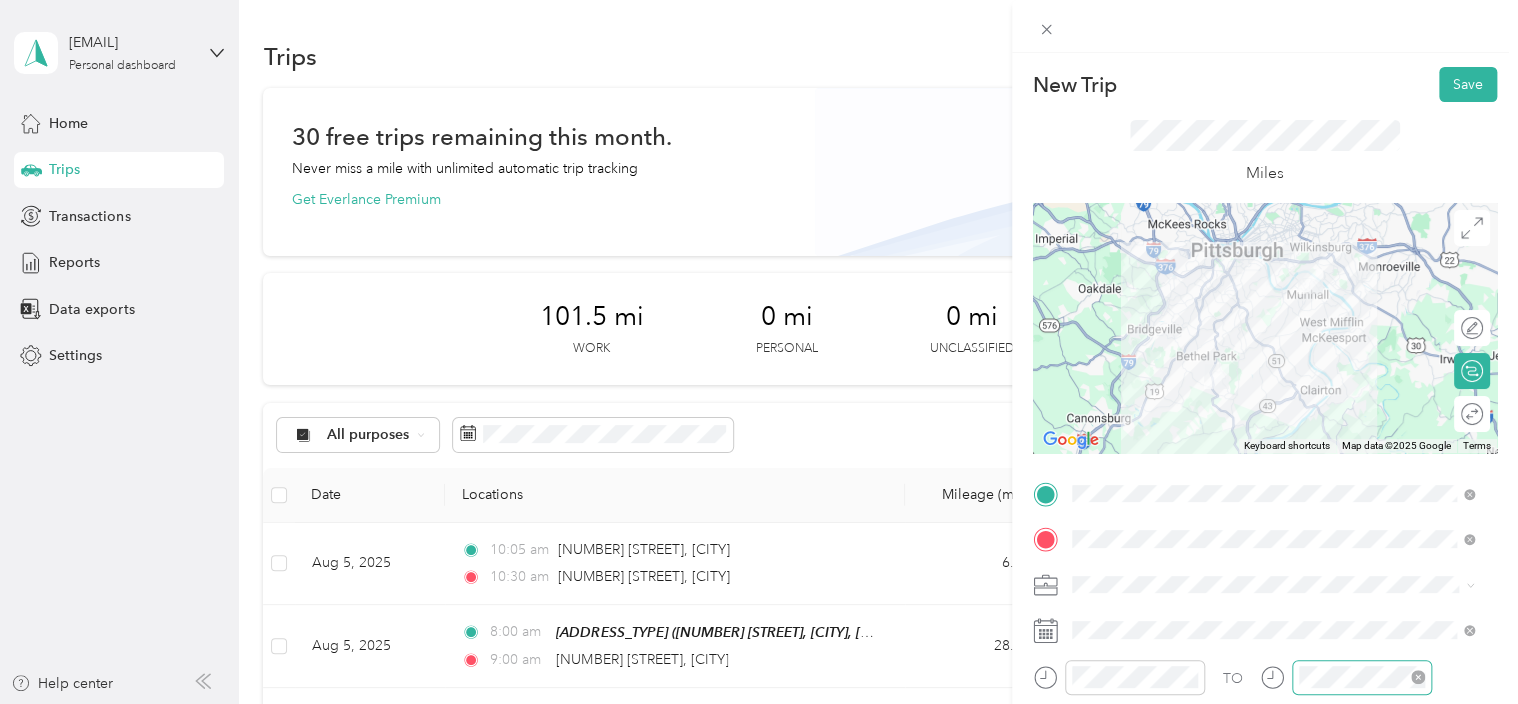 click at bounding box center [1362, 677] 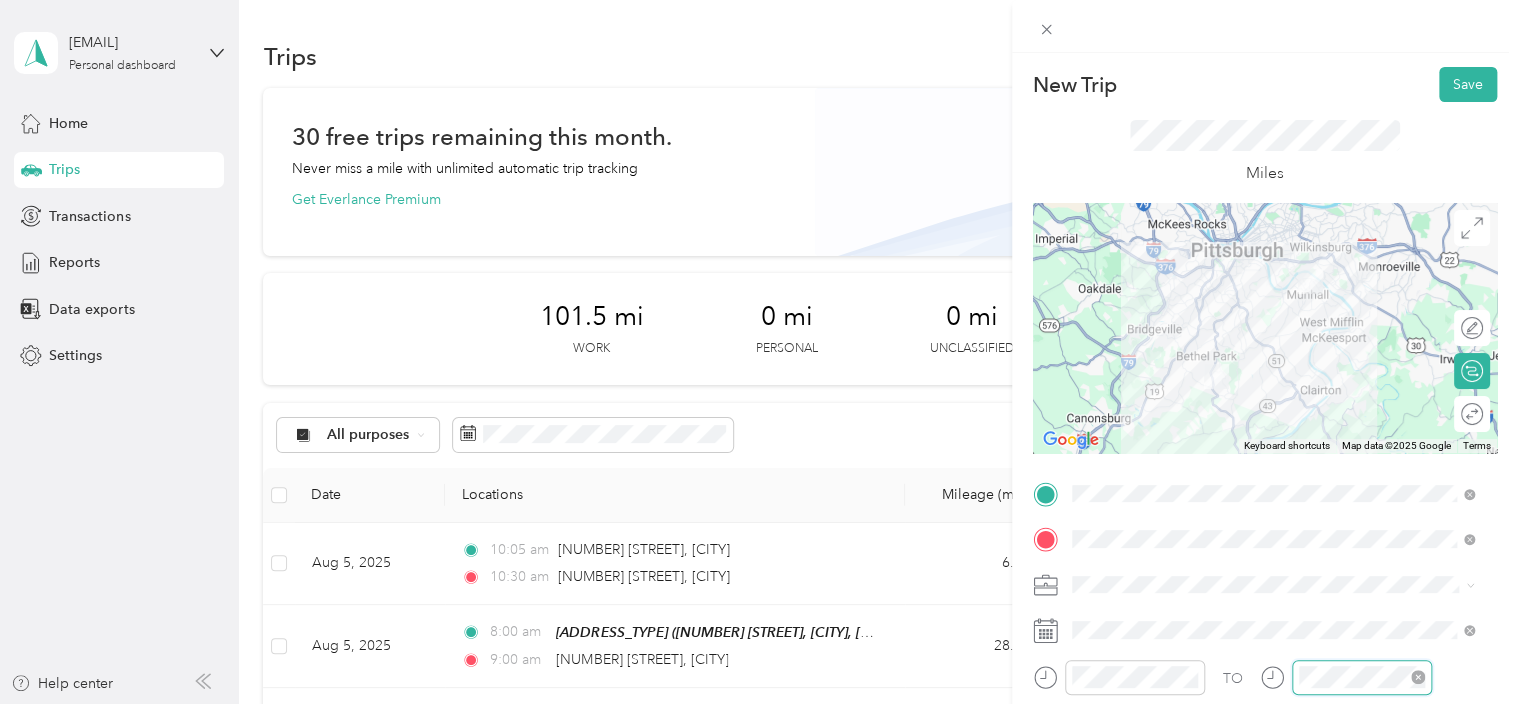 scroll, scrollTop: 392, scrollLeft: 0, axis: vertical 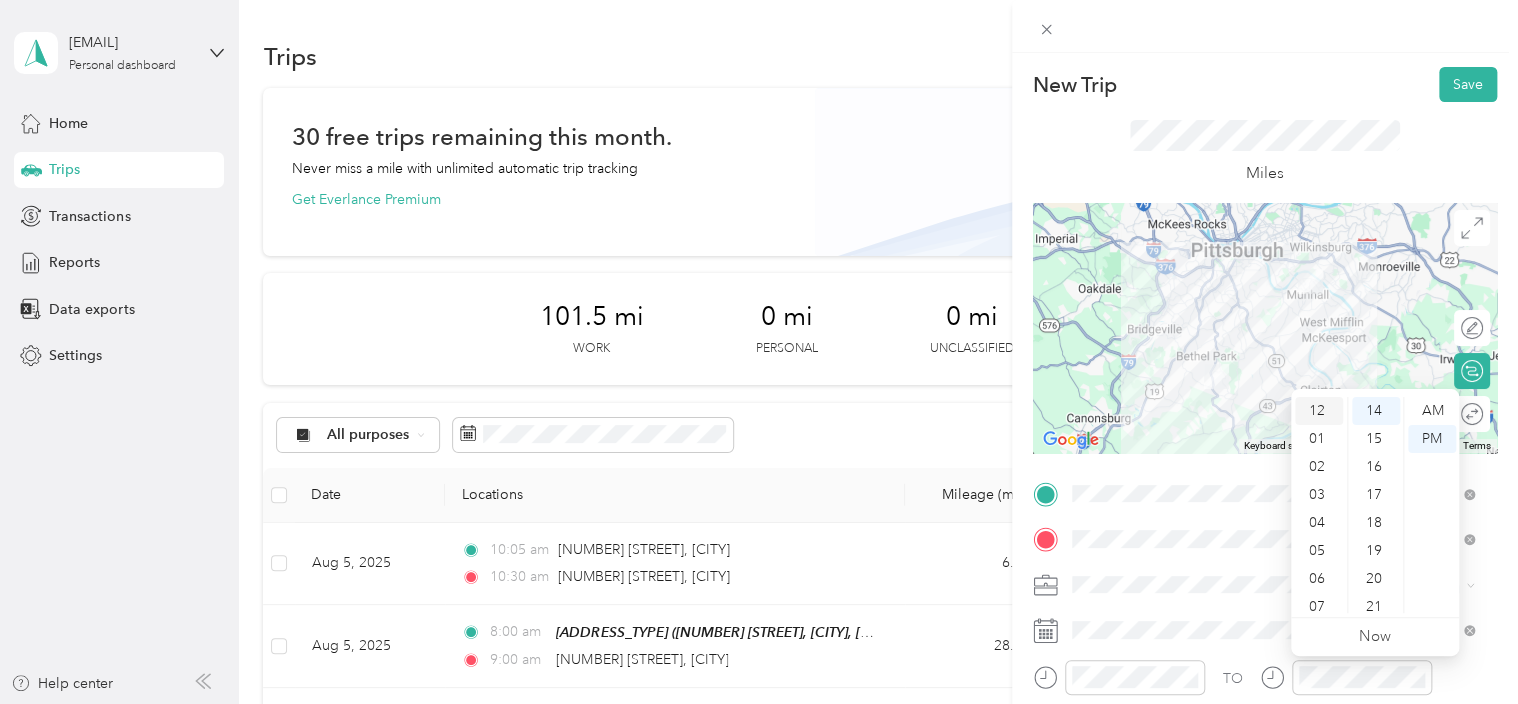 click on "12" at bounding box center (1319, 411) 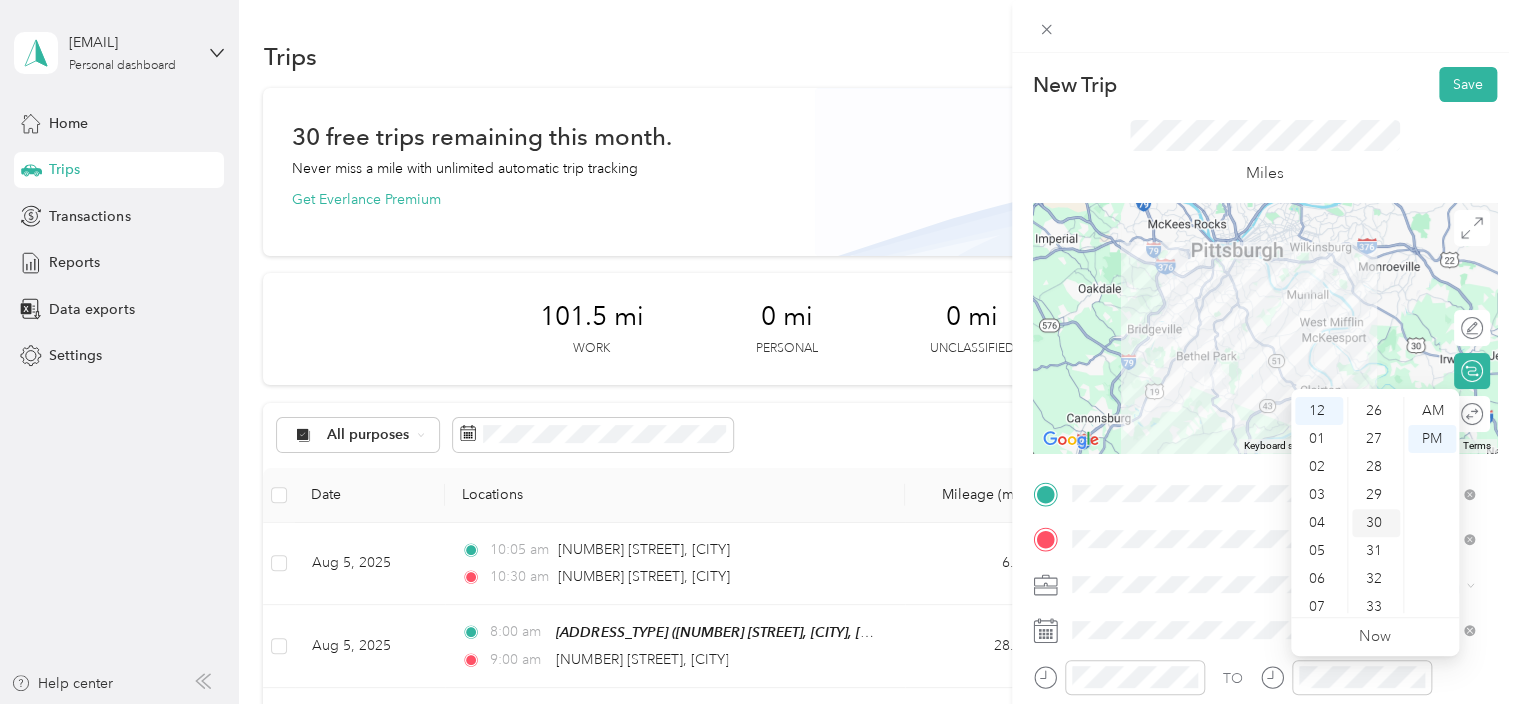 click on "30" at bounding box center [1376, 523] 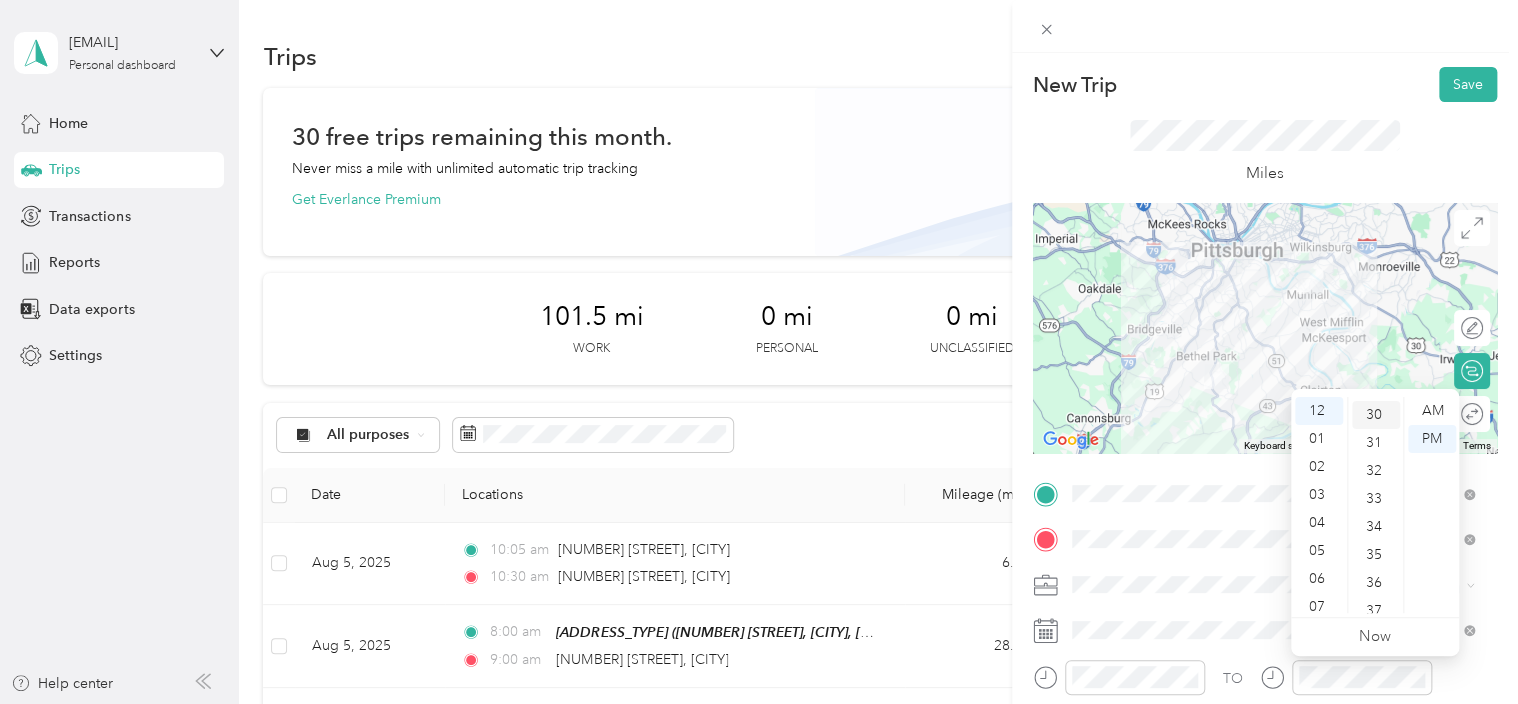 scroll, scrollTop: 840, scrollLeft: 0, axis: vertical 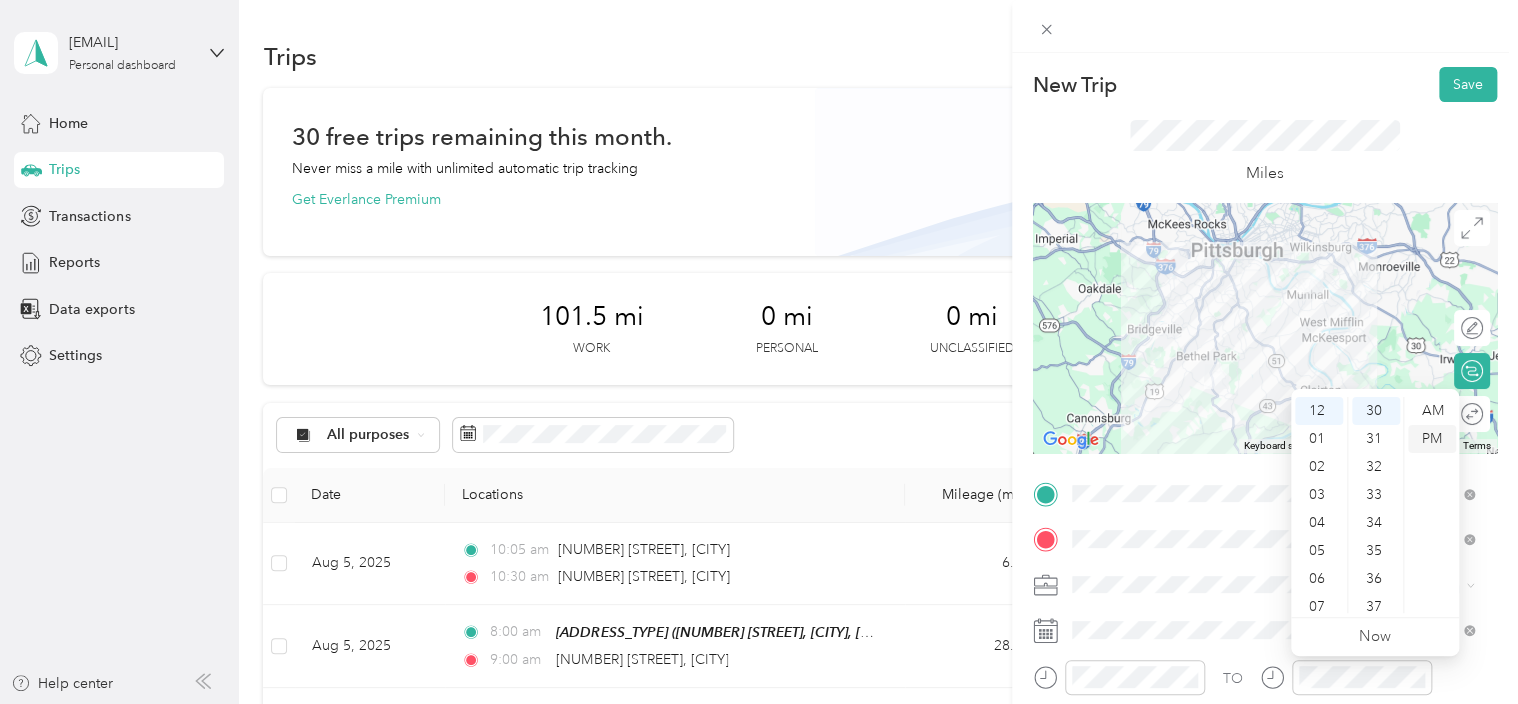 click on "PM" at bounding box center [1432, 439] 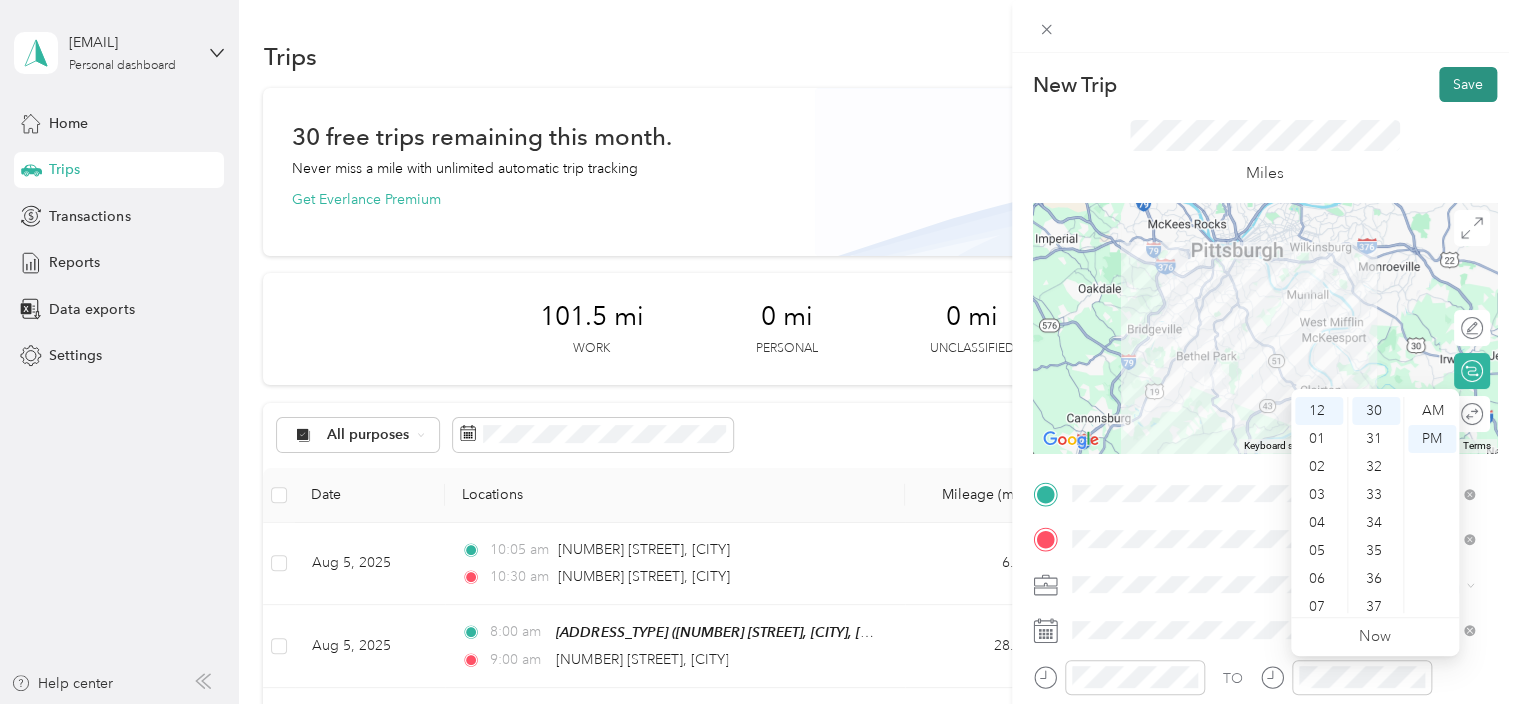 click on "Save" at bounding box center (1468, 84) 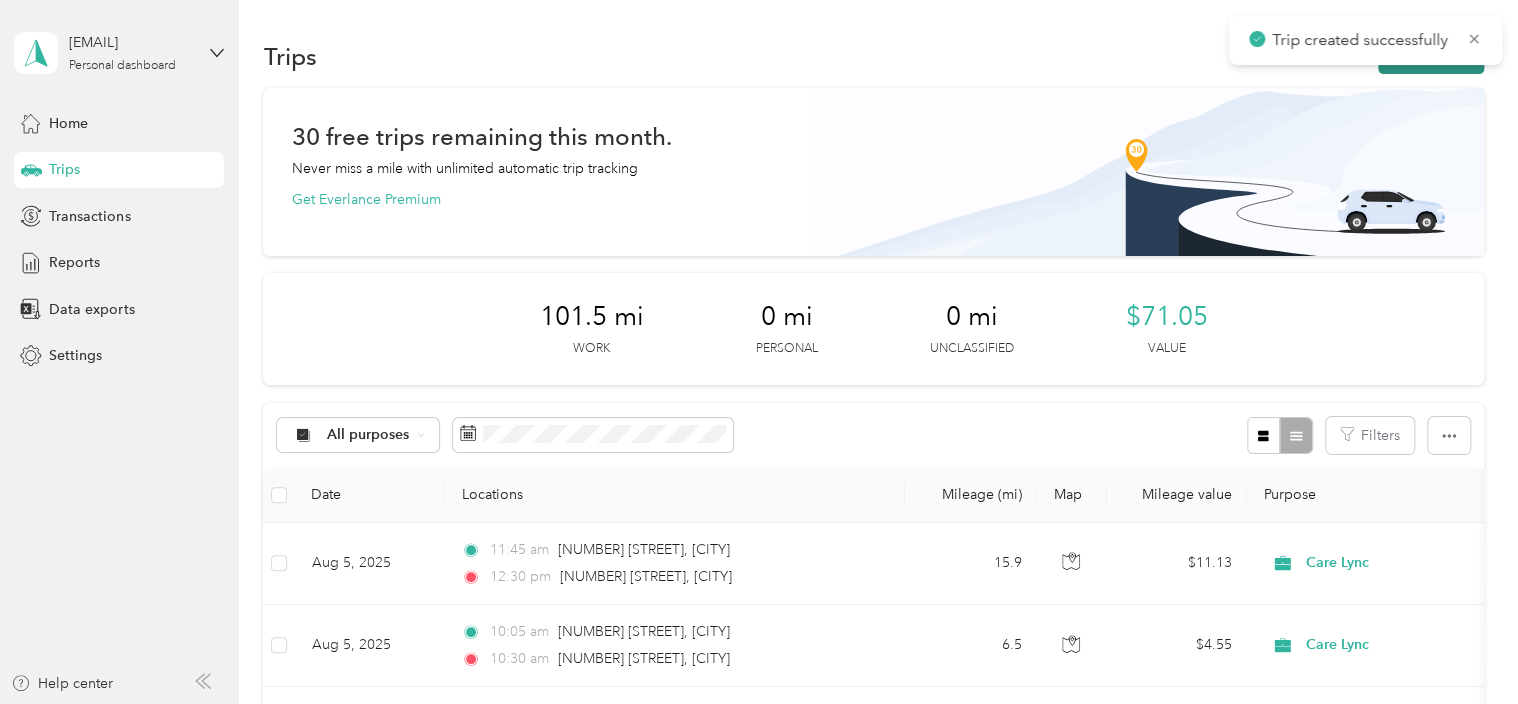 click on "New trip" at bounding box center (1431, 56) 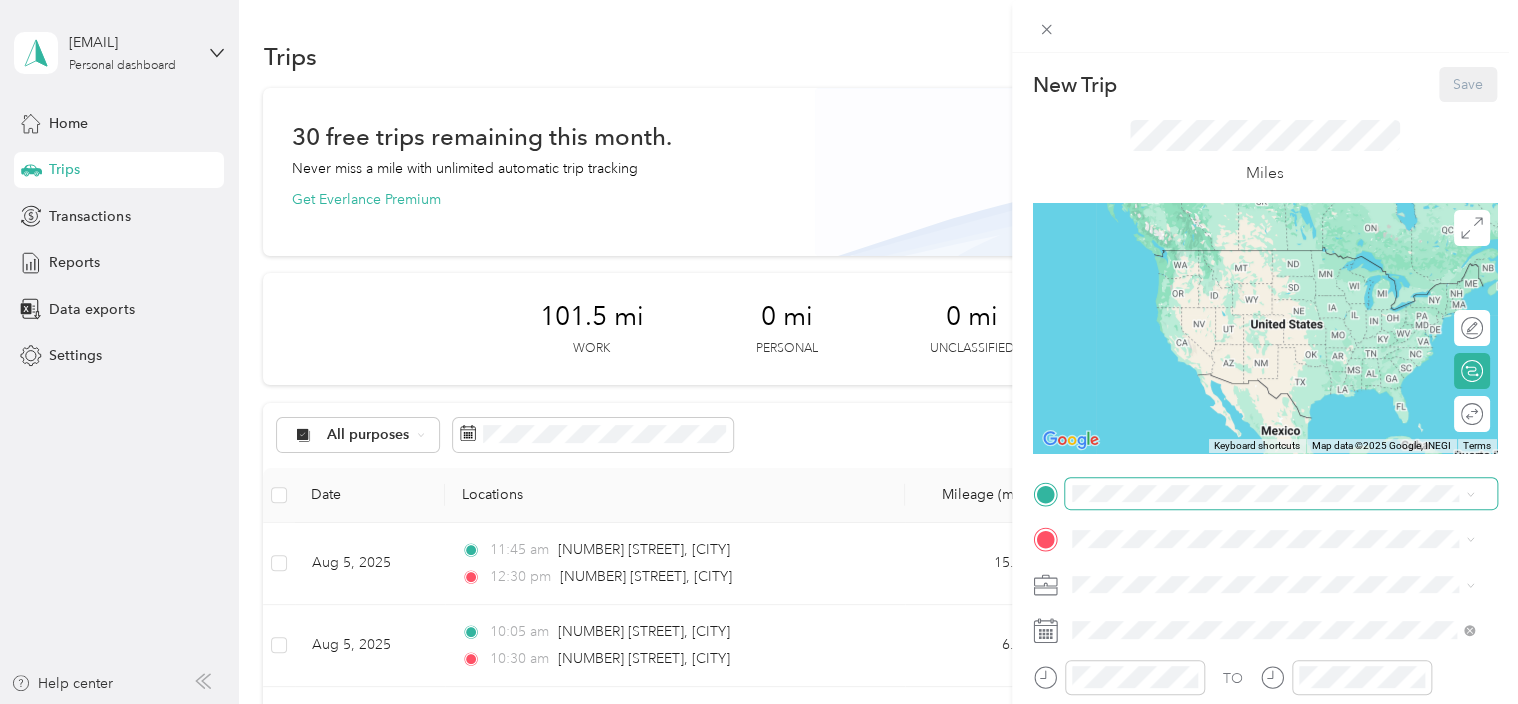 click at bounding box center (1281, 494) 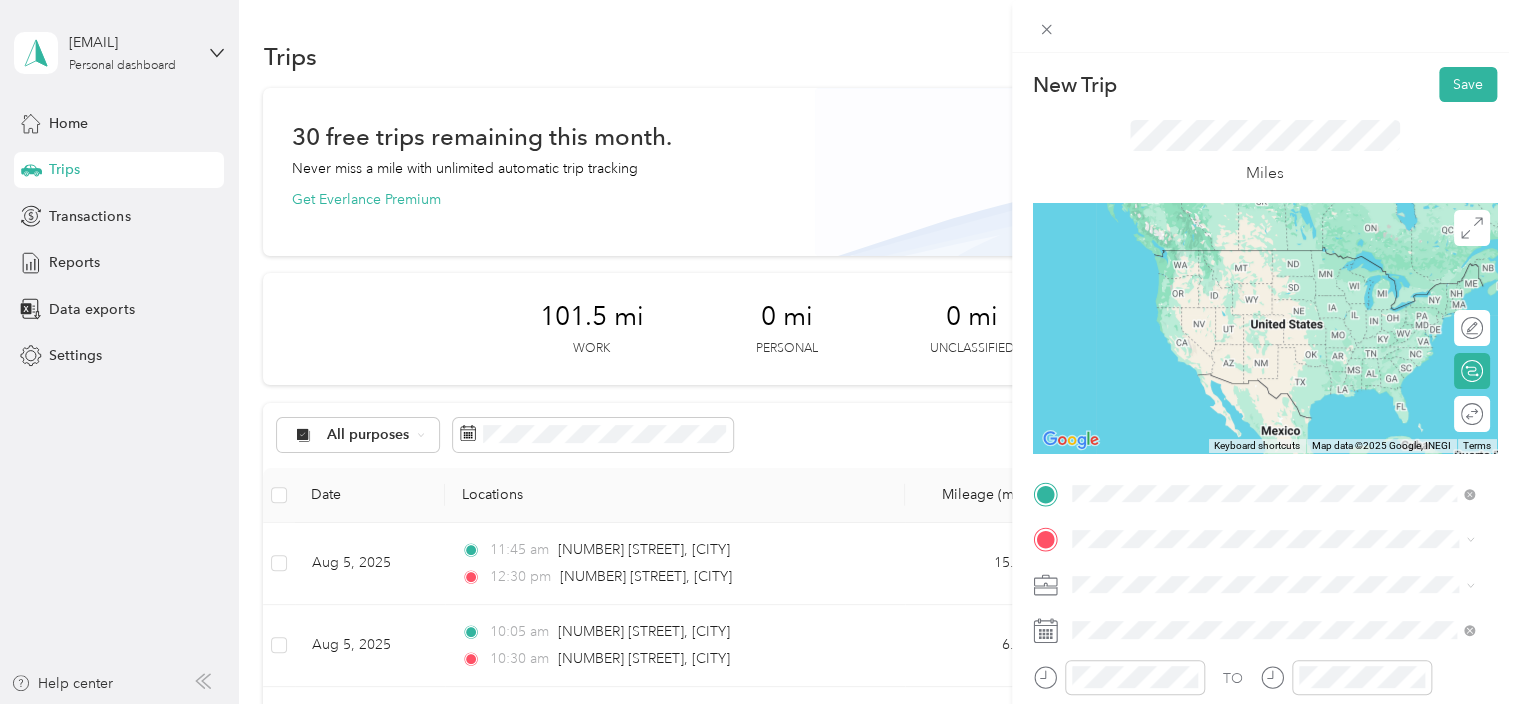 click on "[NUMBER] [STREET]
[CITY], [STATE] [POSTAL_CODE], [COUNTRY]" at bounding box center (1253, 258) 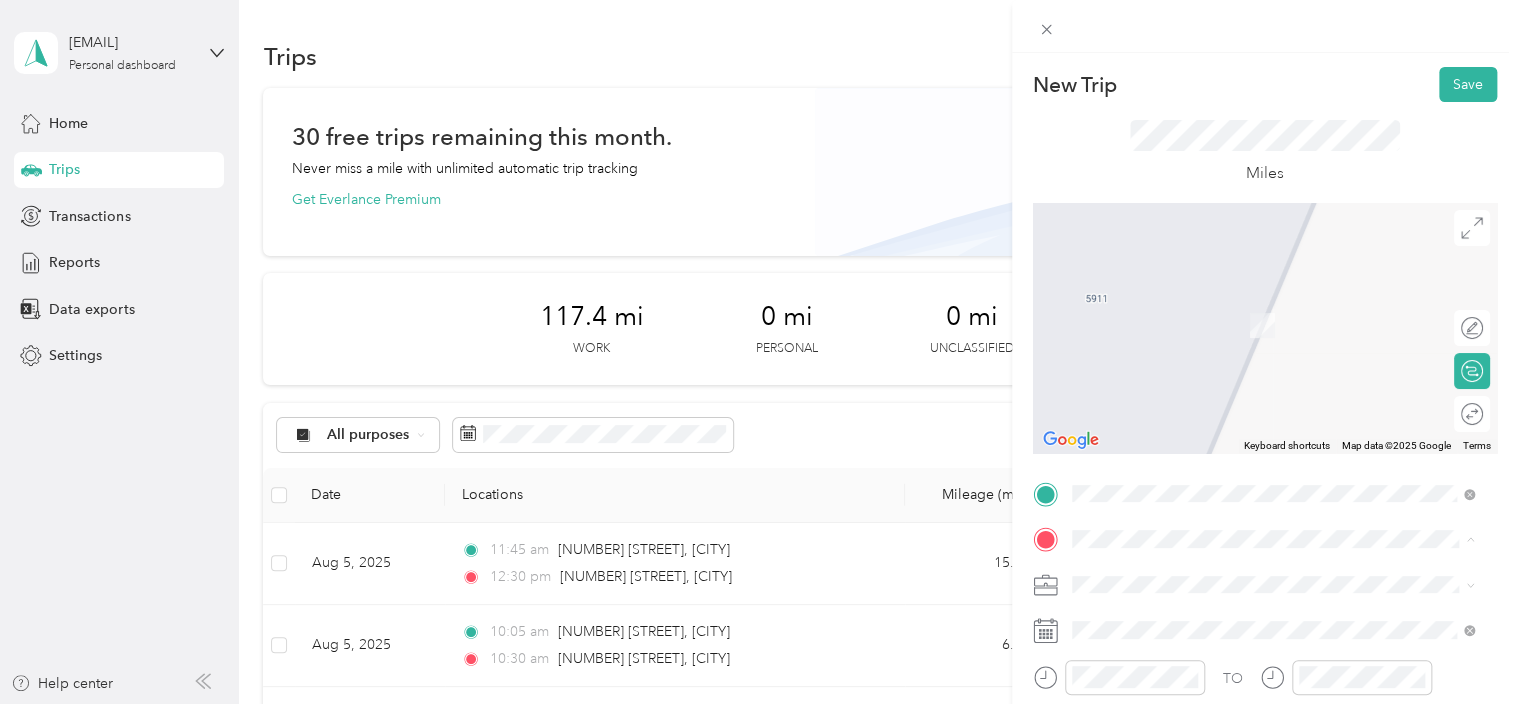 click on "[NUMBER] [STREET]
[CITY], [STATE] [POSTAL_CODE], [COUNTRY]" at bounding box center (1253, 304) 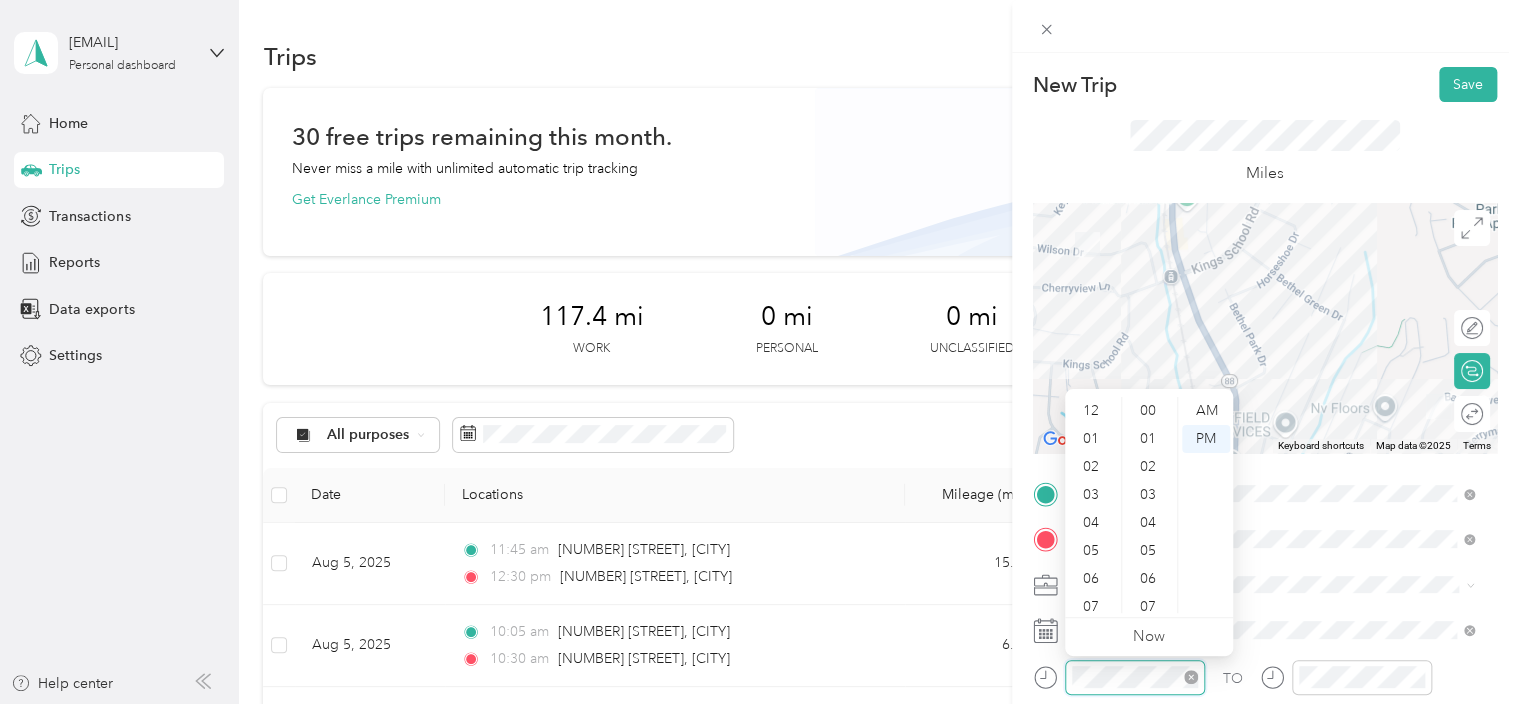 scroll, scrollTop: 420, scrollLeft: 0, axis: vertical 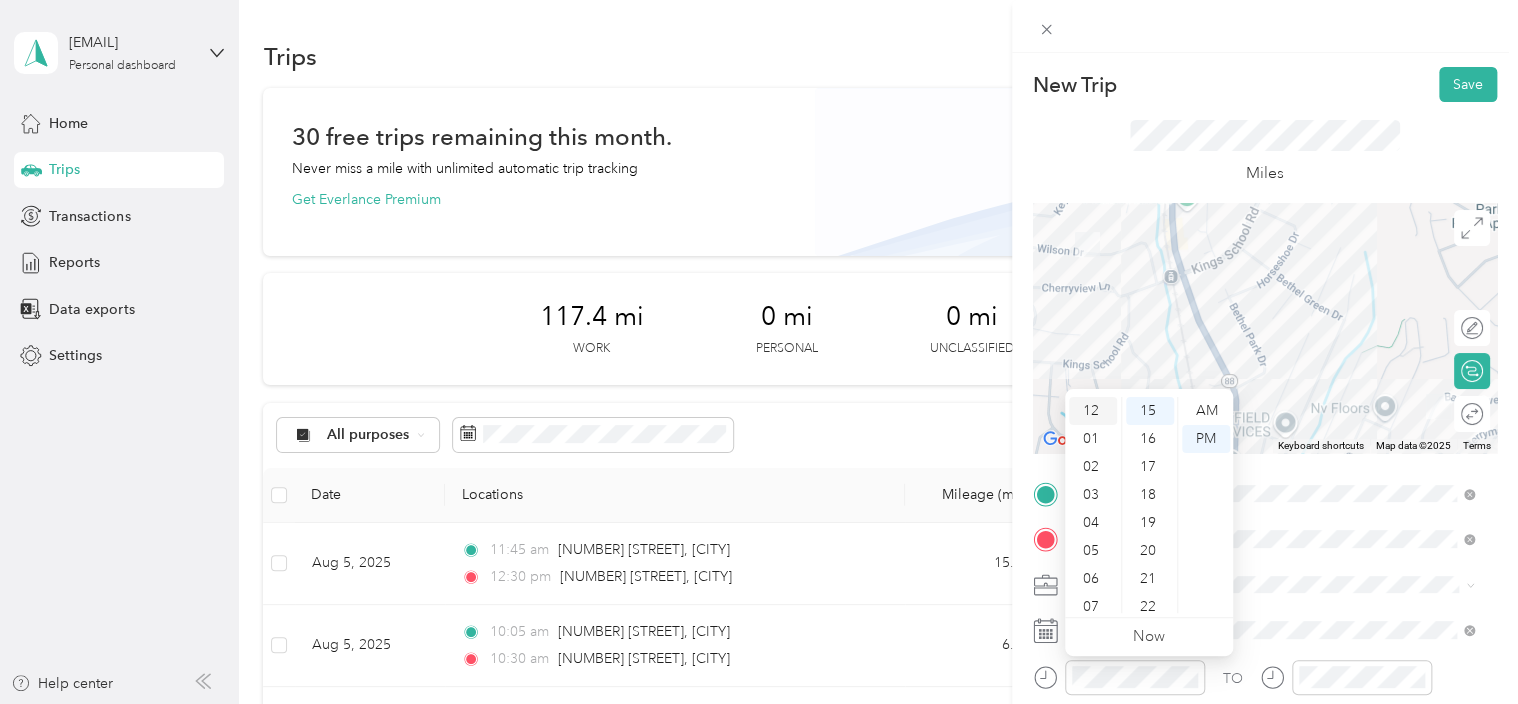 click on "12" at bounding box center (1093, 411) 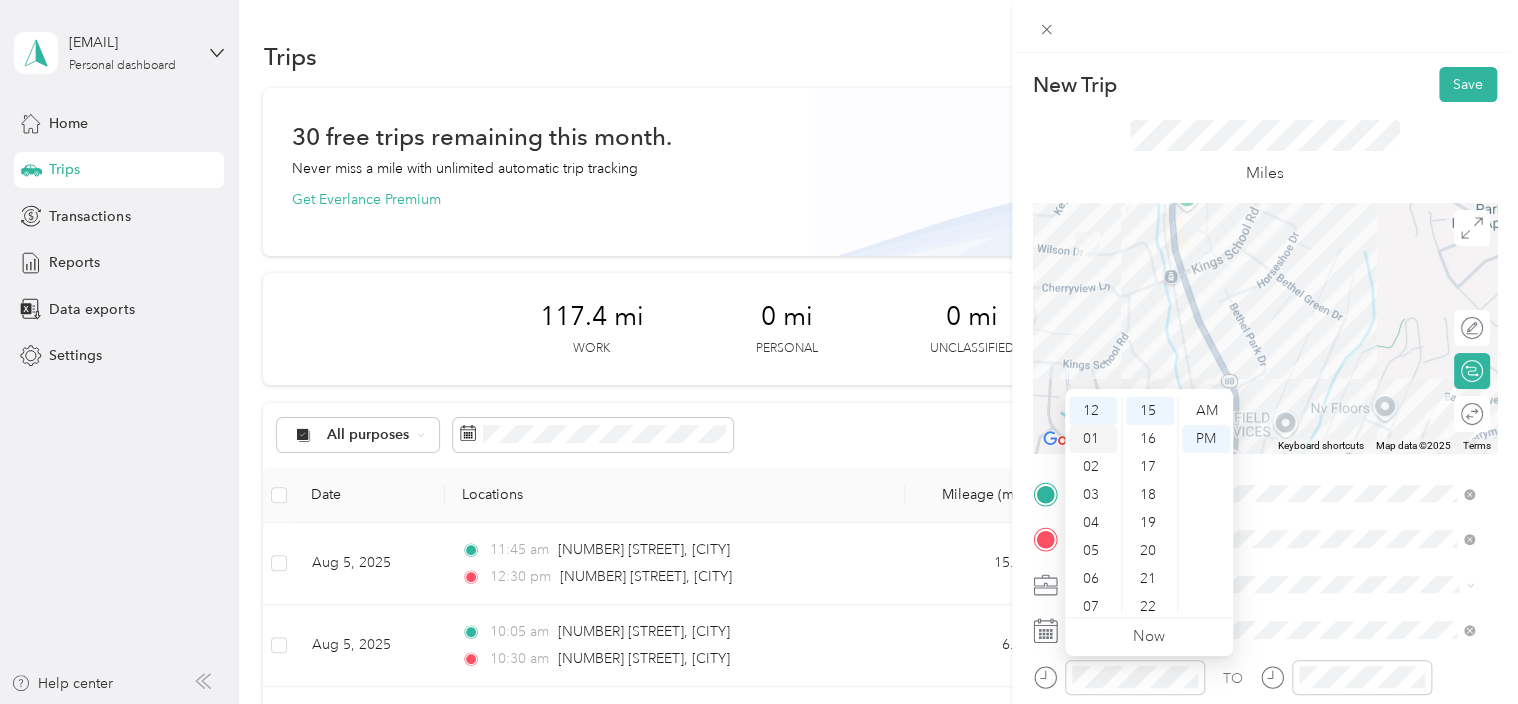 click on "01" at bounding box center [1093, 439] 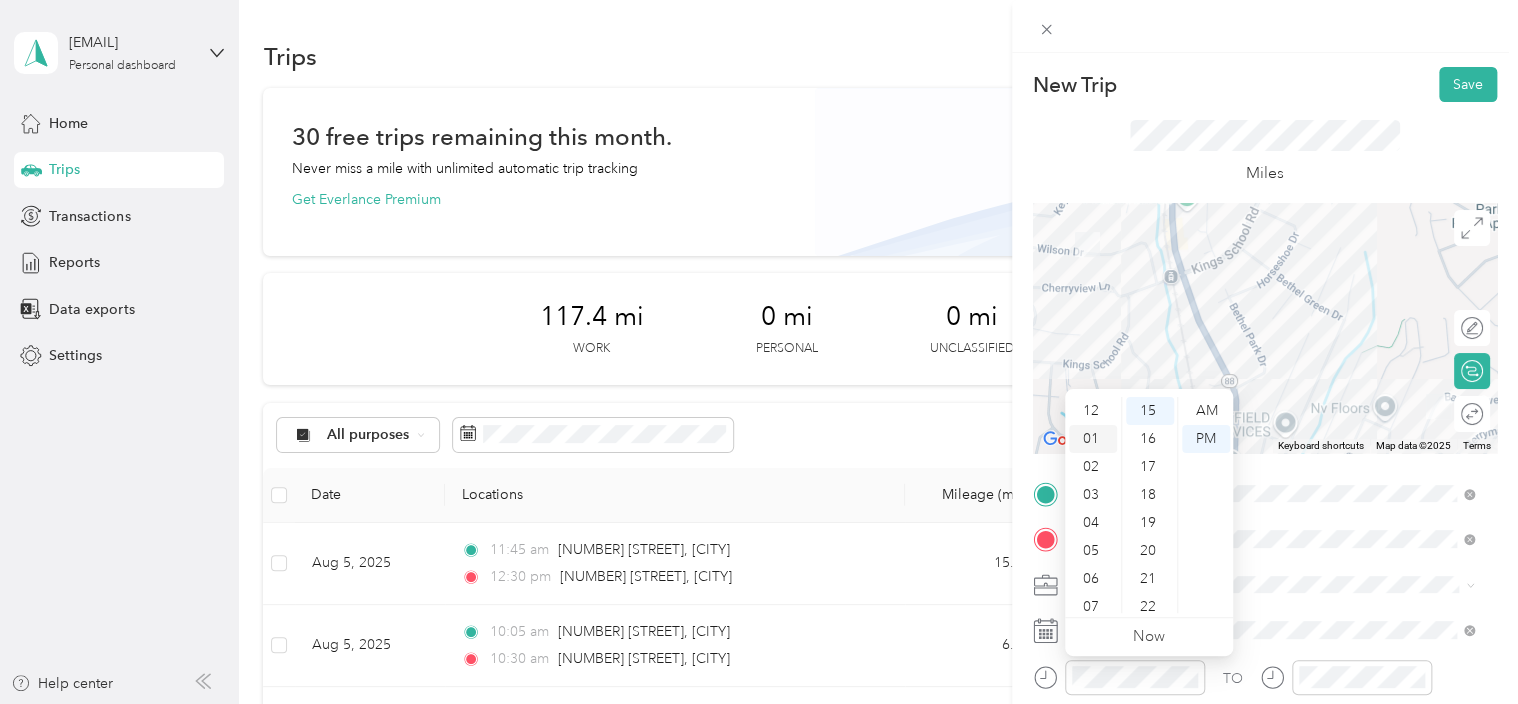 scroll, scrollTop: 28, scrollLeft: 0, axis: vertical 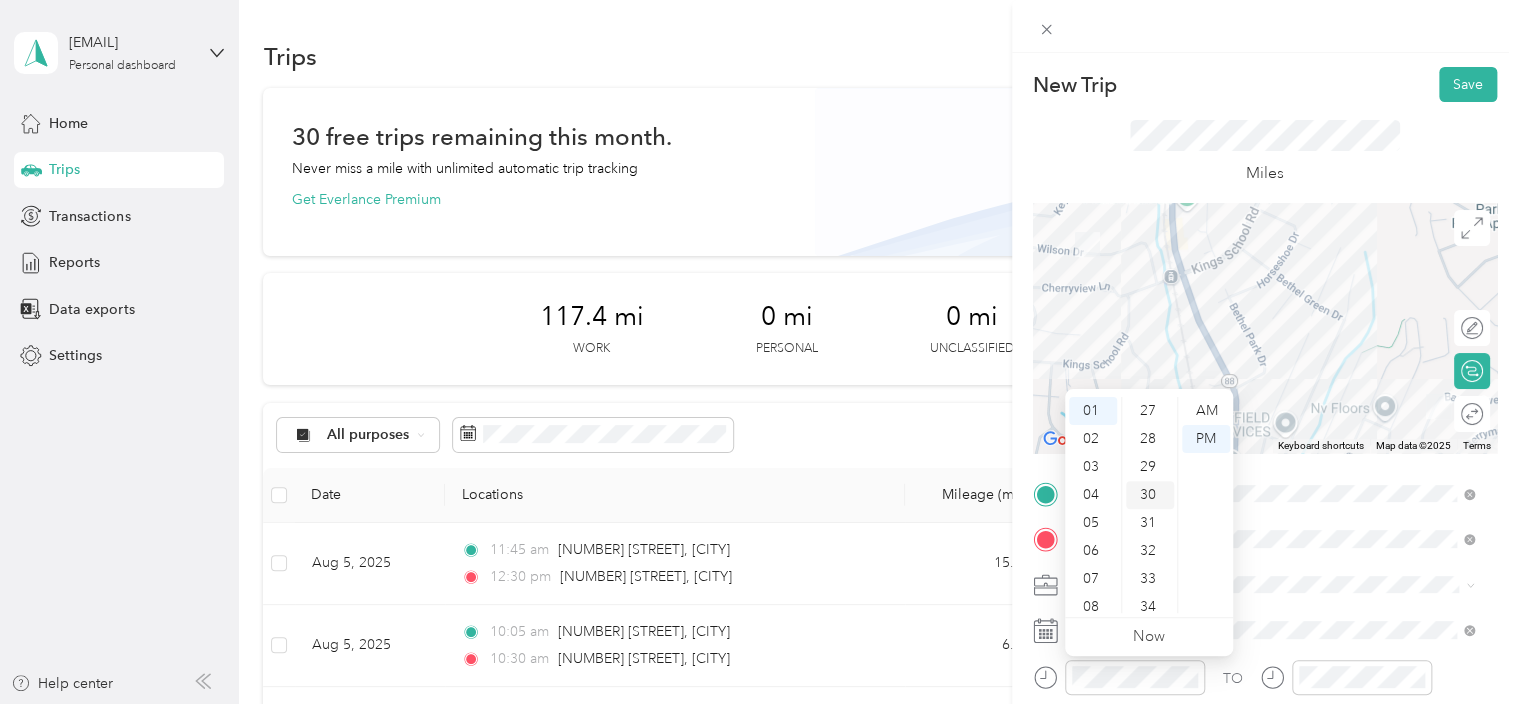 click on "30" at bounding box center [1150, 495] 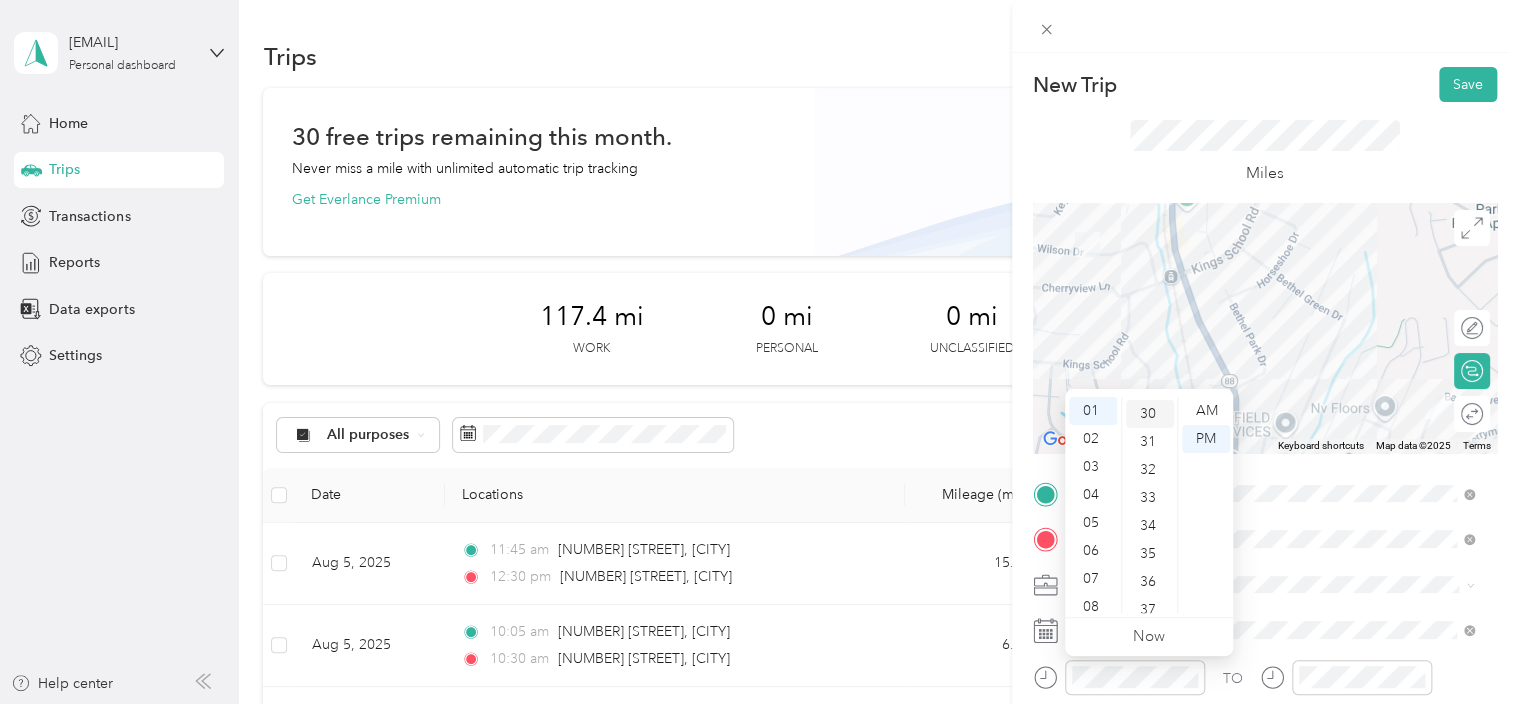 scroll, scrollTop: 840, scrollLeft: 0, axis: vertical 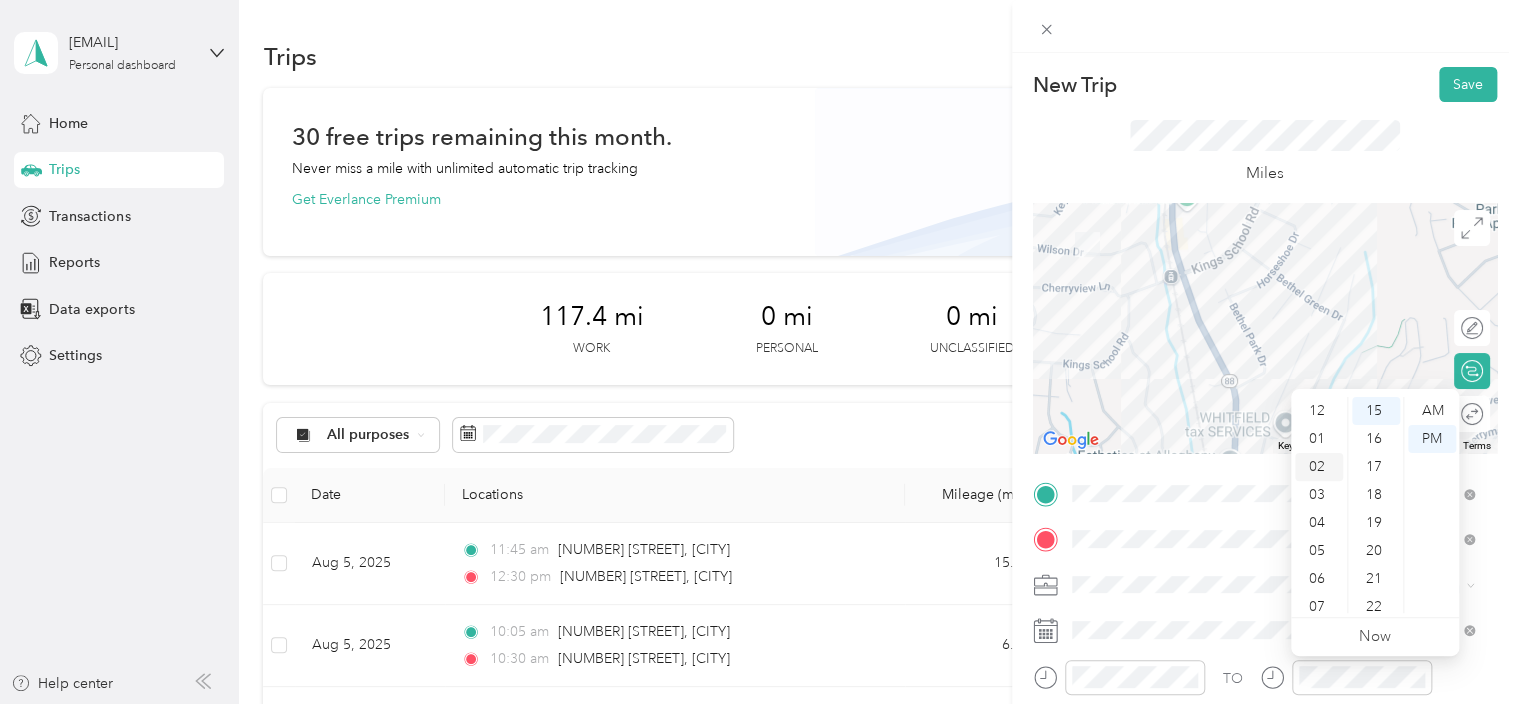 click on "02" at bounding box center (1319, 467) 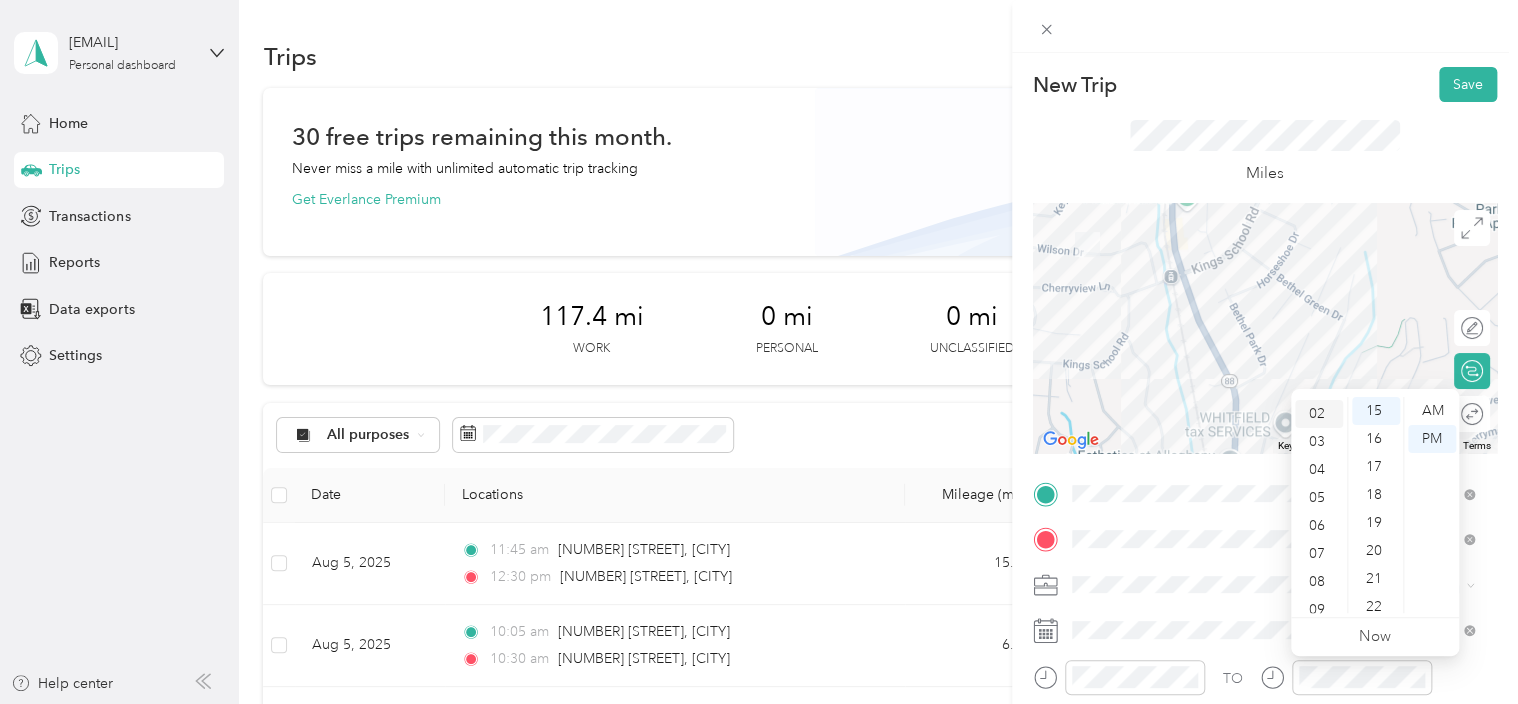 scroll, scrollTop: 56, scrollLeft: 0, axis: vertical 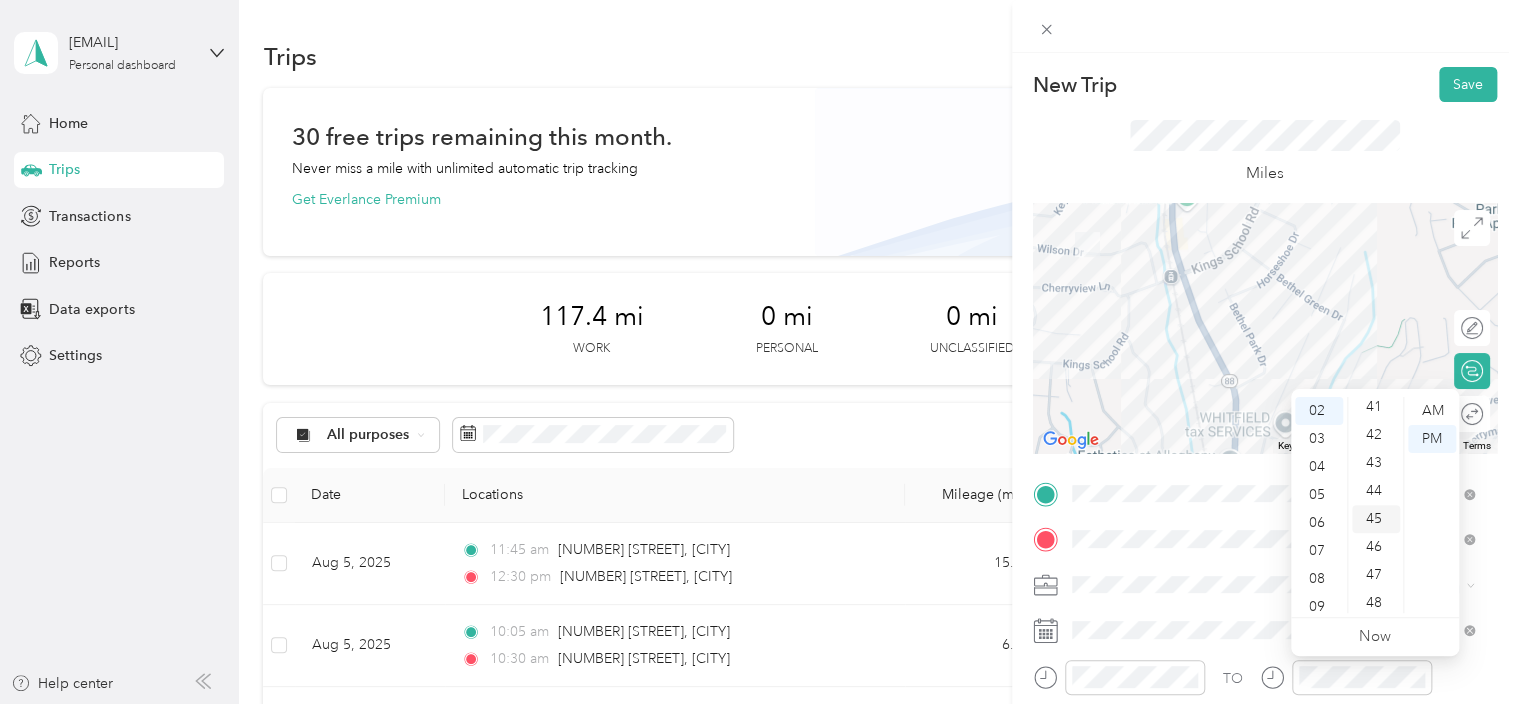 click on "45" at bounding box center (1376, 519) 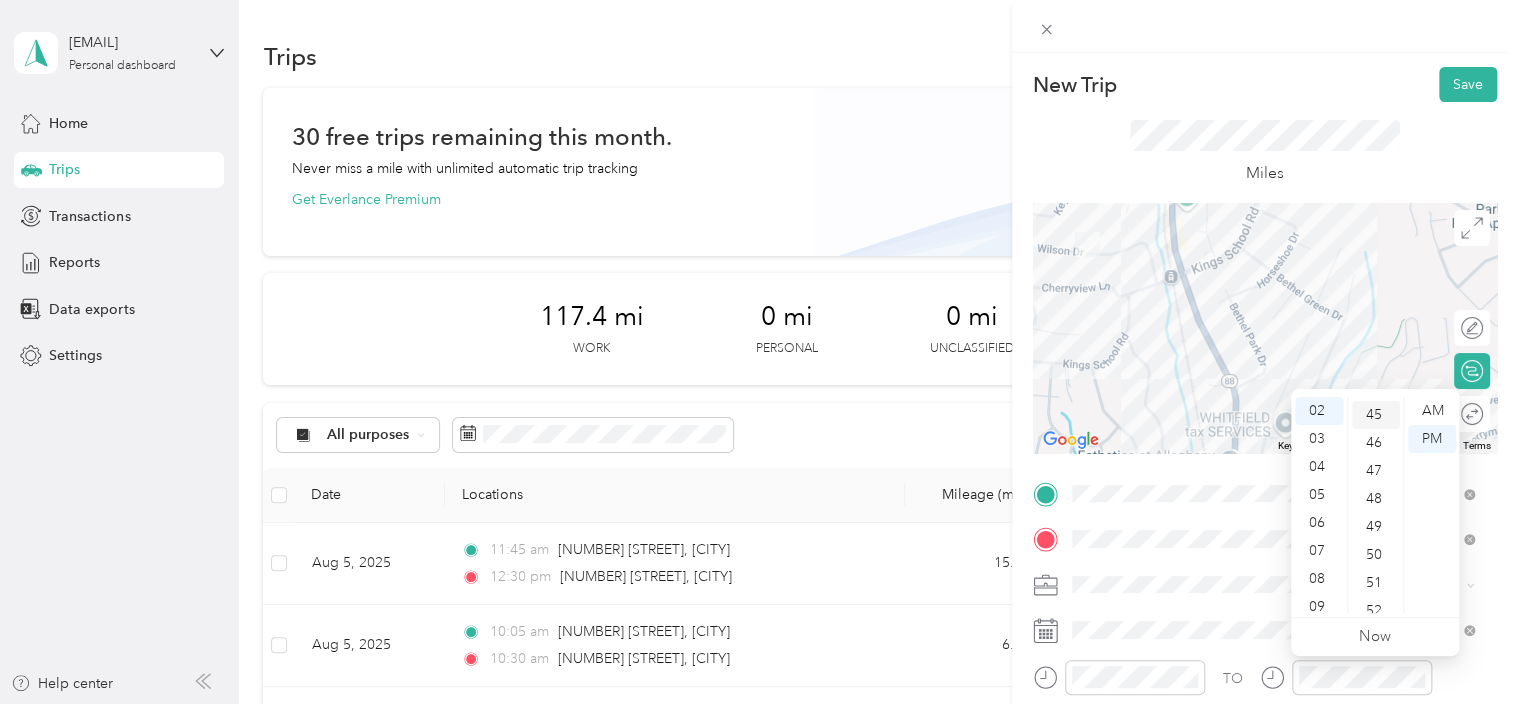 scroll, scrollTop: 1260, scrollLeft: 0, axis: vertical 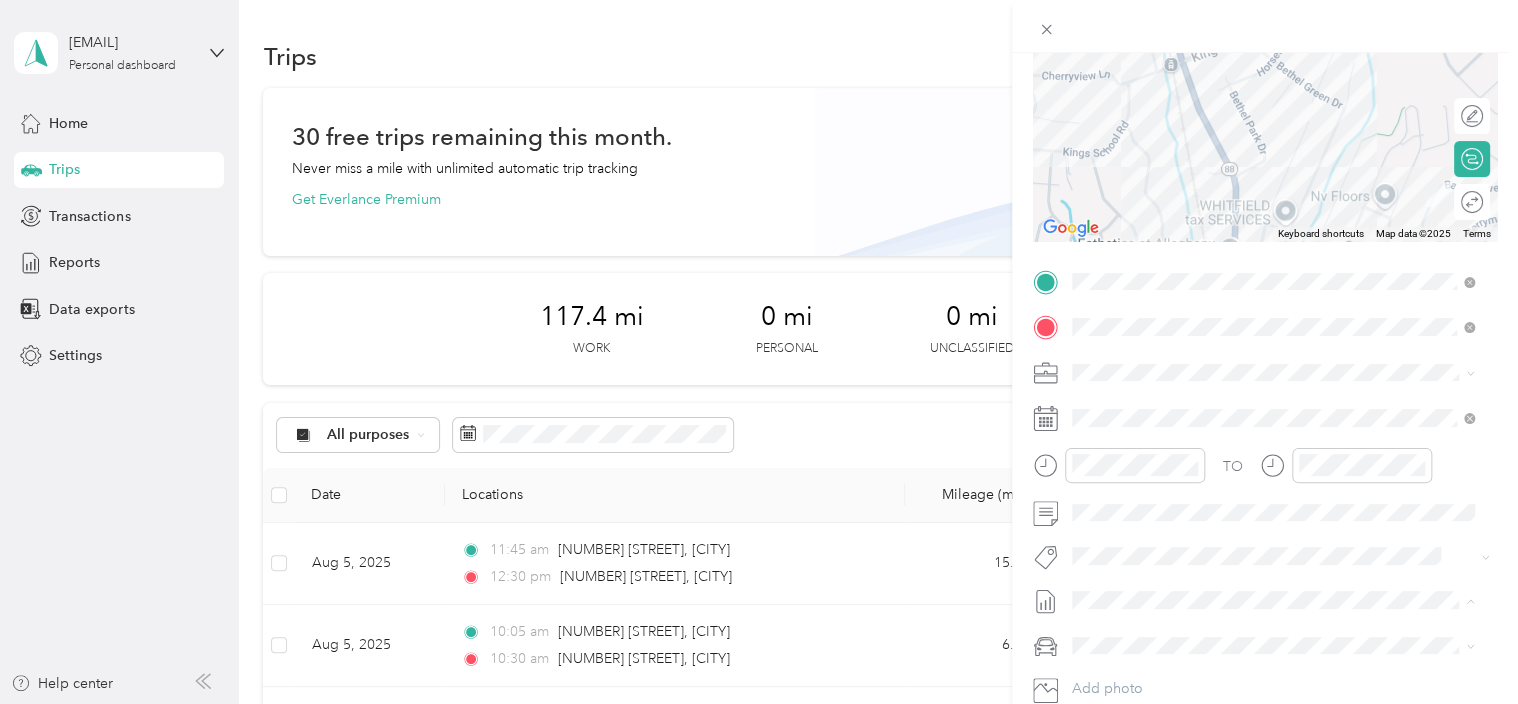 click on "TO Add photo" at bounding box center (1265, 507) 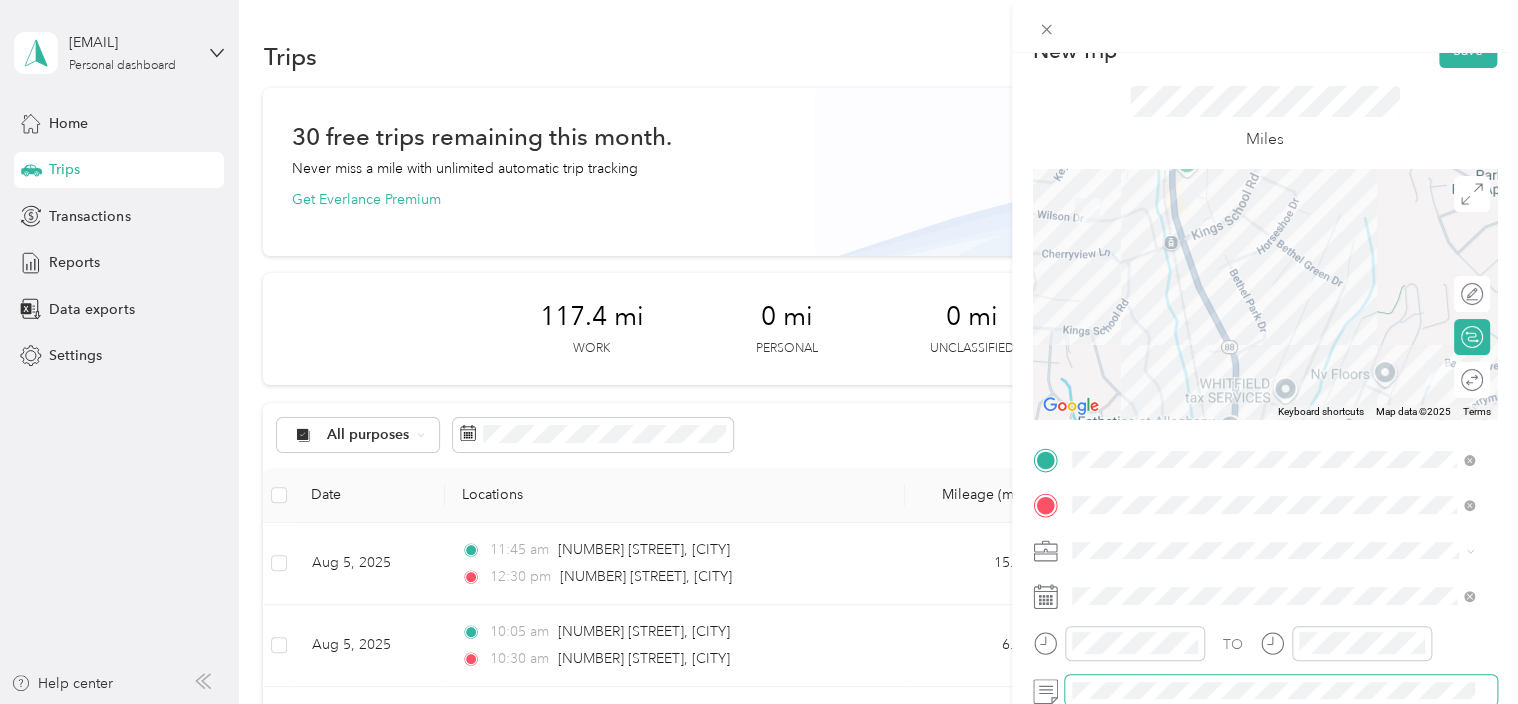 scroll, scrollTop: 33, scrollLeft: 0, axis: vertical 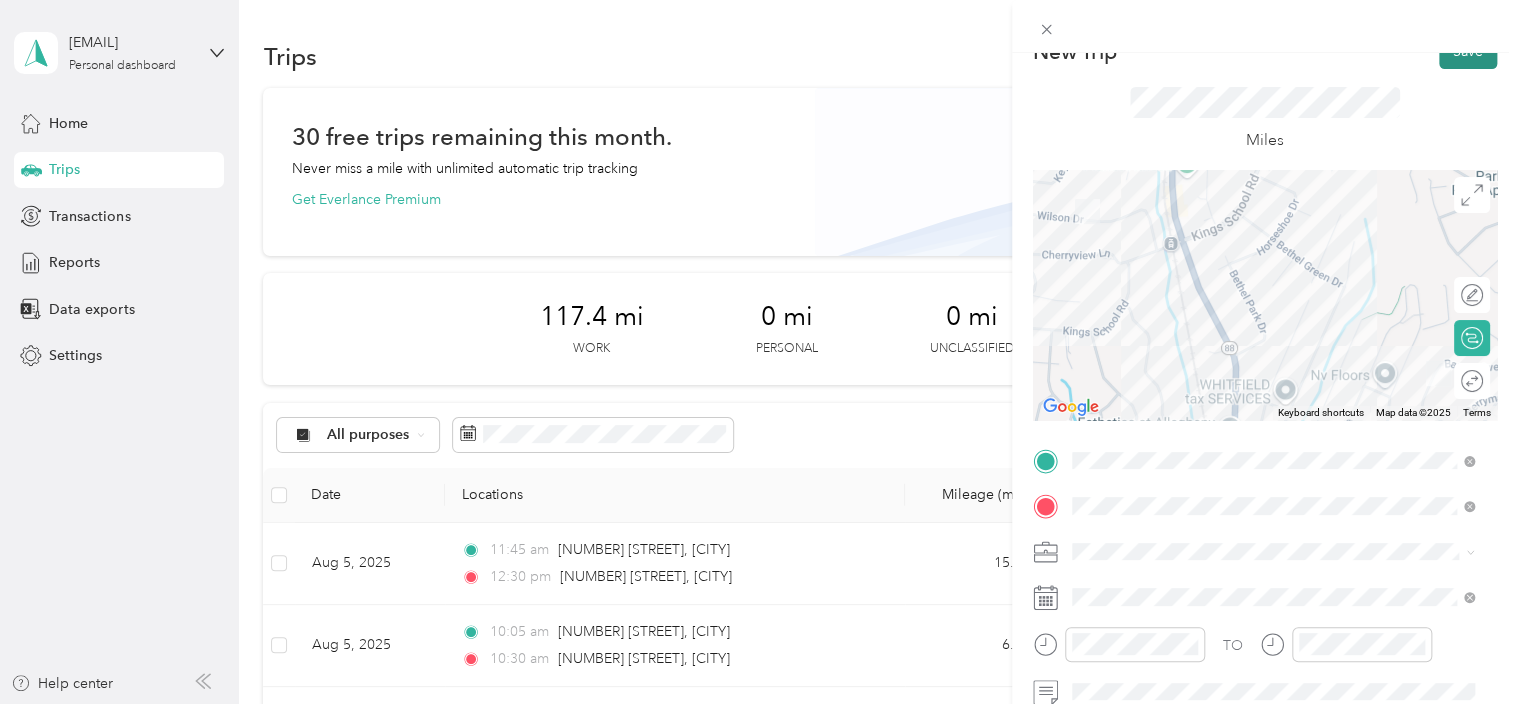 click on "Save" at bounding box center [1468, 51] 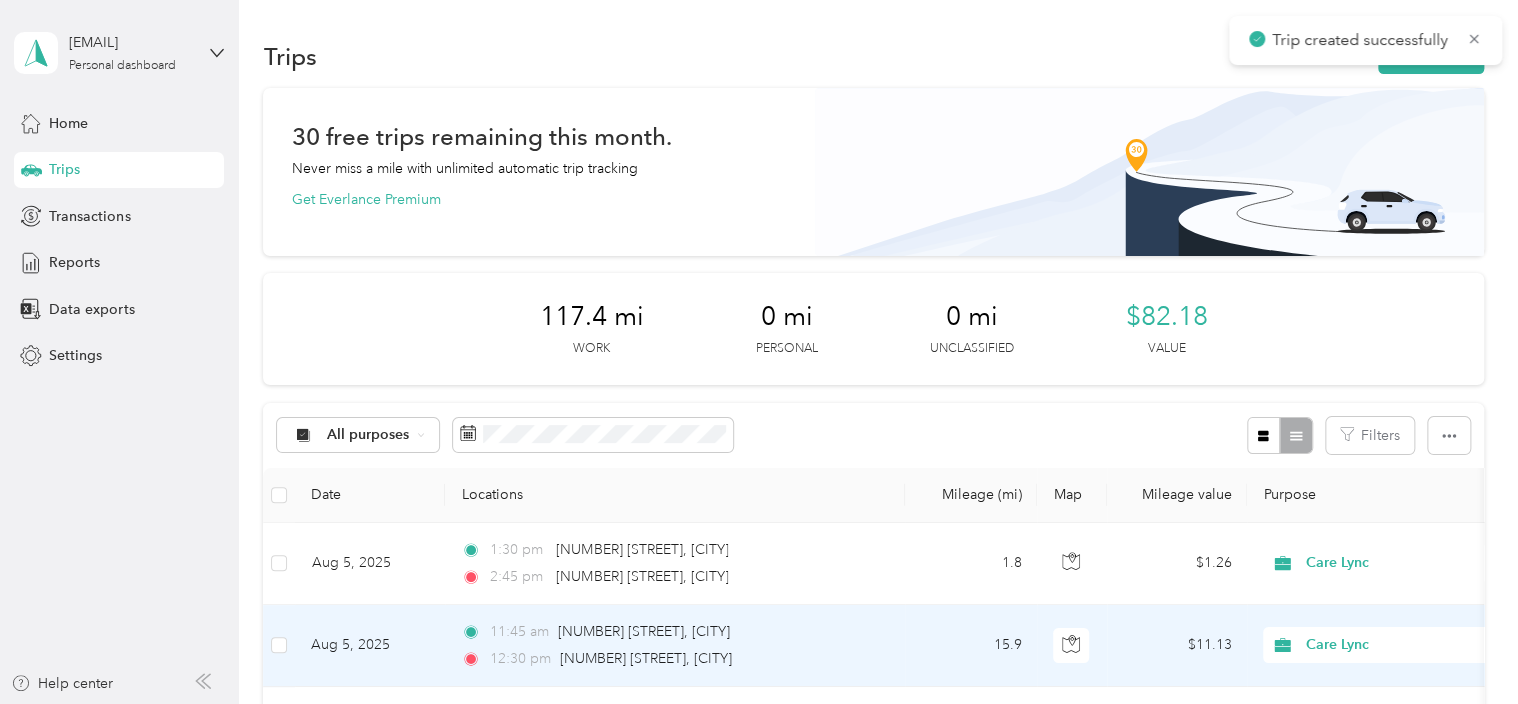 click on "[TIME] [NUMBER] [STREET], [CITY]" at bounding box center (671, 632) 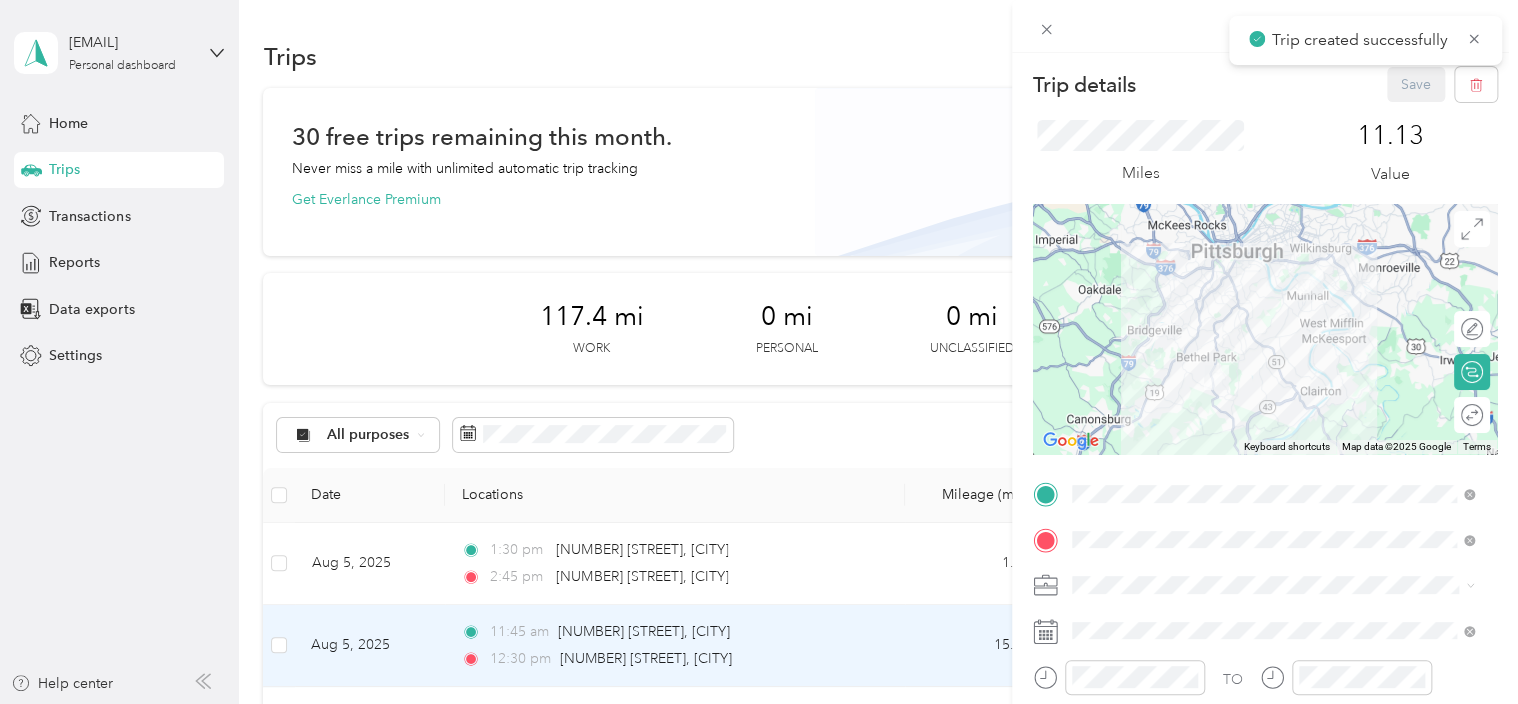scroll, scrollTop: 304, scrollLeft: 0, axis: vertical 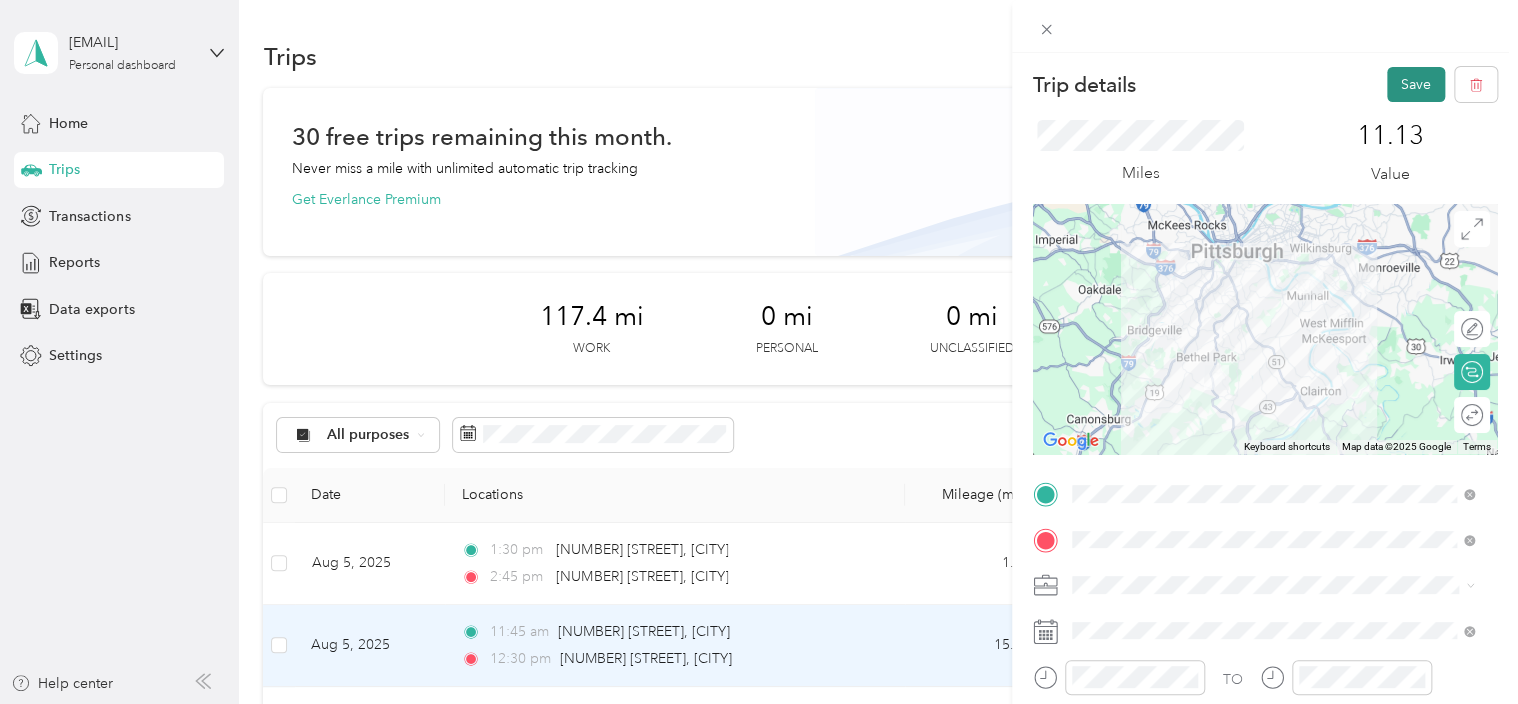 click on "Save" at bounding box center [1416, 84] 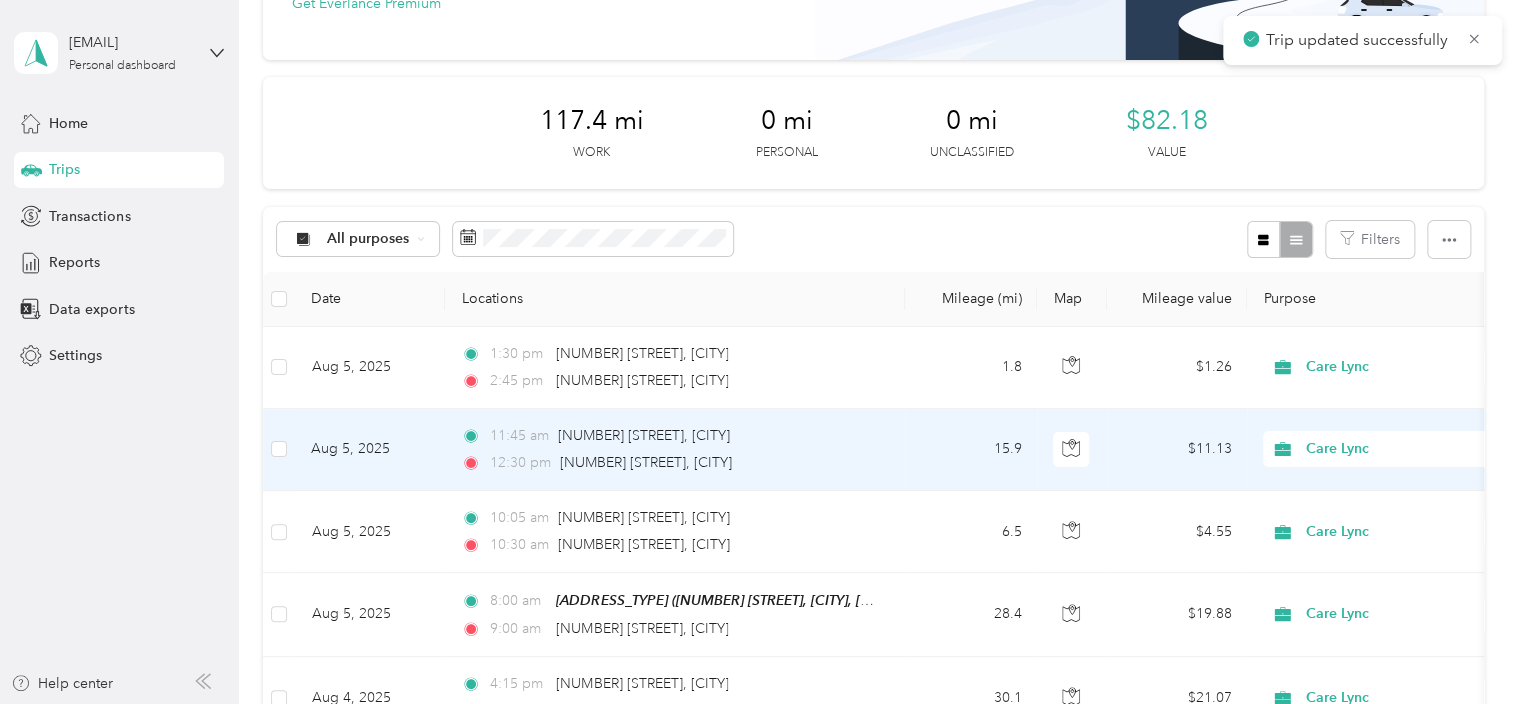 scroll, scrollTop: 0, scrollLeft: 0, axis: both 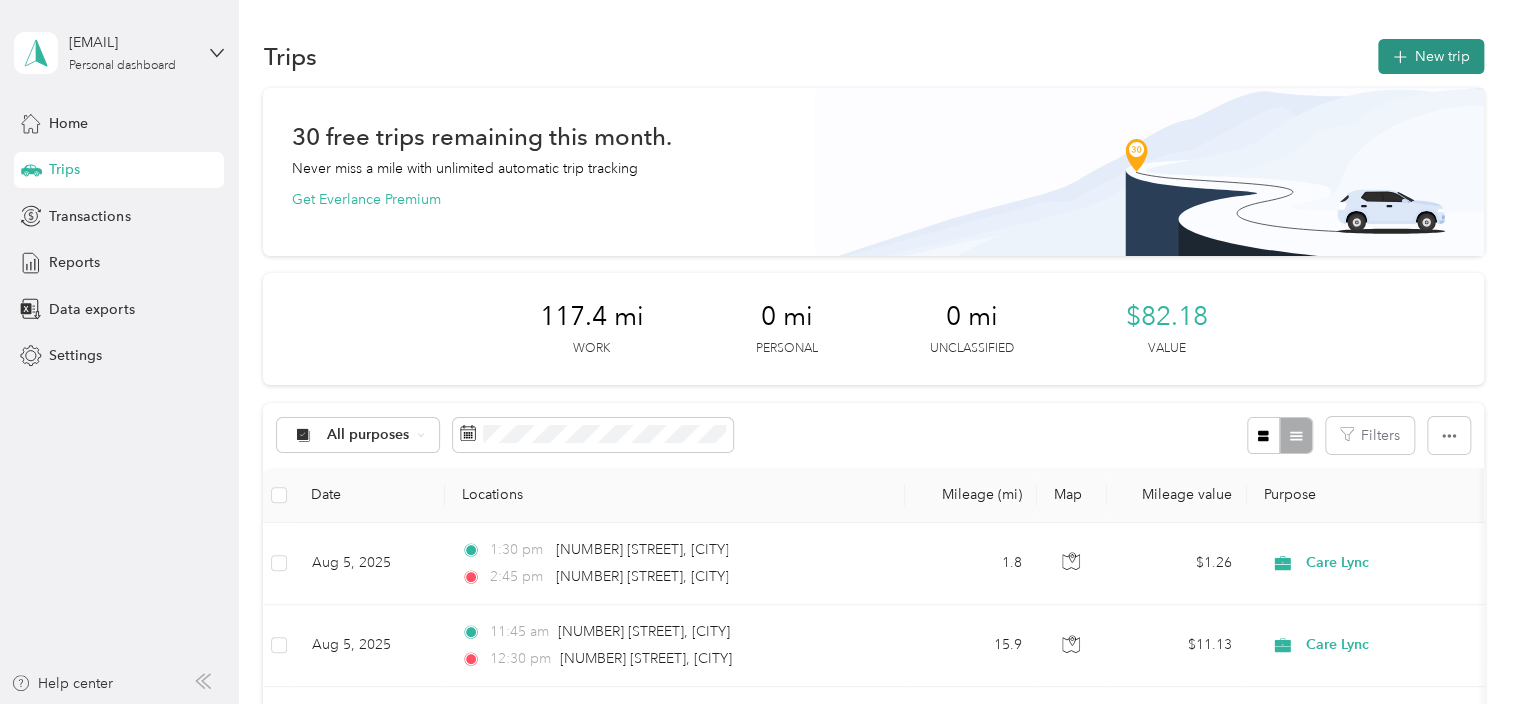 click on "New trip" at bounding box center [1431, 56] 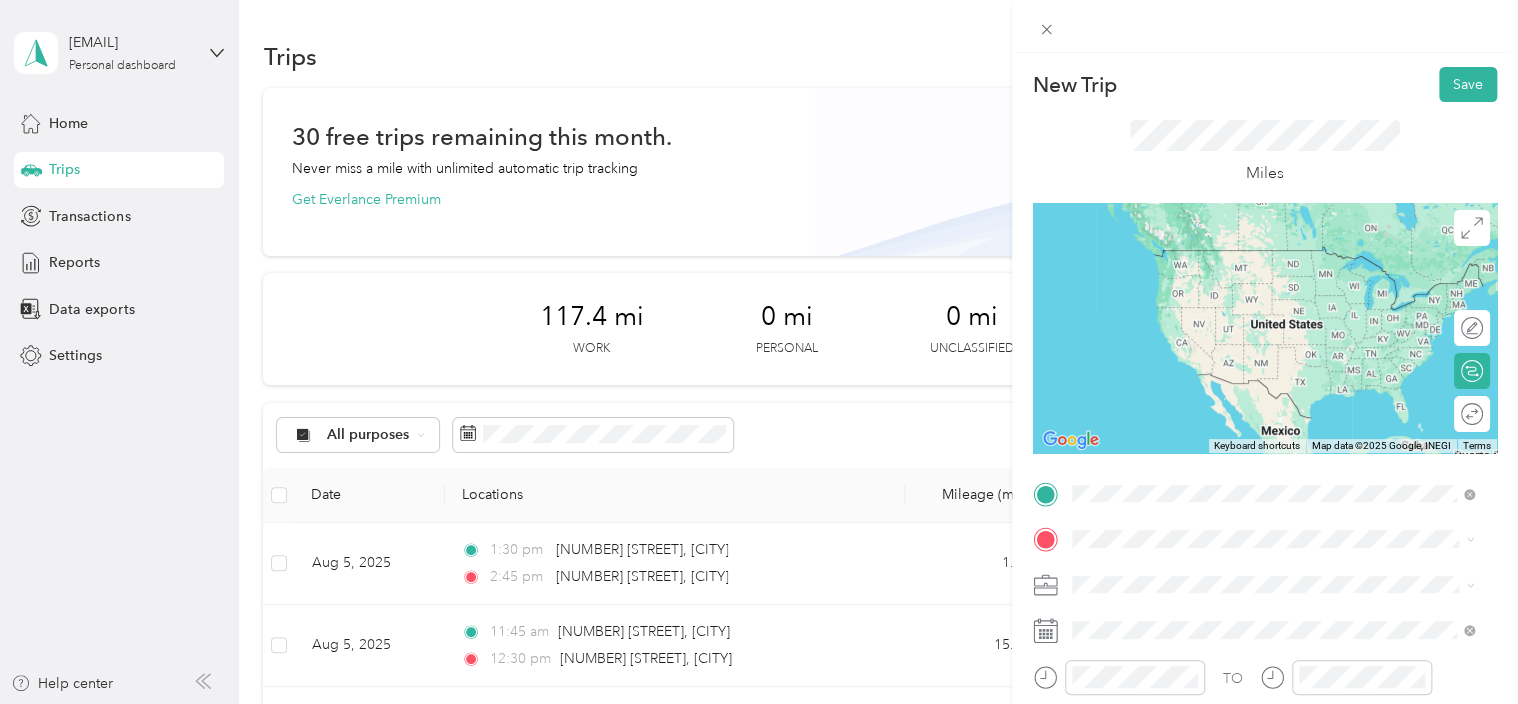 click on "[NUMBER] [STREET]
[CITY], [STATE] [POSTAL_CODE], [COUNTRY]" at bounding box center (1253, 258) 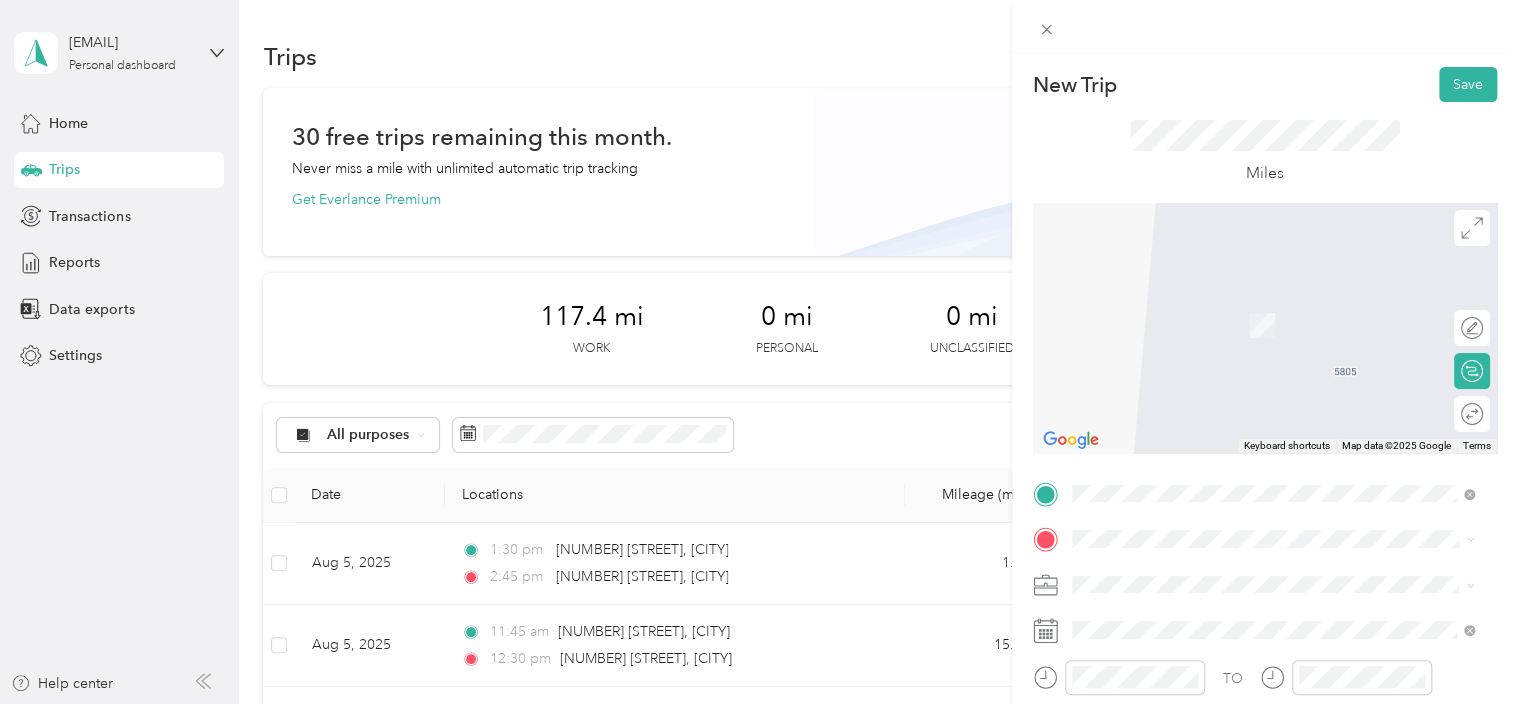 click on "[NUMBER] [STREET], [CITY], [POSTAL_CODE], [CITY], [STATE], [COUNTRY]" at bounding box center (1278, 651) 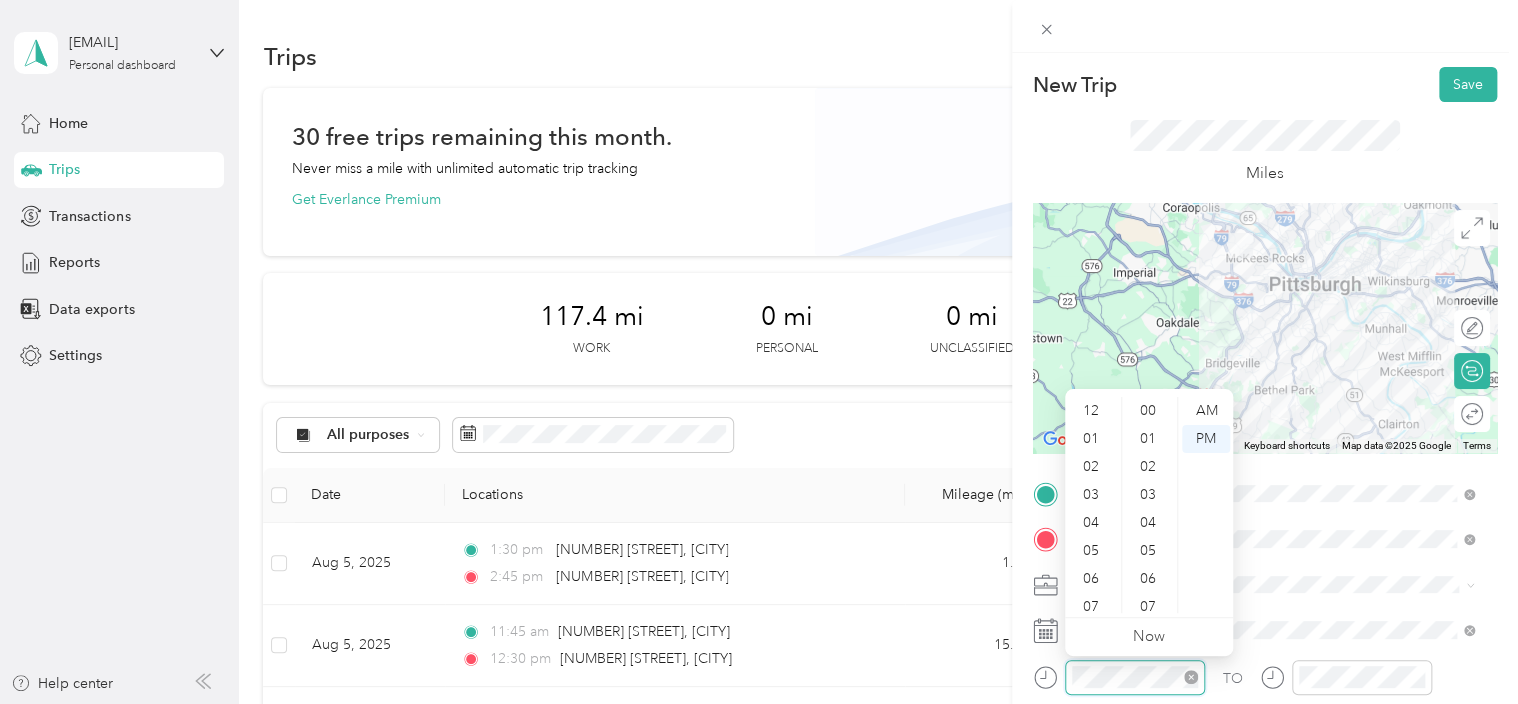 scroll, scrollTop: 504, scrollLeft: 0, axis: vertical 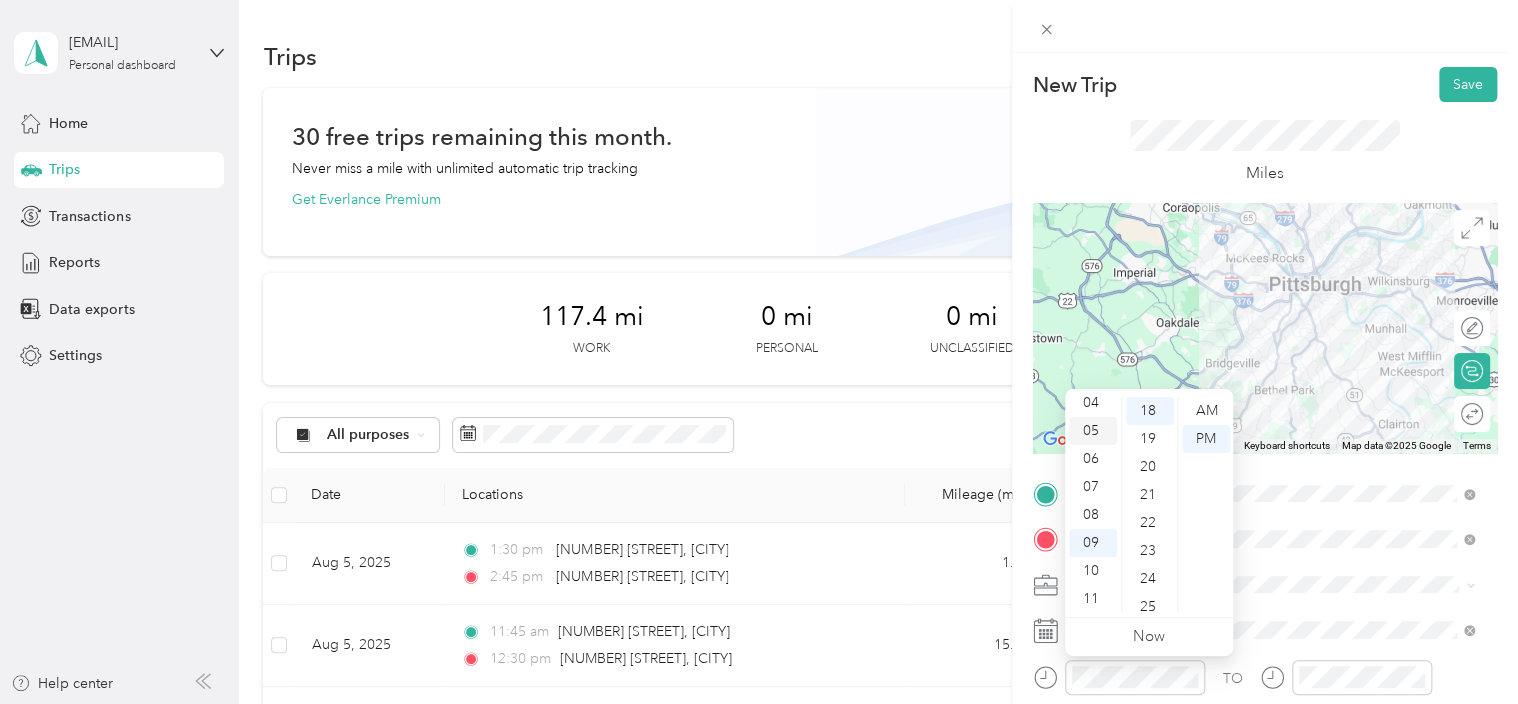 click on "05" at bounding box center [1093, 431] 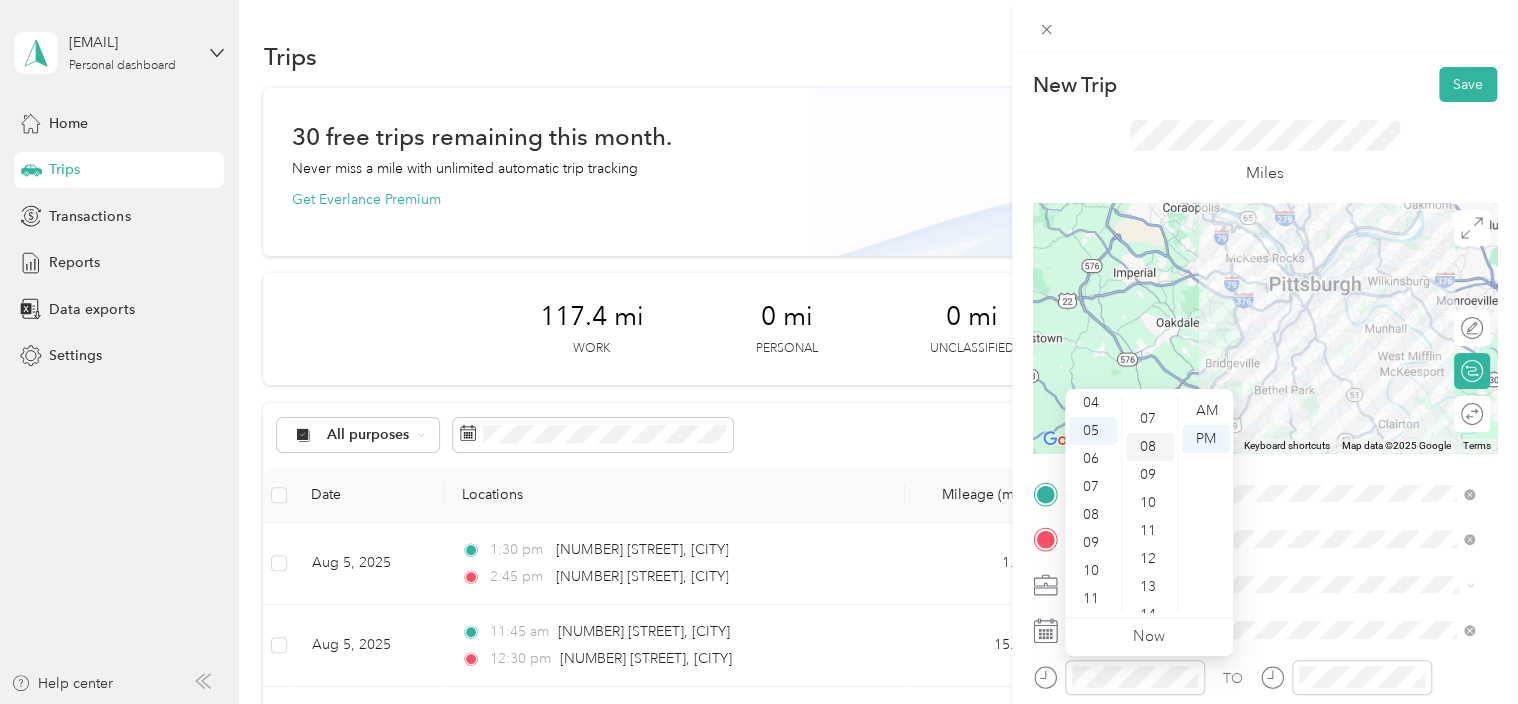 scroll, scrollTop: 0, scrollLeft: 0, axis: both 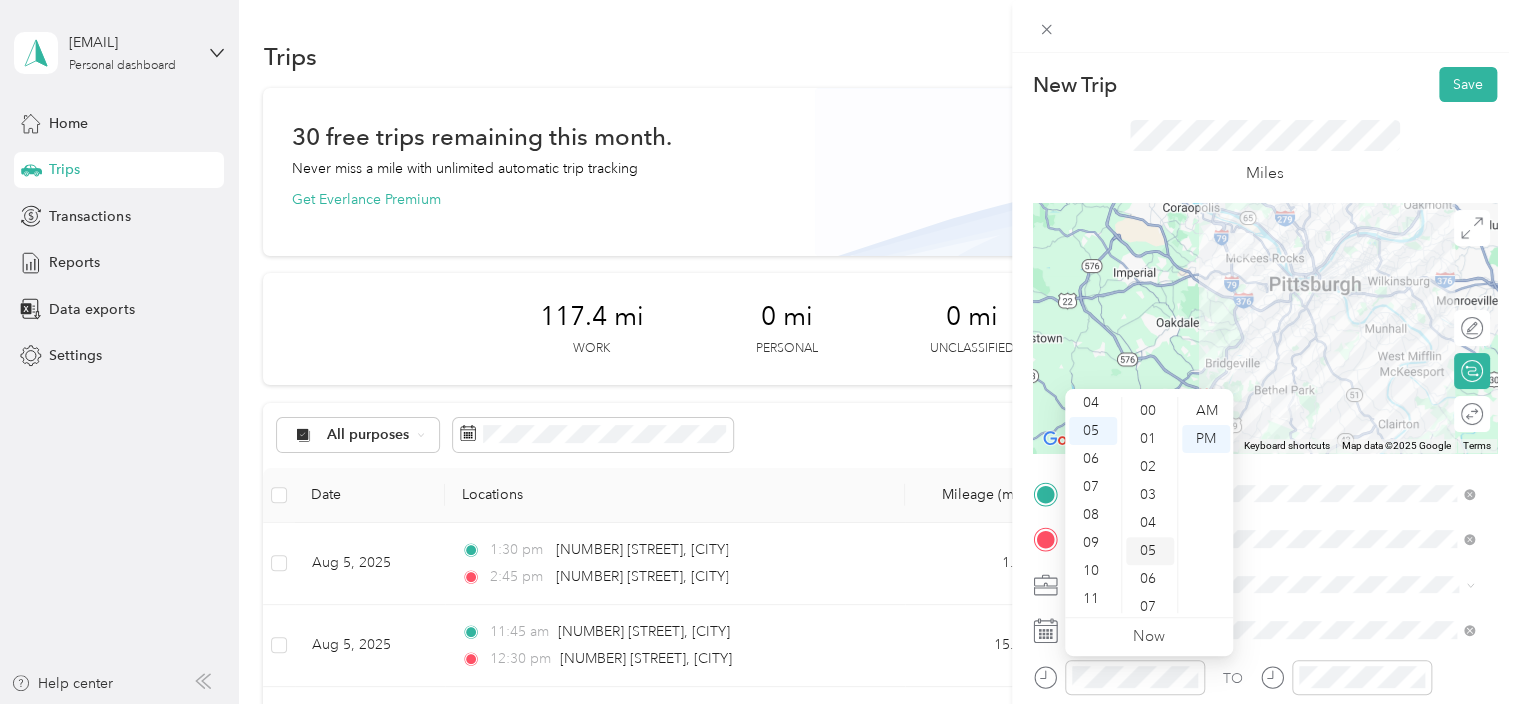 click on "05" at bounding box center (1150, 551) 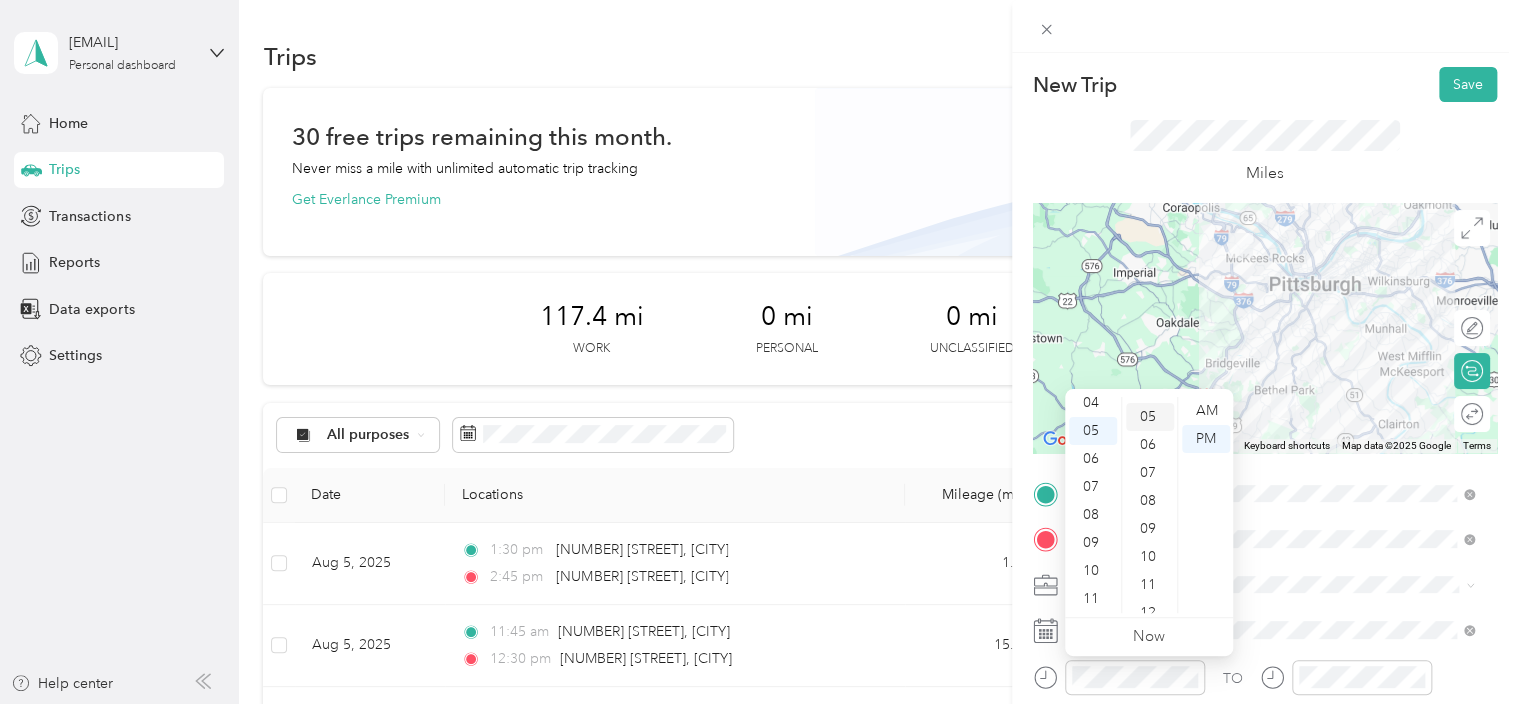 scroll, scrollTop: 140, scrollLeft: 0, axis: vertical 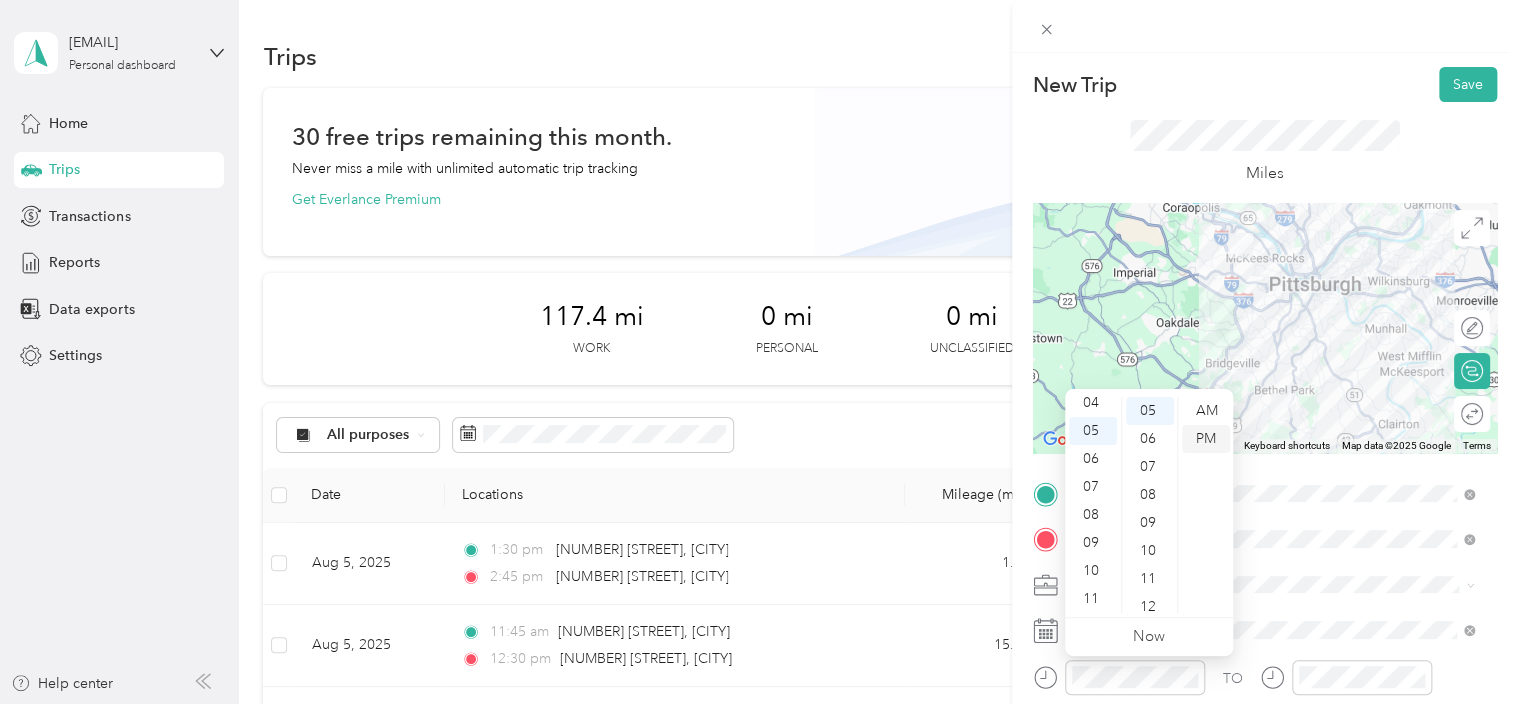 click on "PM" at bounding box center (1206, 439) 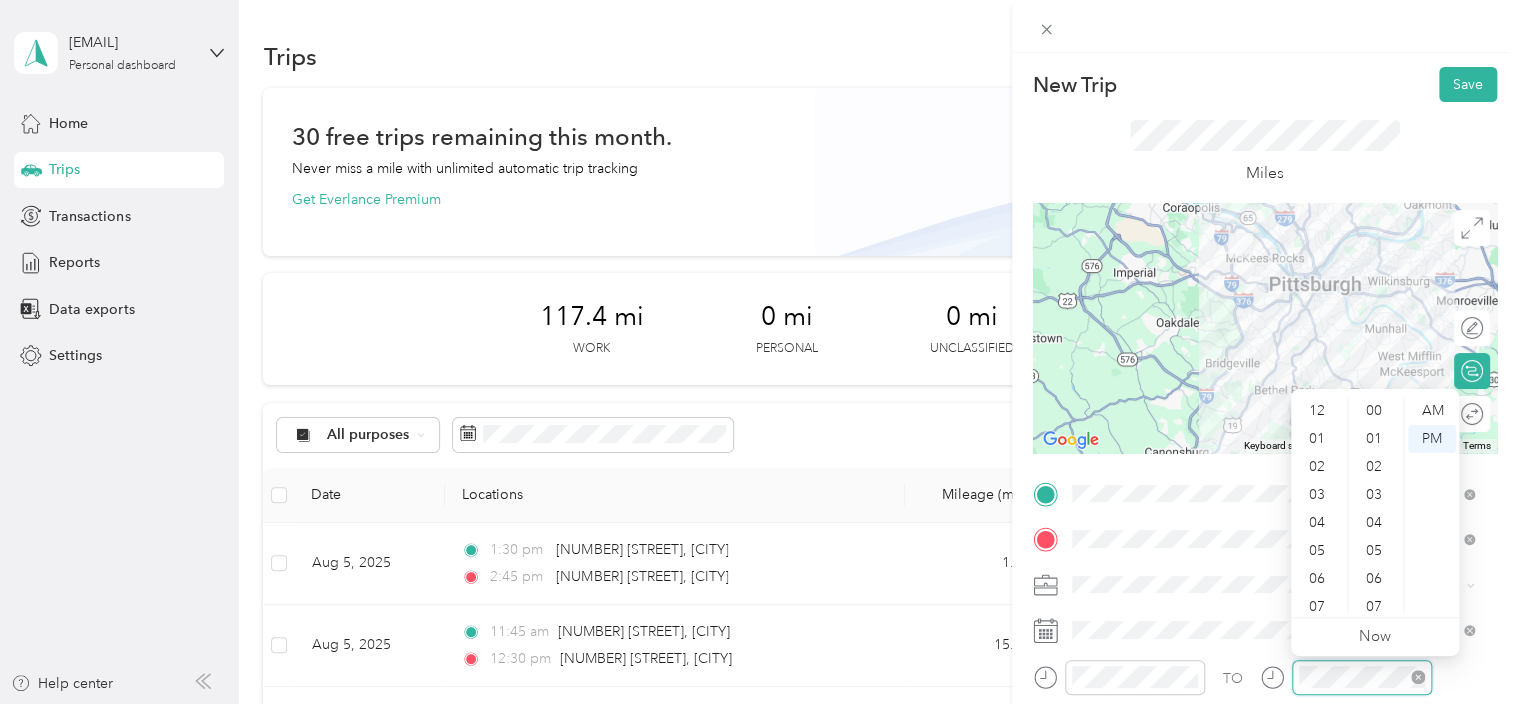 scroll, scrollTop: 504, scrollLeft: 0, axis: vertical 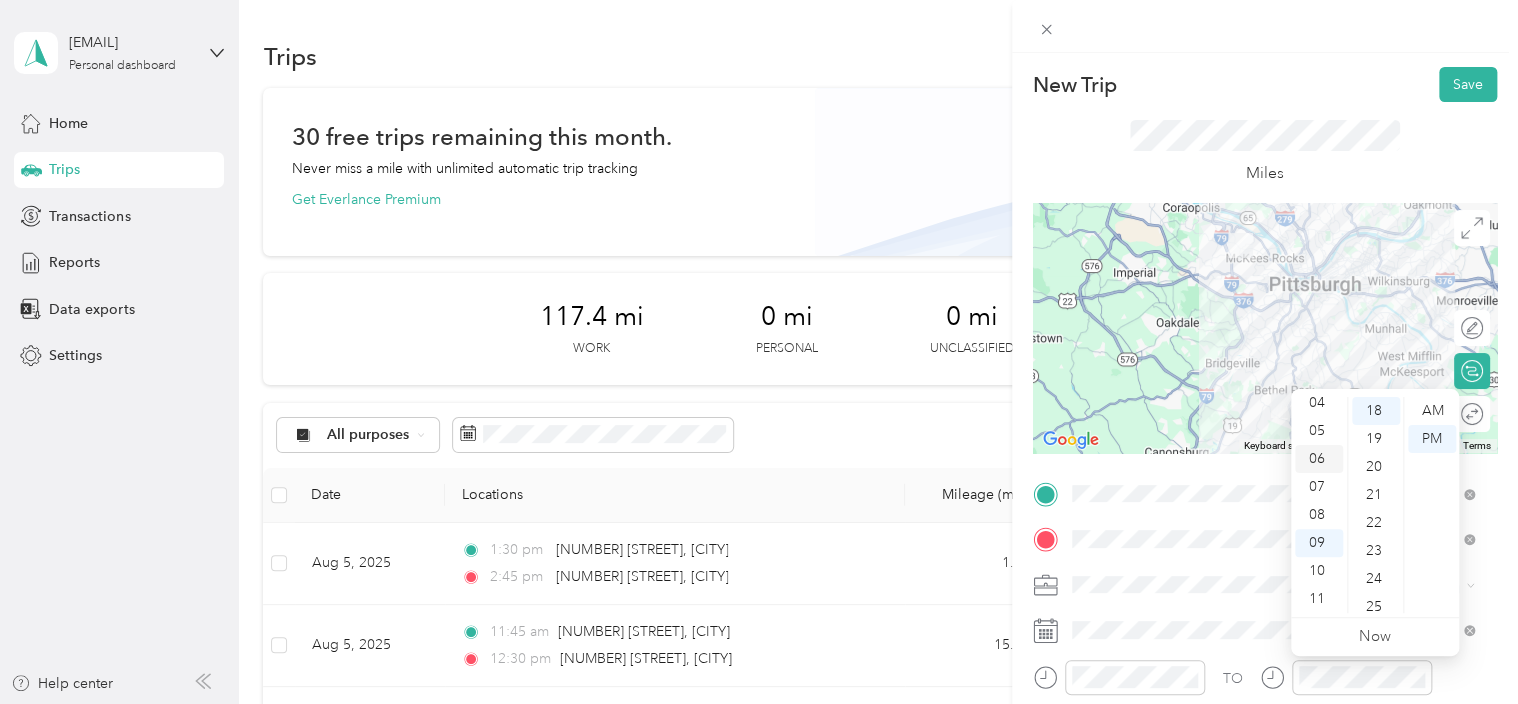 click on "06" at bounding box center (1319, 459) 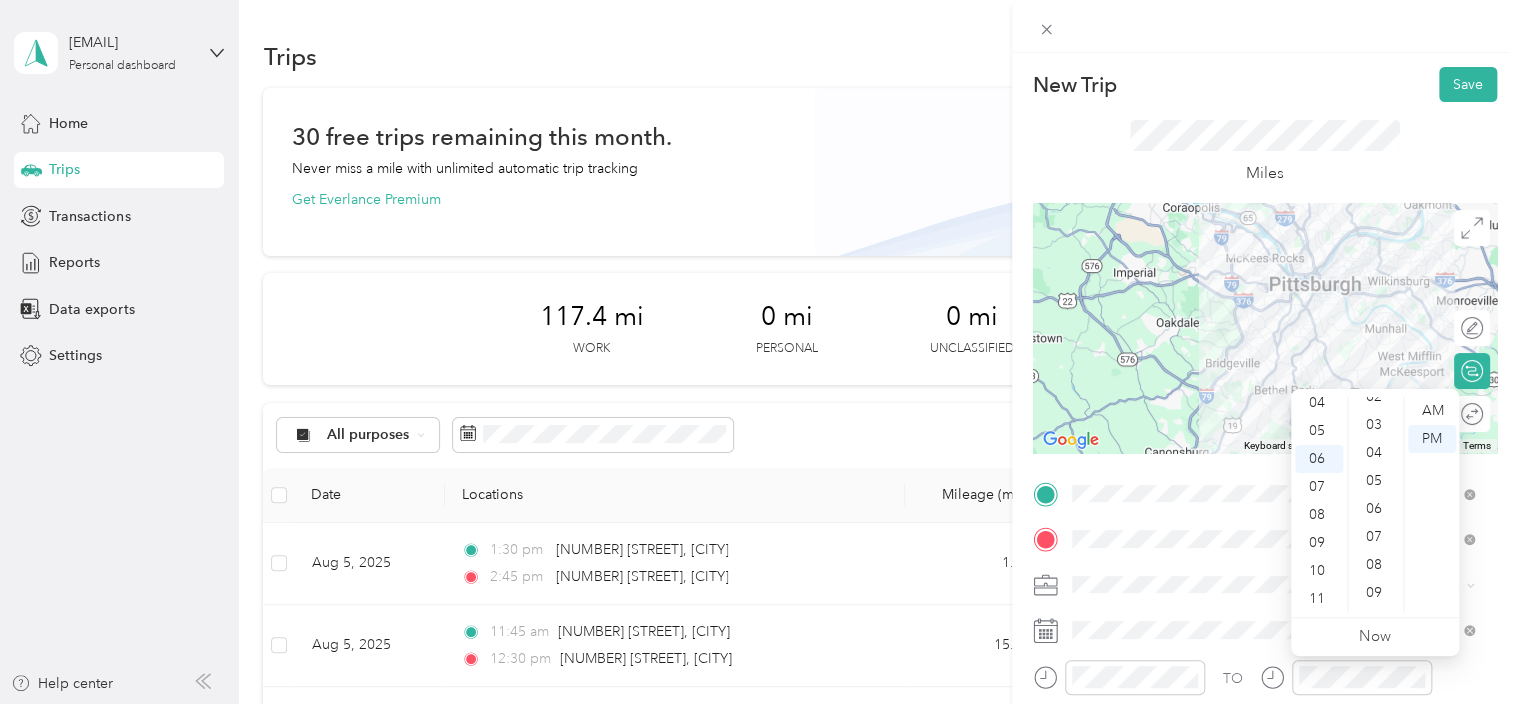 scroll, scrollTop: 0, scrollLeft: 0, axis: both 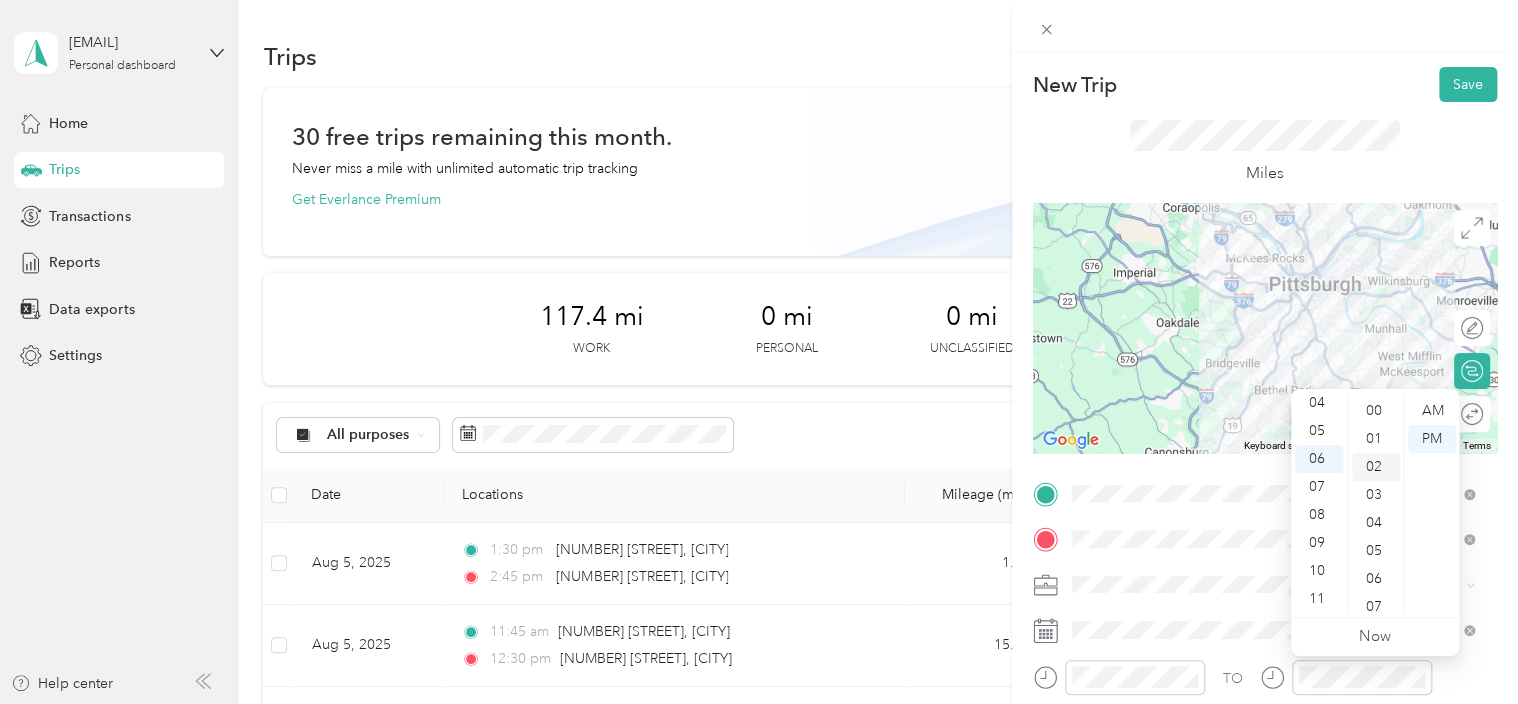 click on "02" at bounding box center (1376, 467) 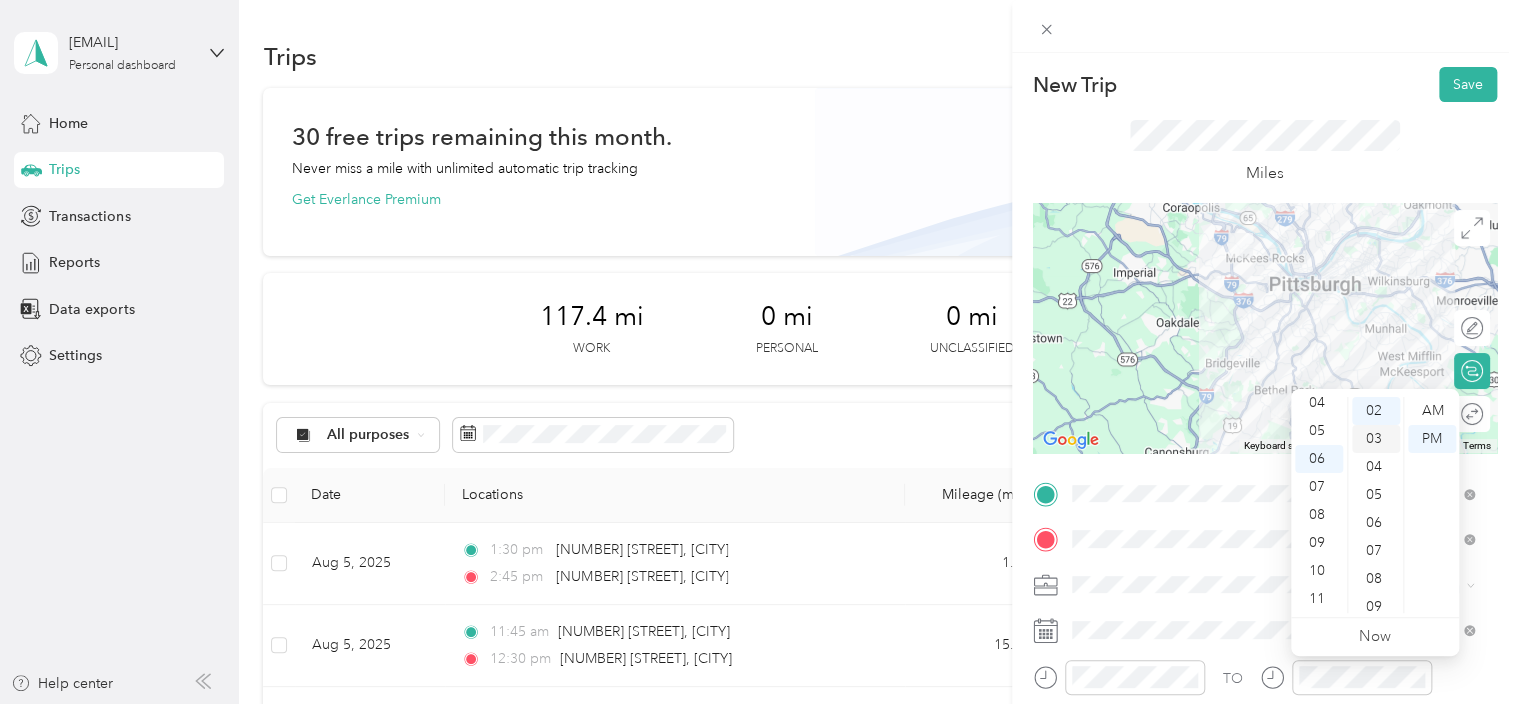 click on "03" at bounding box center (1376, 439) 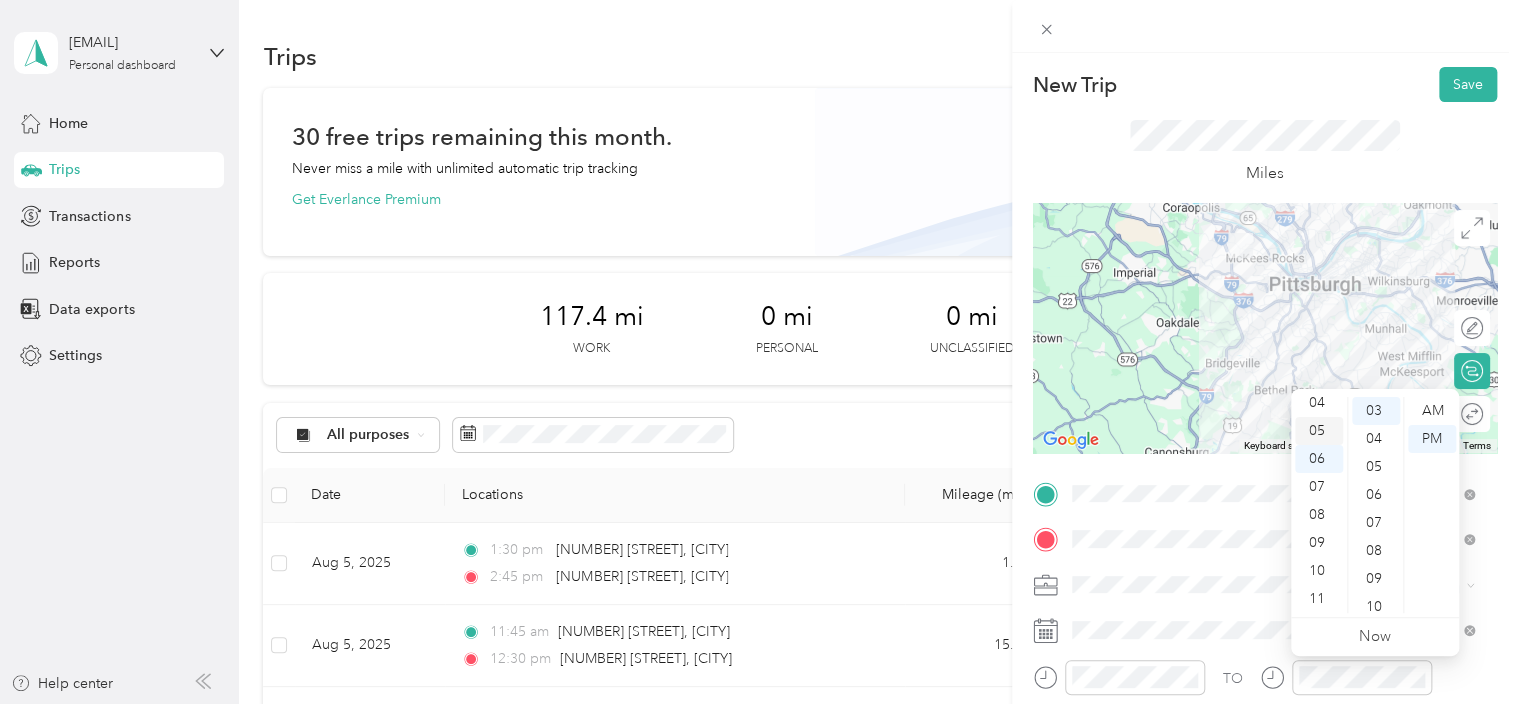 click on "05" at bounding box center [1319, 431] 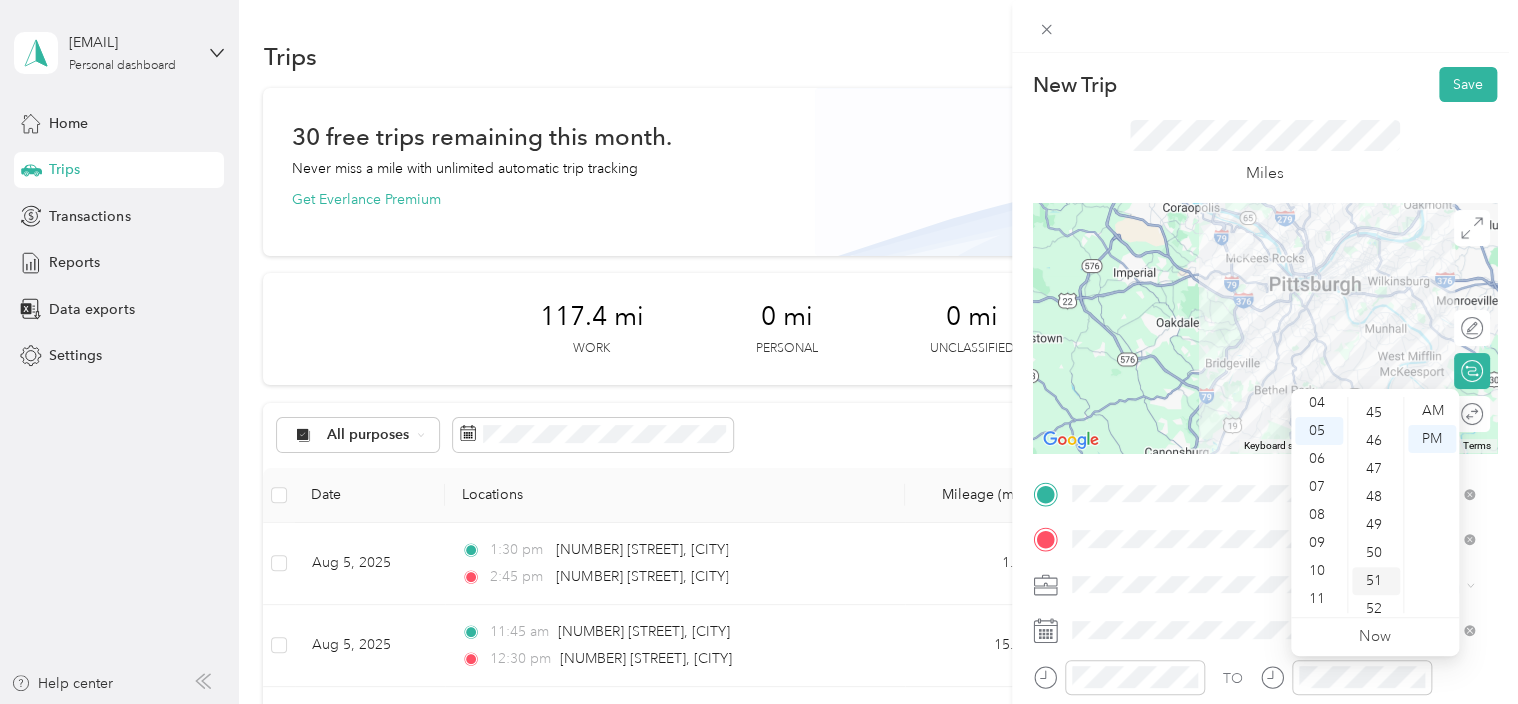 scroll, scrollTop: 1464, scrollLeft: 0, axis: vertical 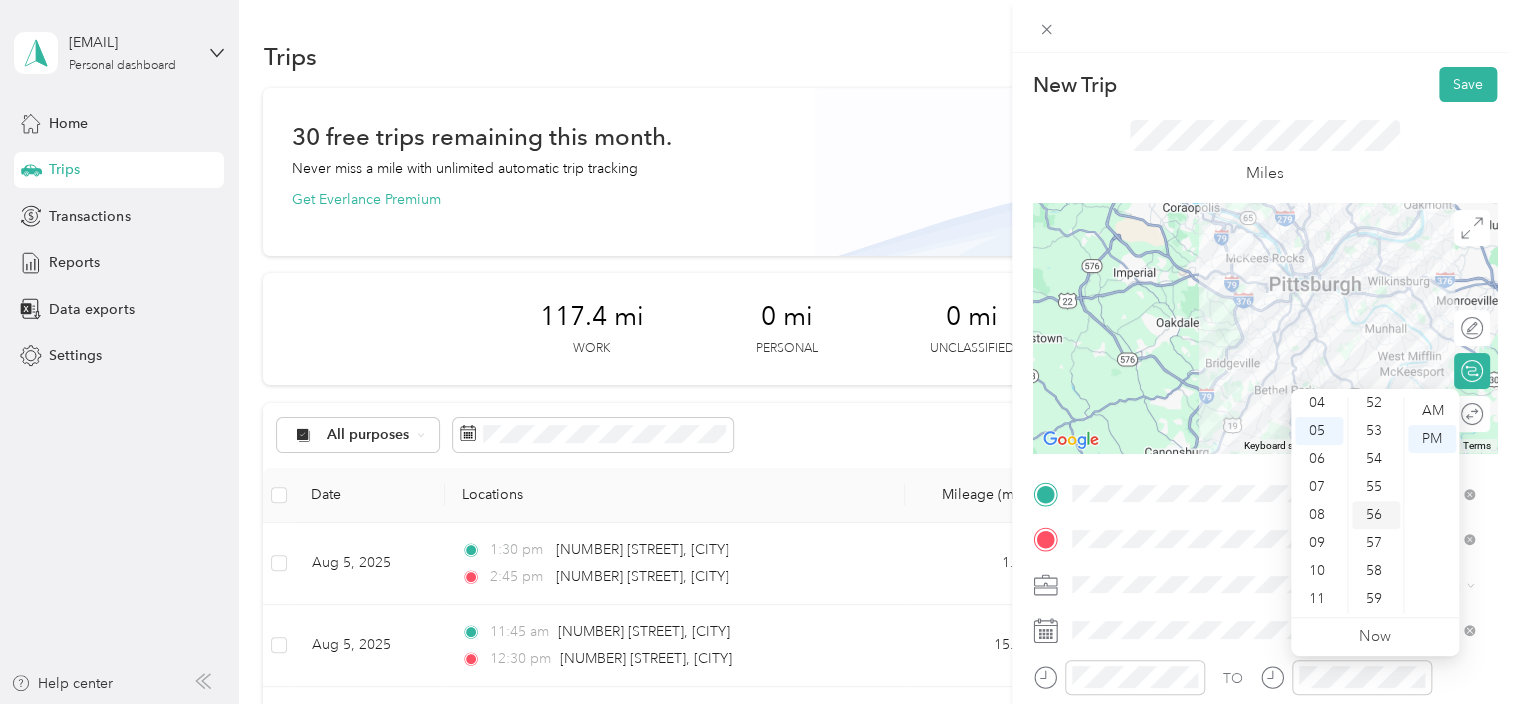click on "56" at bounding box center [1376, 515] 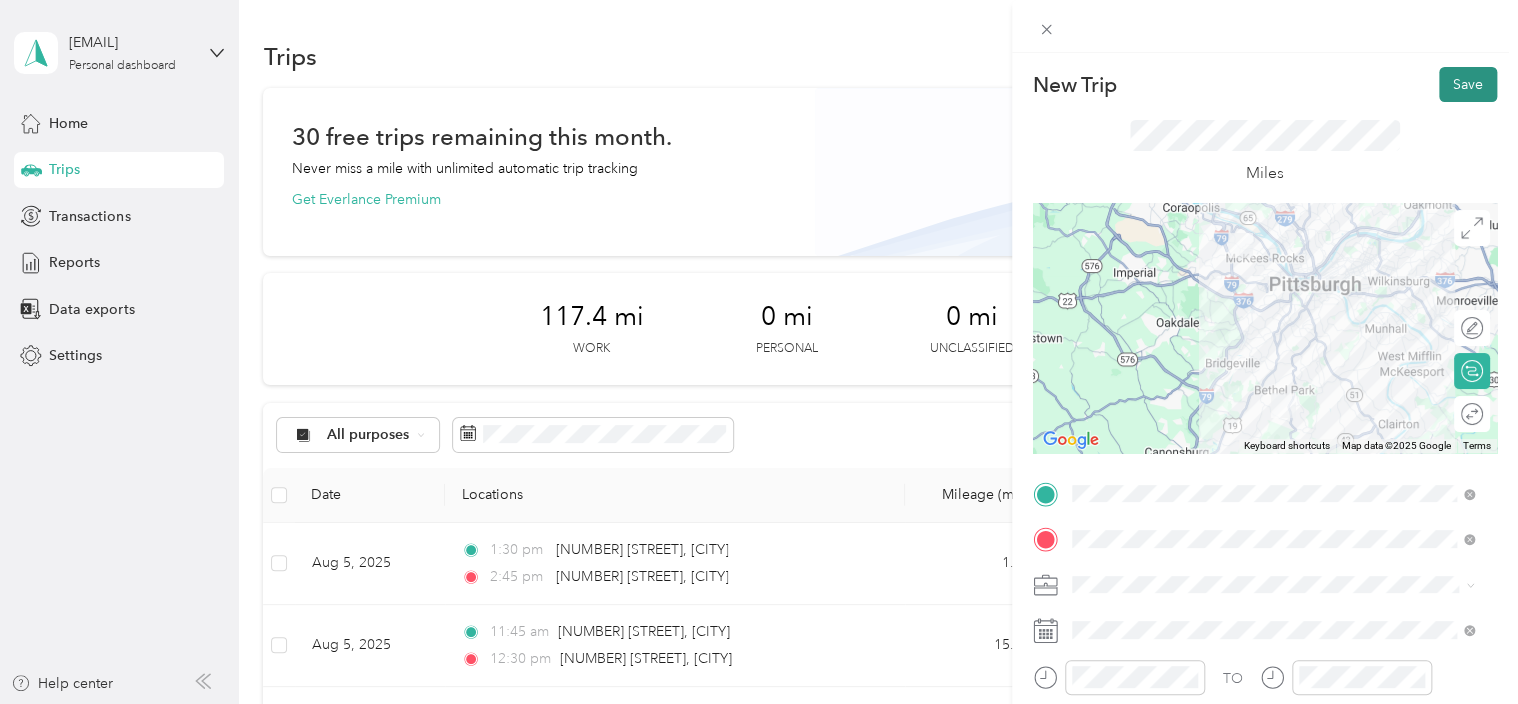 click on "Save" at bounding box center [1468, 84] 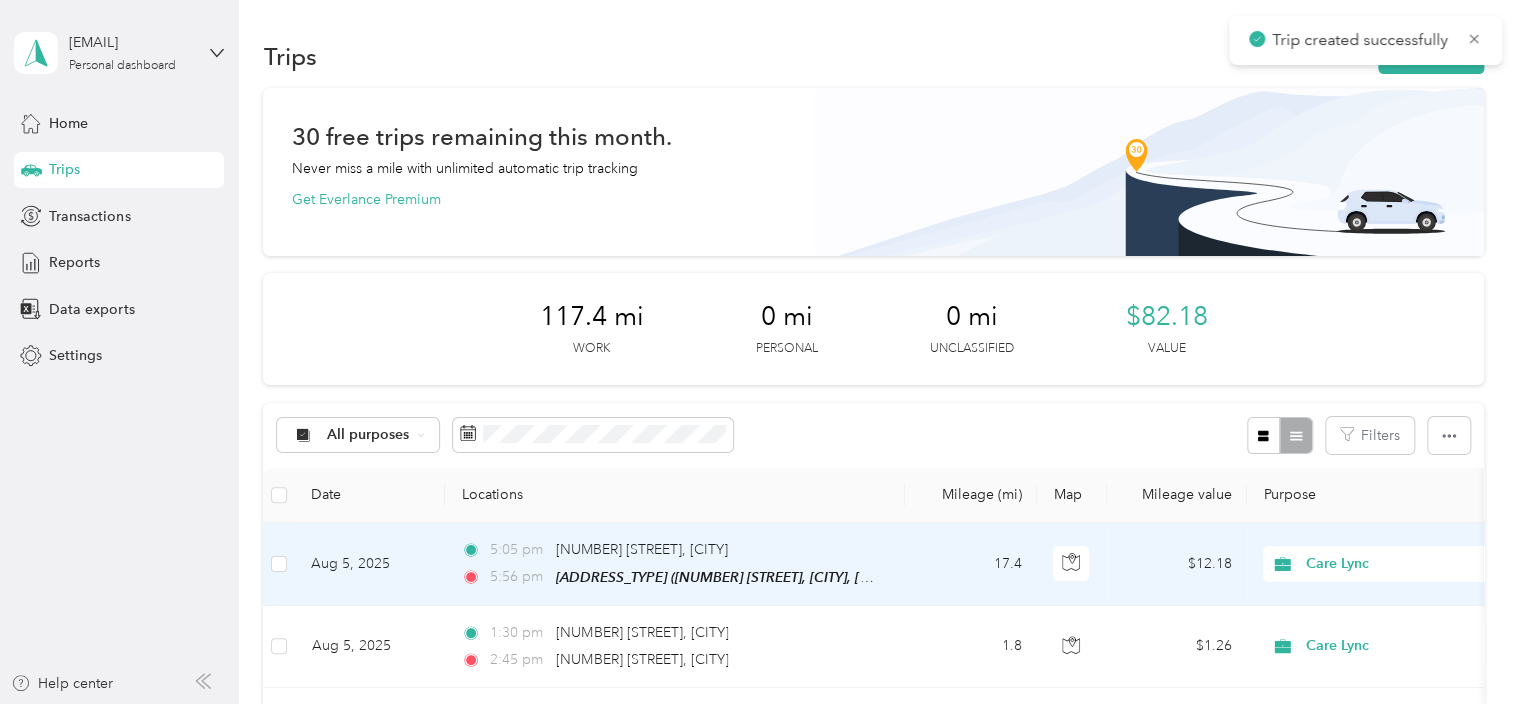 click on "[TIME] [NUMBER] [STREET], [CITY] [TIME] [ADDRESS_TYPE] ([NUMBER] [STREET], [CITY], [CITY], [STATE])" at bounding box center [675, 564] 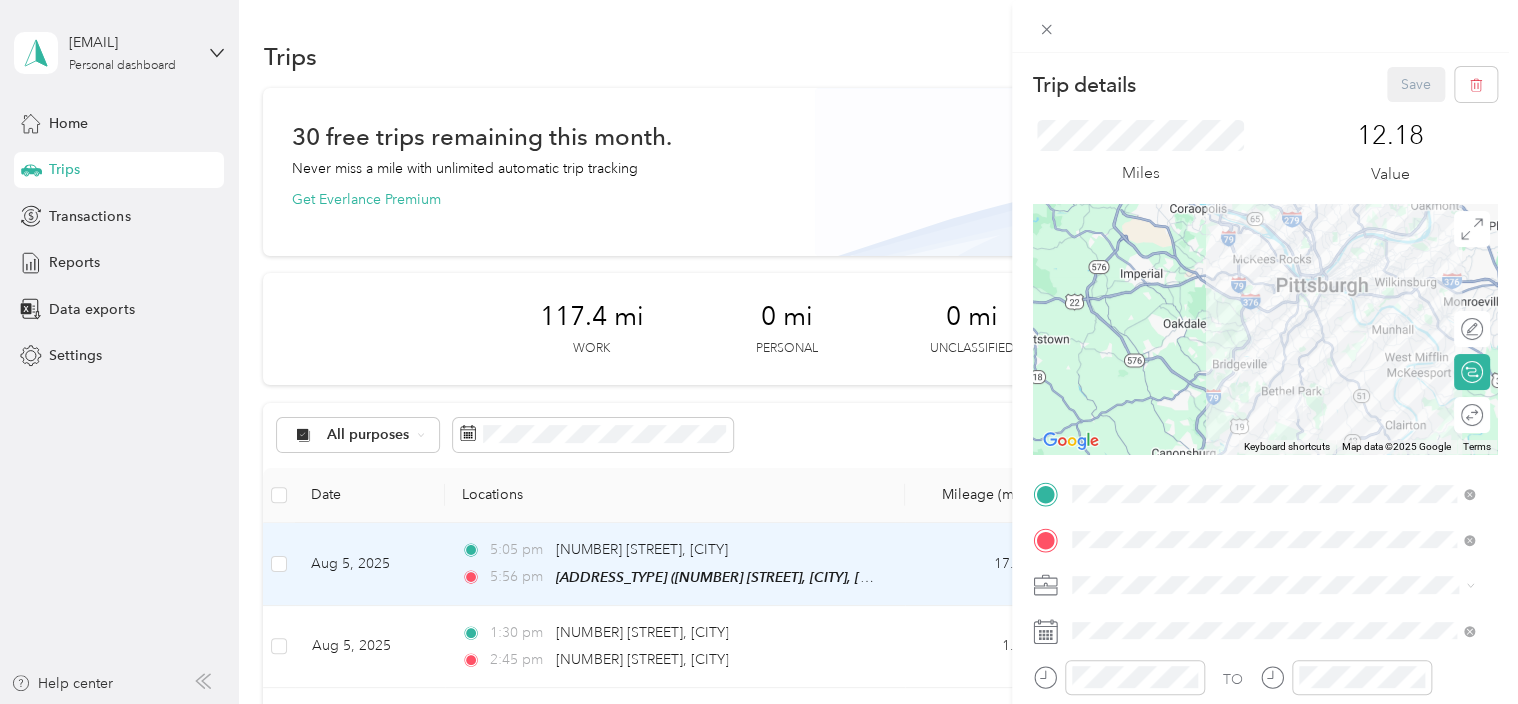 click at bounding box center (1265, 329) 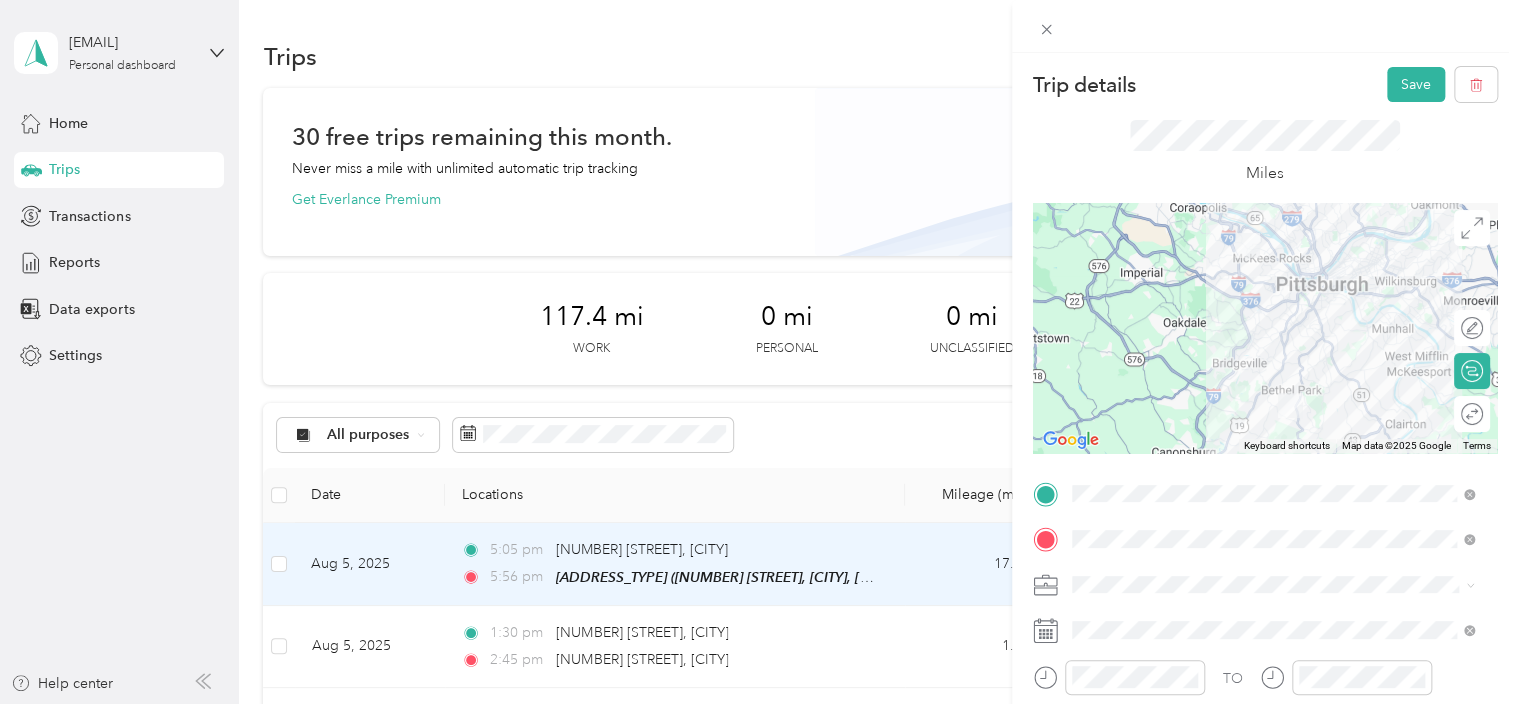 click at bounding box center [1265, 328] 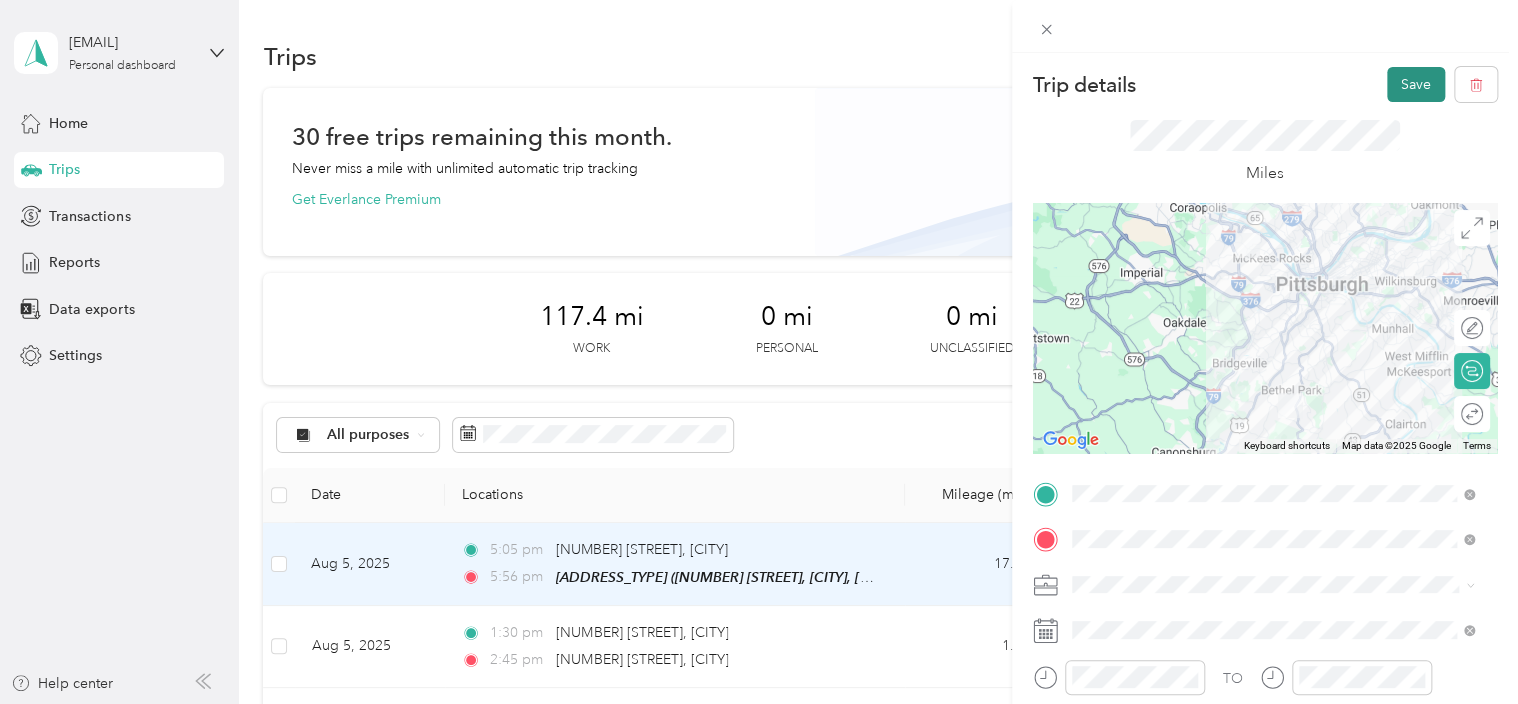 click on "Save" at bounding box center (1416, 84) 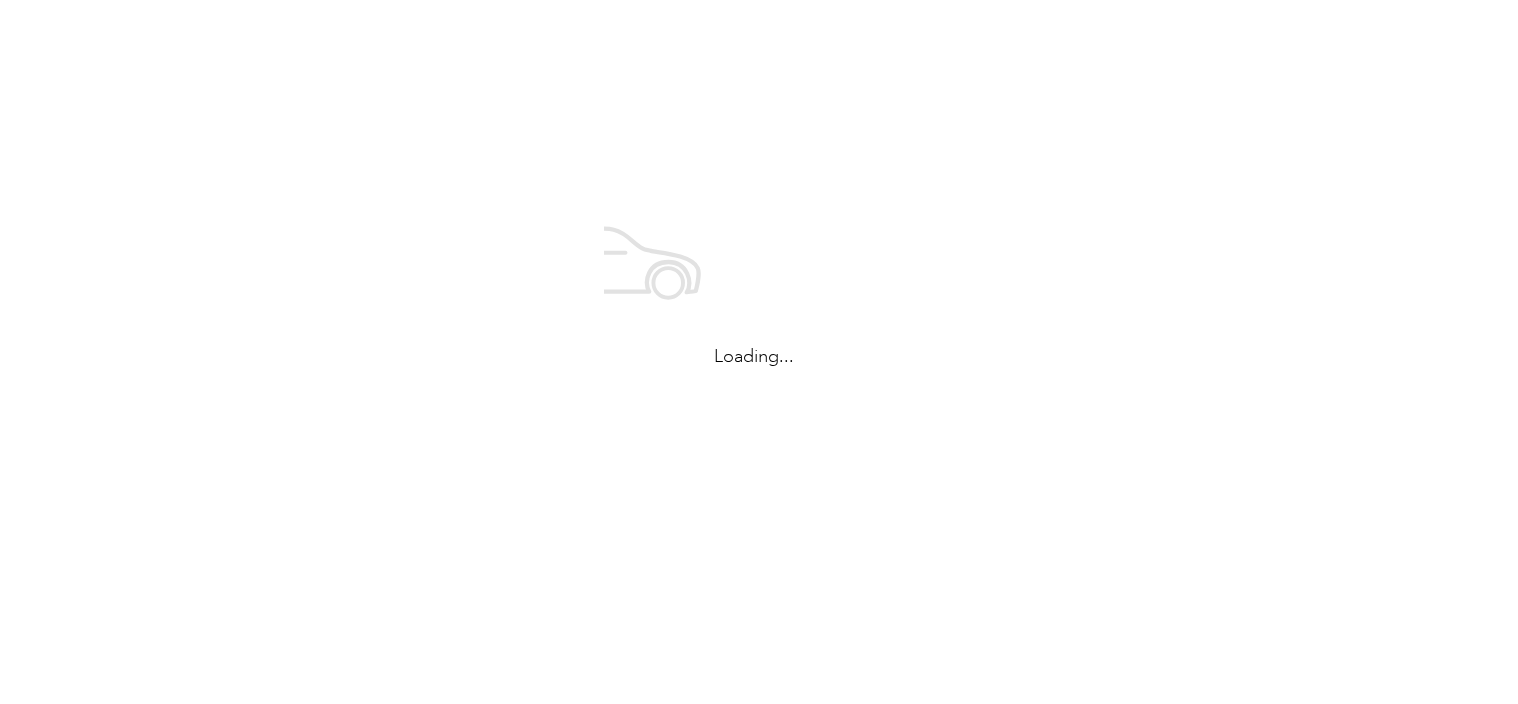 scroll, scrollTop: 0, scrollLeft: 0, axis: both 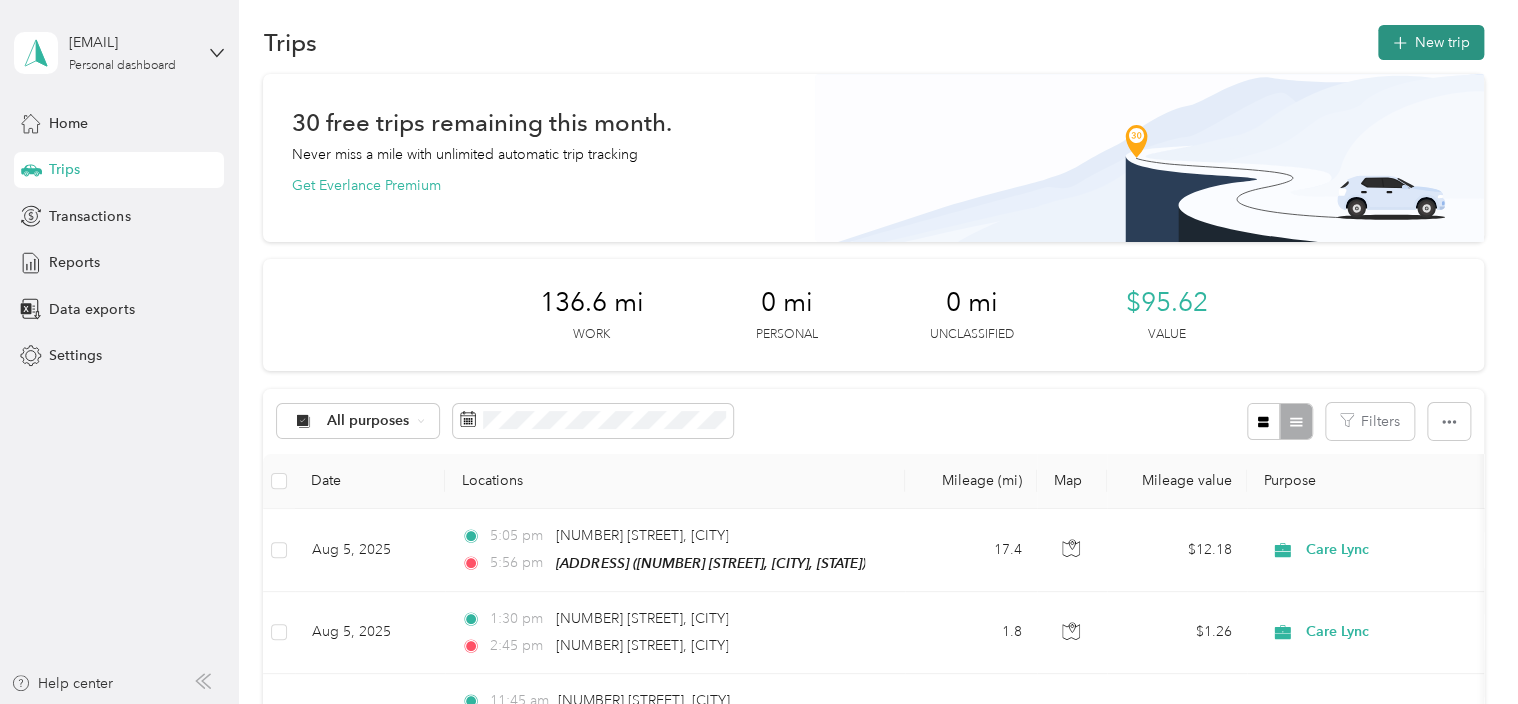 click on "New trip" at bounding box center (1431, 42) 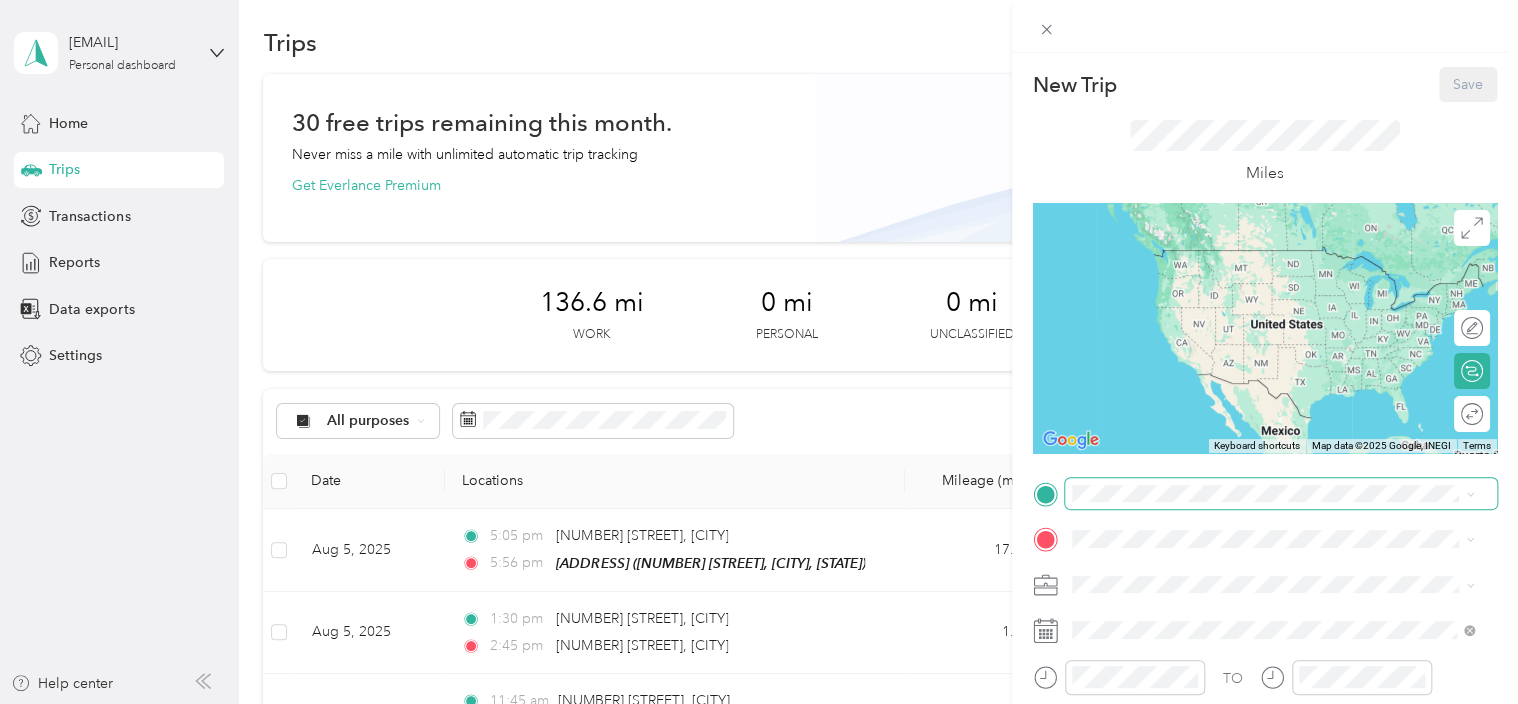 click at bounding box center [1281, 494] 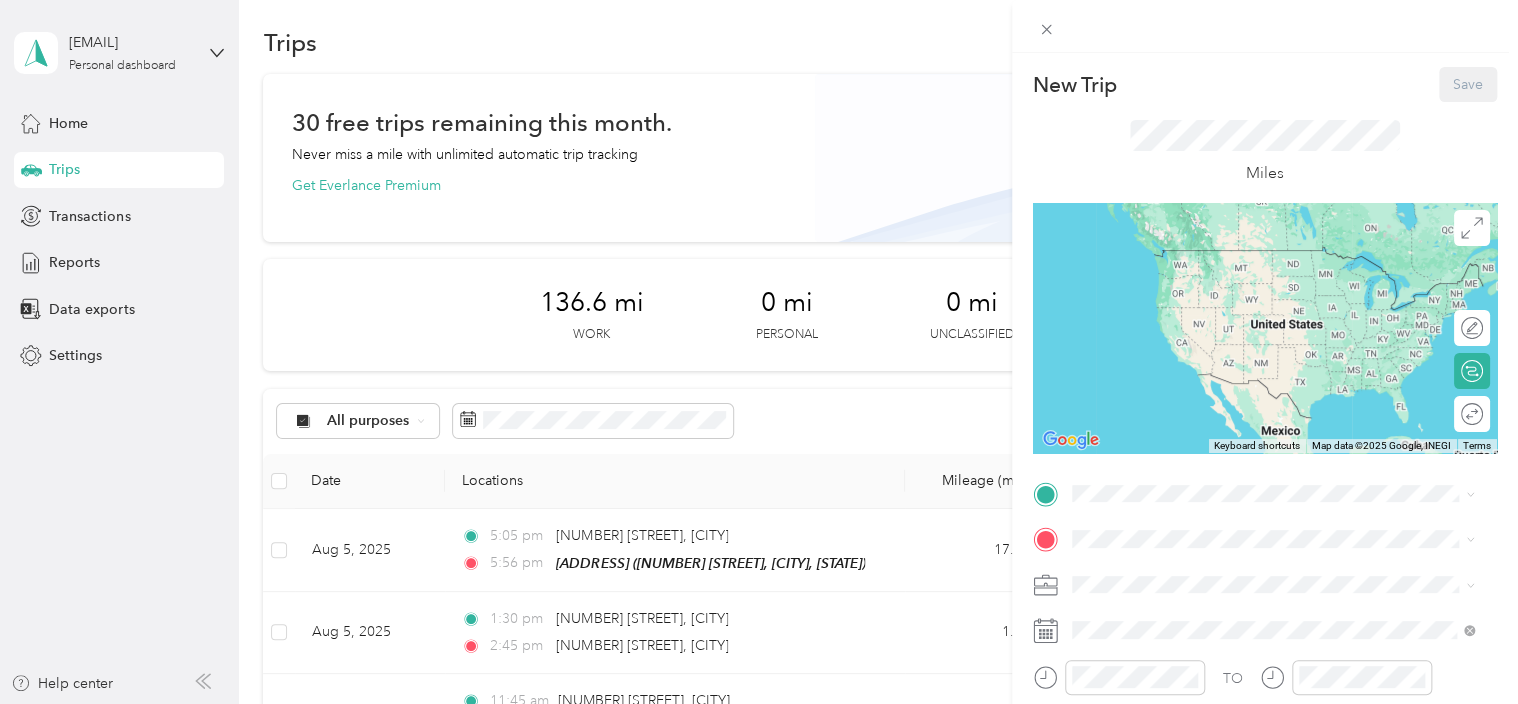 click on "[ADDRESS_TYPE] [NUMBER] [STREET], [CITY], [POSTAL_CODE], [CITY], [STATE], [COUNTRY]" at bounding box center [1288, 595] 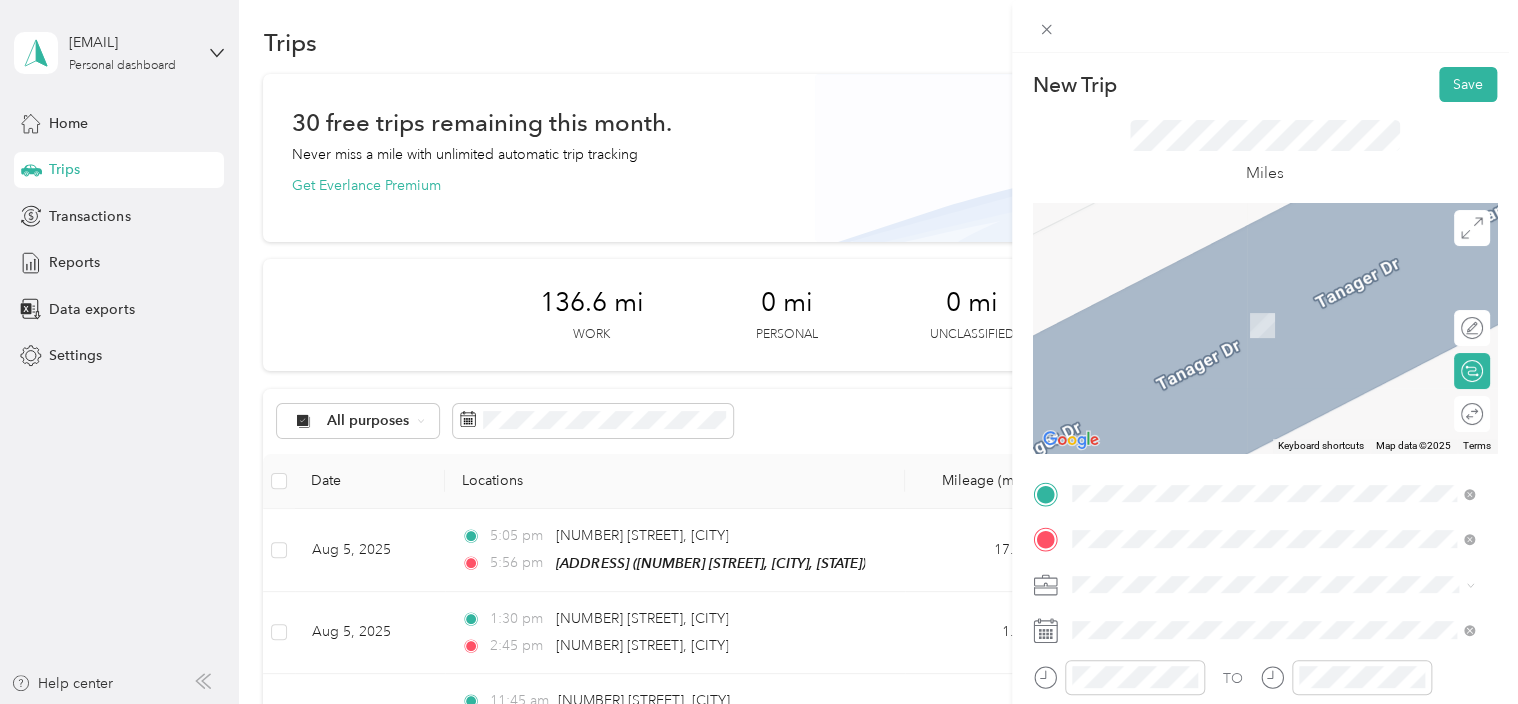 click on "932 Fairfield Lane
McDonald, Pennsylvania 15057, United States" at bounding box center (1253, 381) 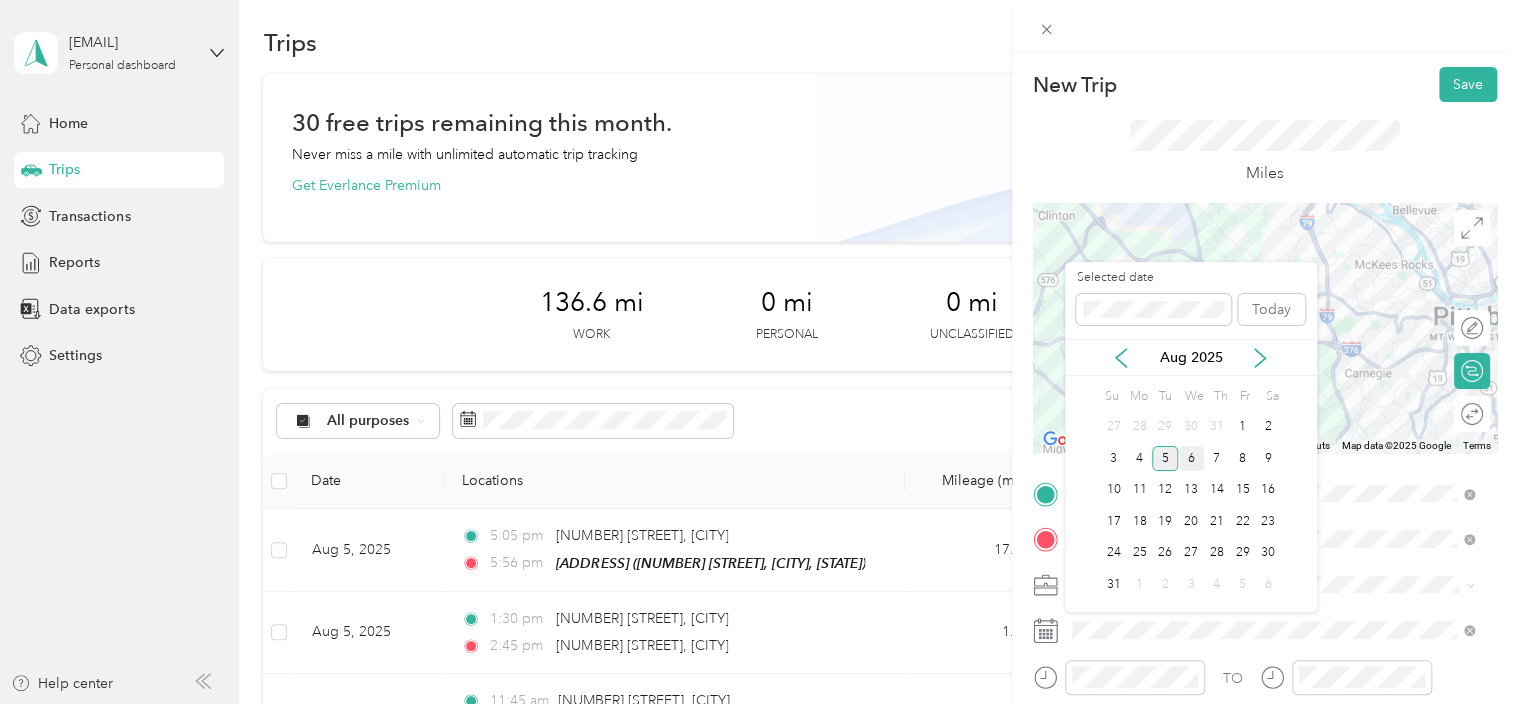 click on "6" at bounding box center (1191, 458) 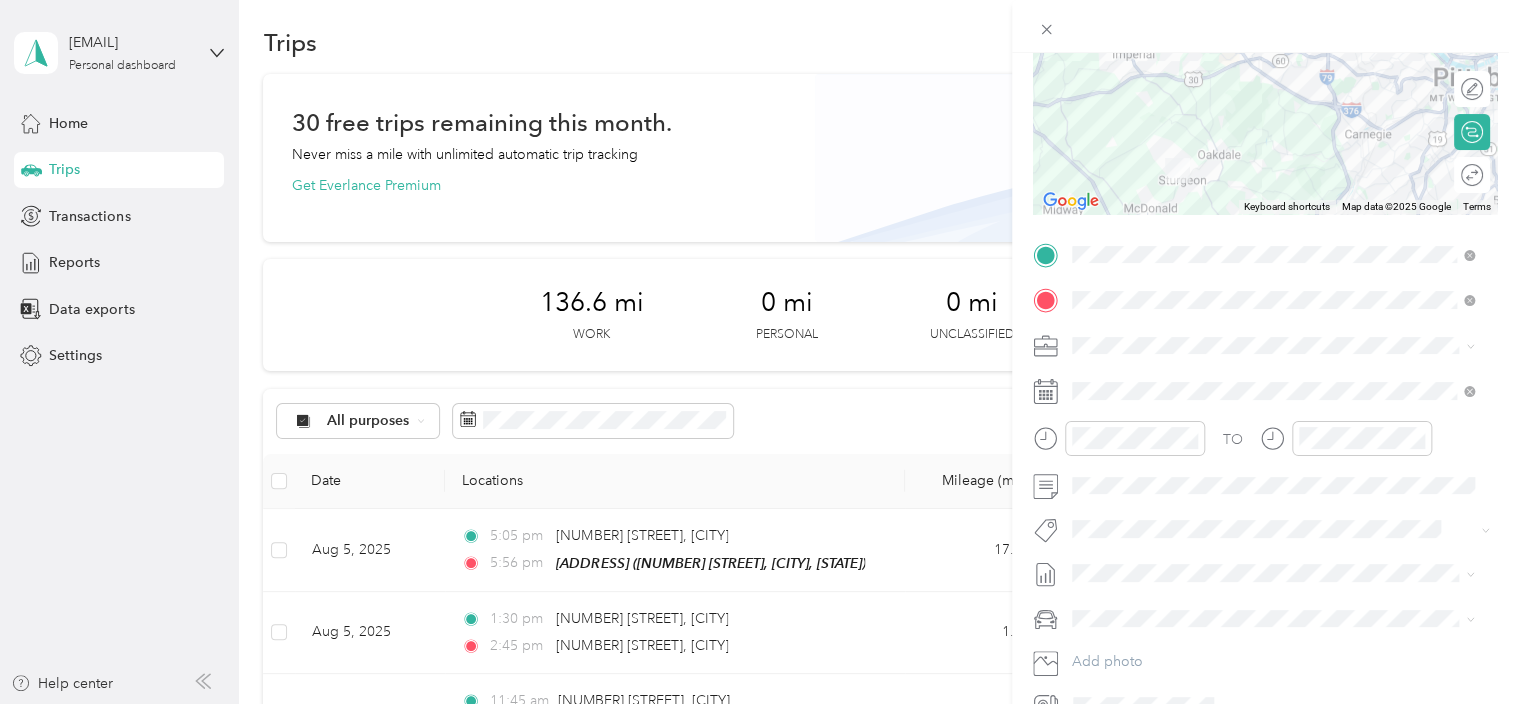 scroll, scrollTop: 240, scrollLeft: 0, axis: vertical 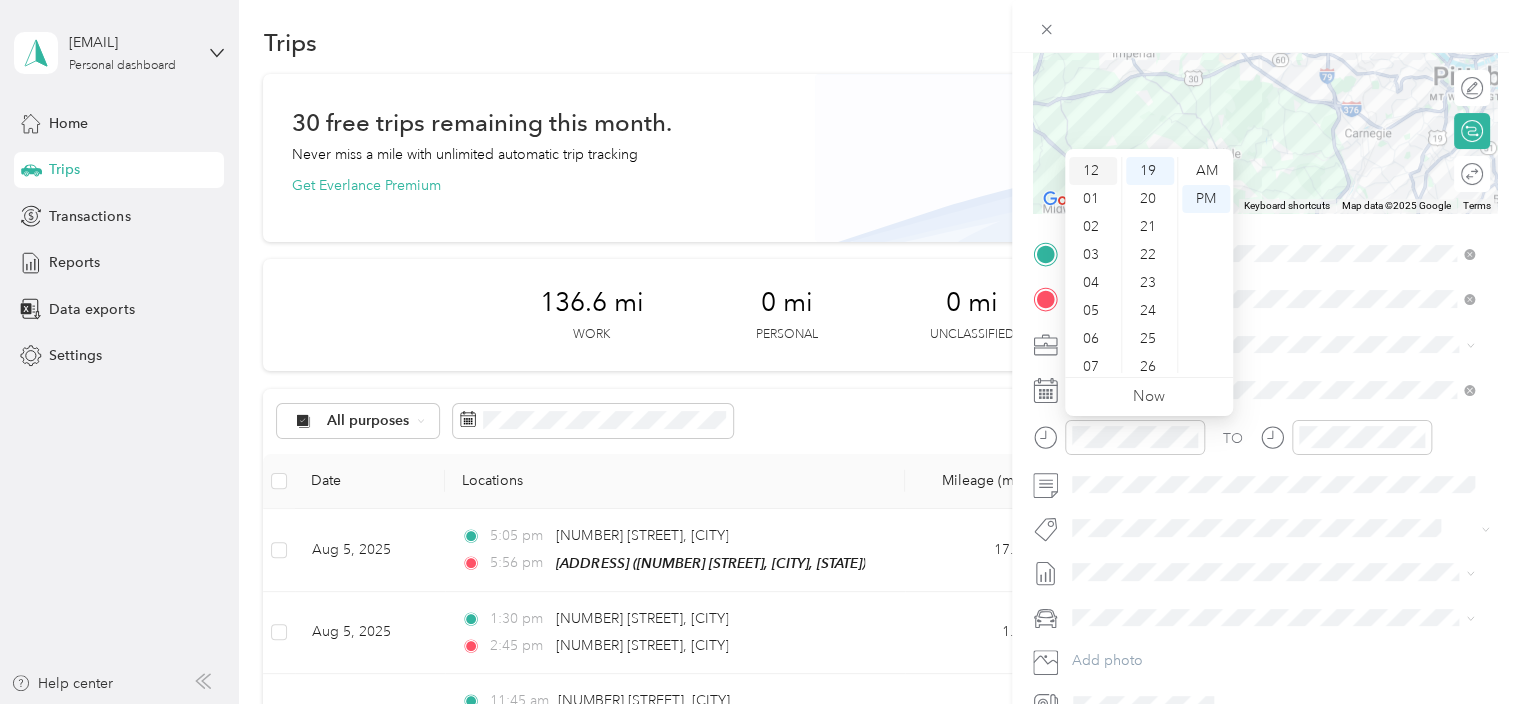 click on "12" at bounding box center [1093, 171] 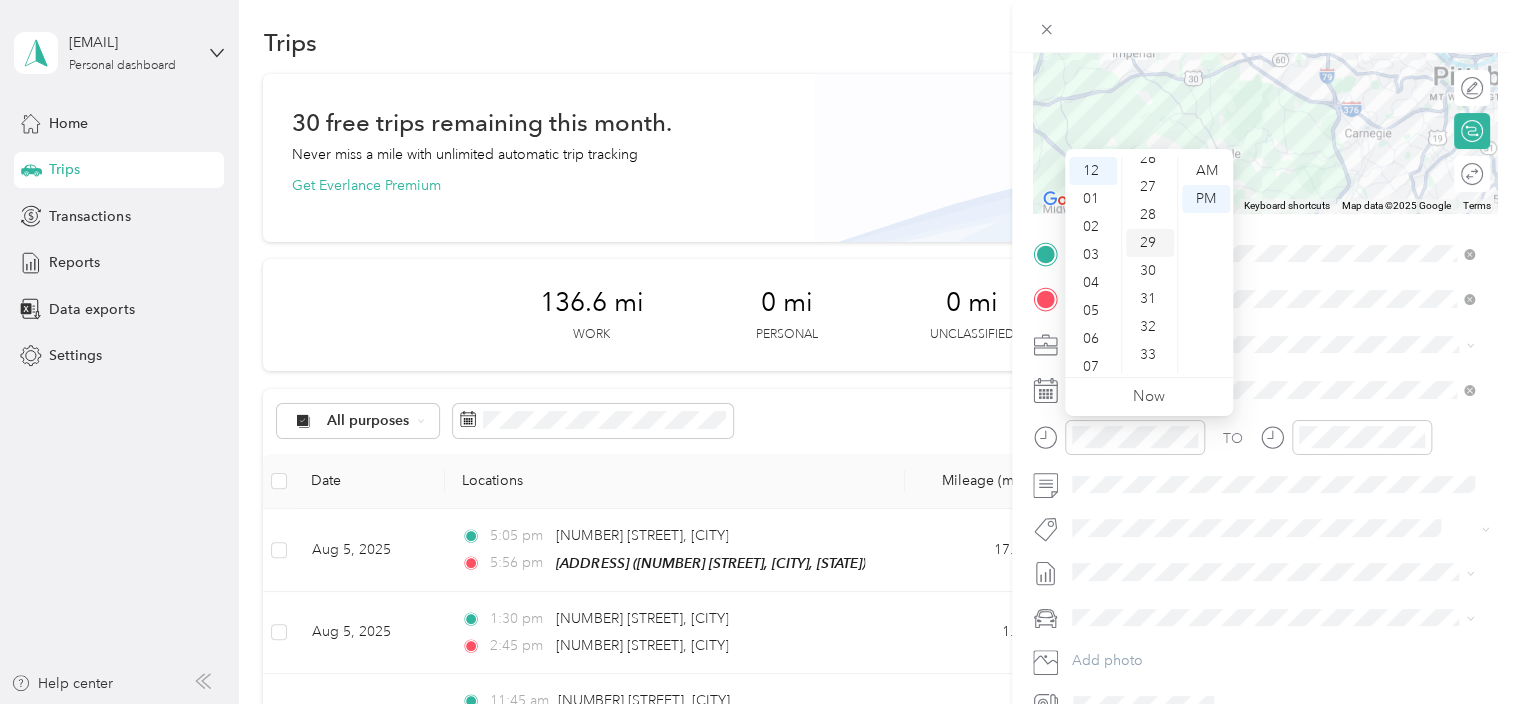 click on "29" at bounding box center (1150, 243) 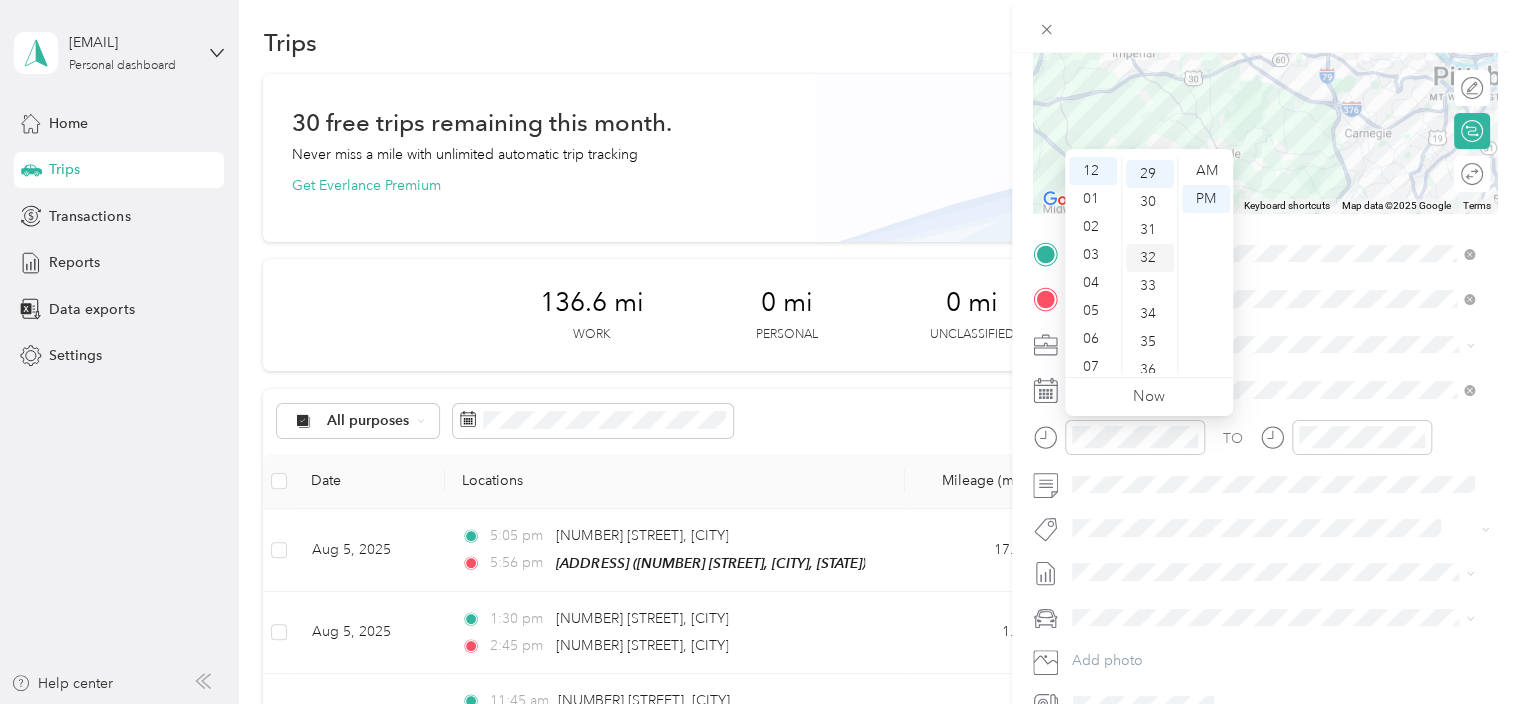 scroll, scrollTop: 812, scrollLeft: 0, axis: vertical 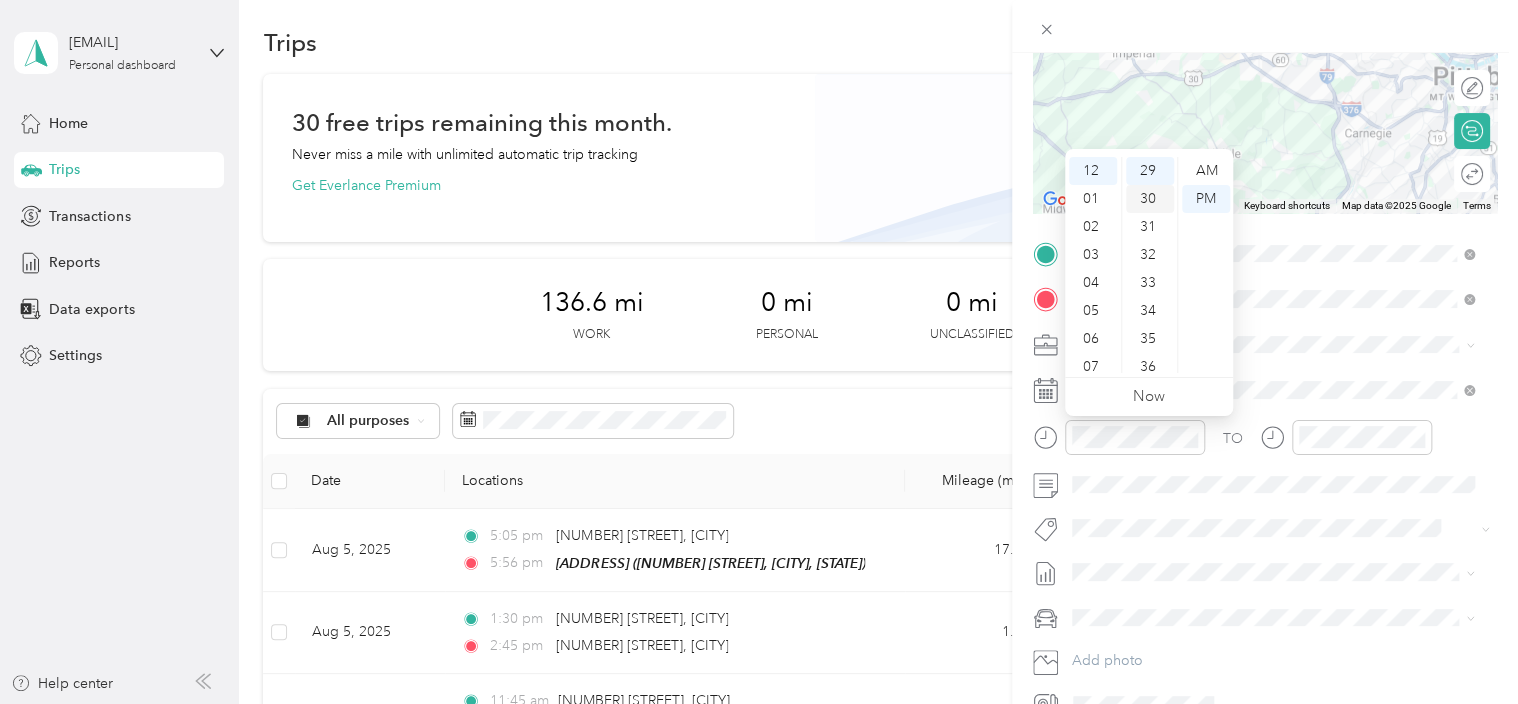 click on "30" at bounding box center (1150, 199) 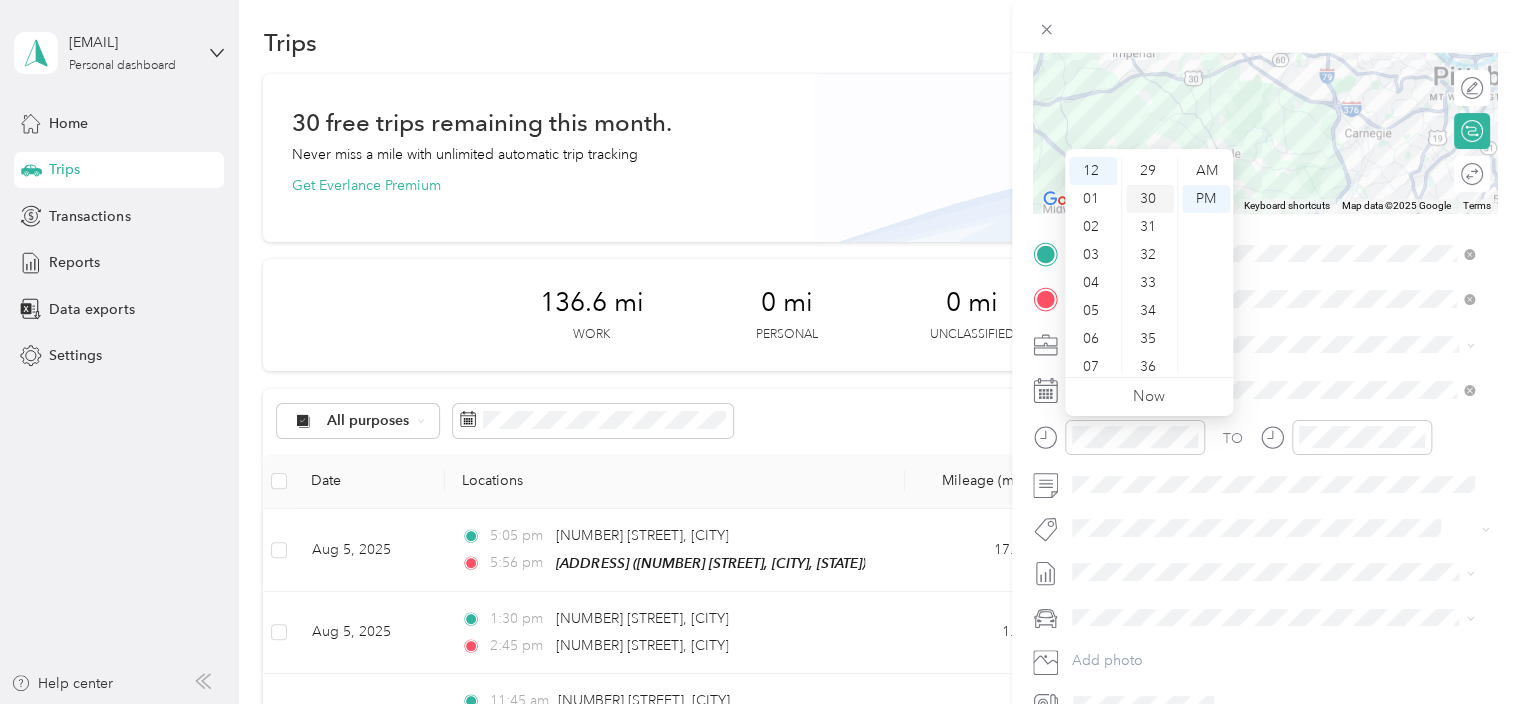 scroll, scrollTop: 840, scrollLeft: 0, axis: vertical 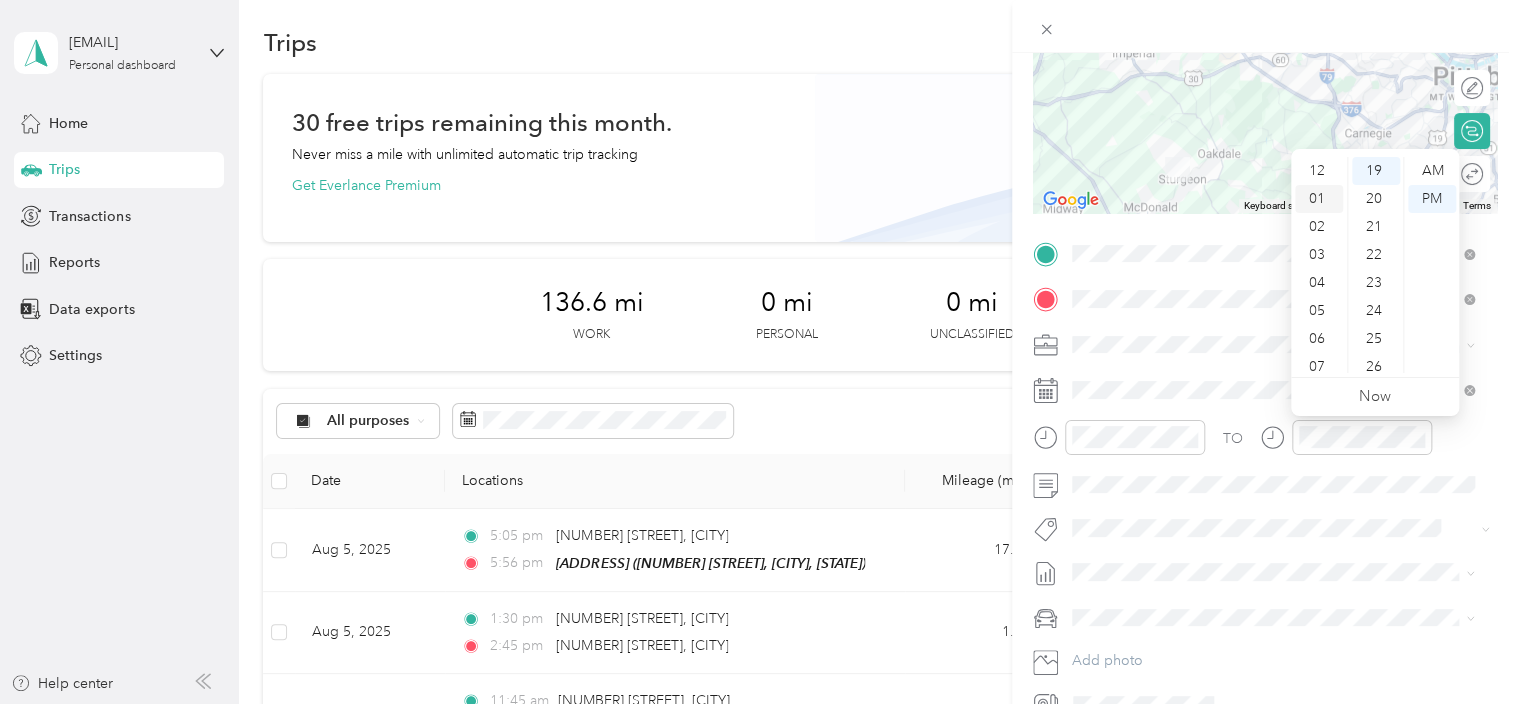 click on "01" at bounding box center [1319, 199] 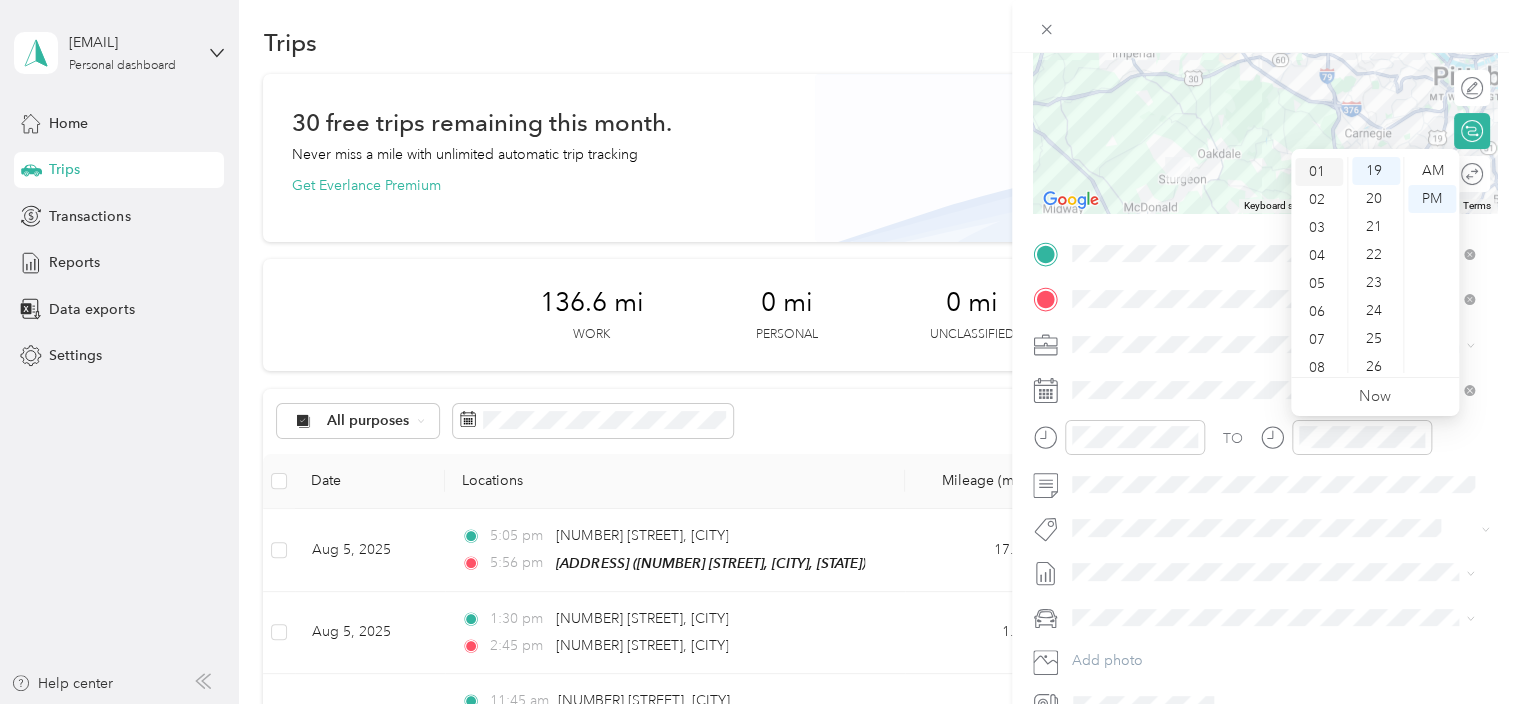 scroll, scrollTop: 28, scrollLeft: 0, axis: vertical 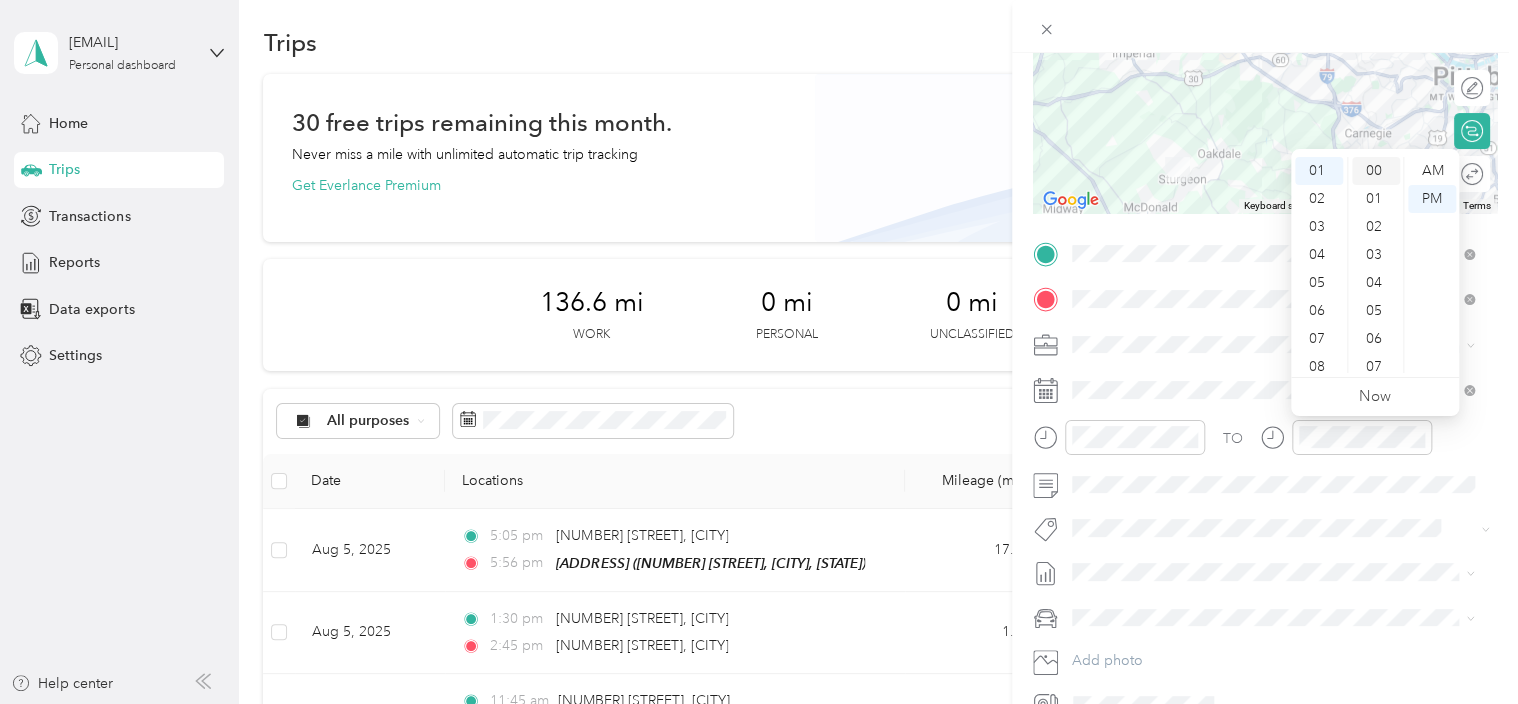 click on "00" at bounding box center (1376, 171) 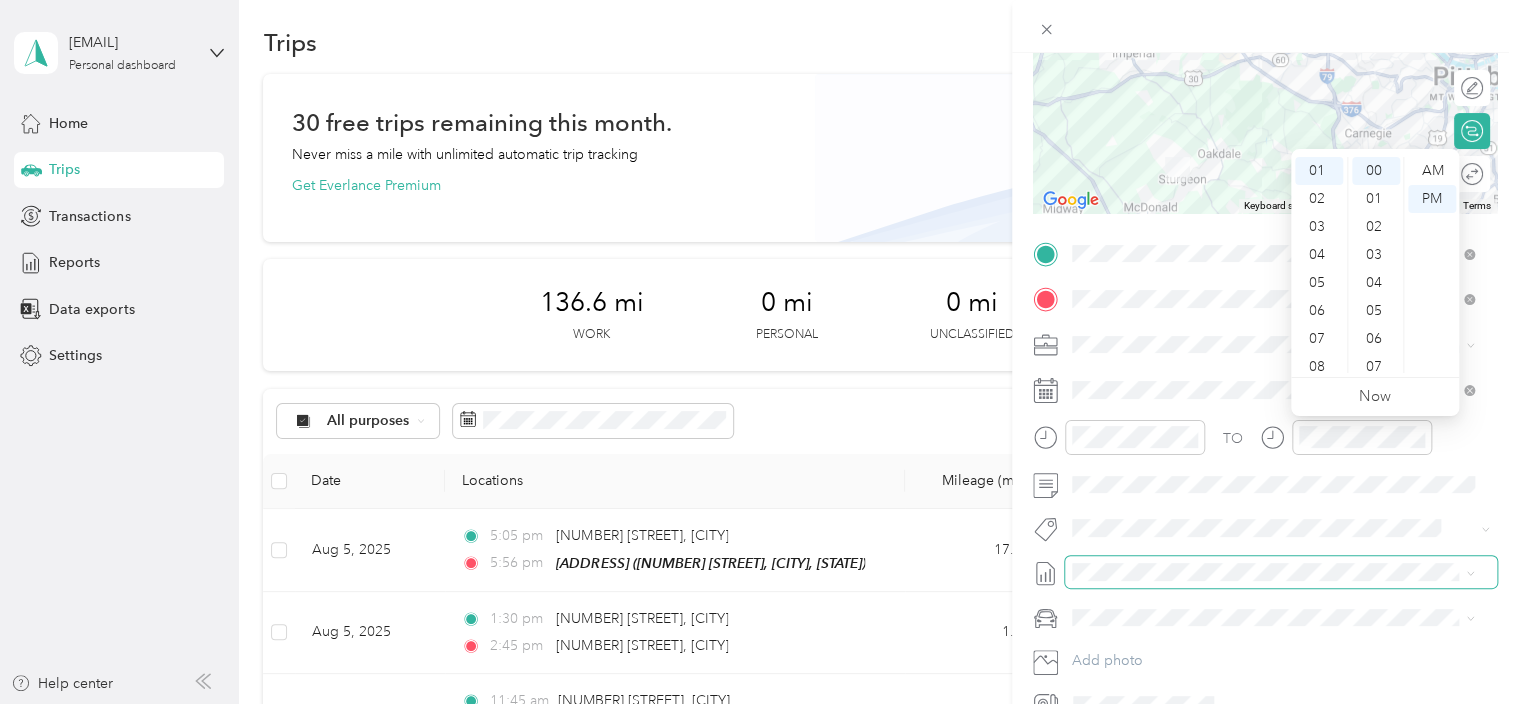 click at bounding box center [1281, 572] 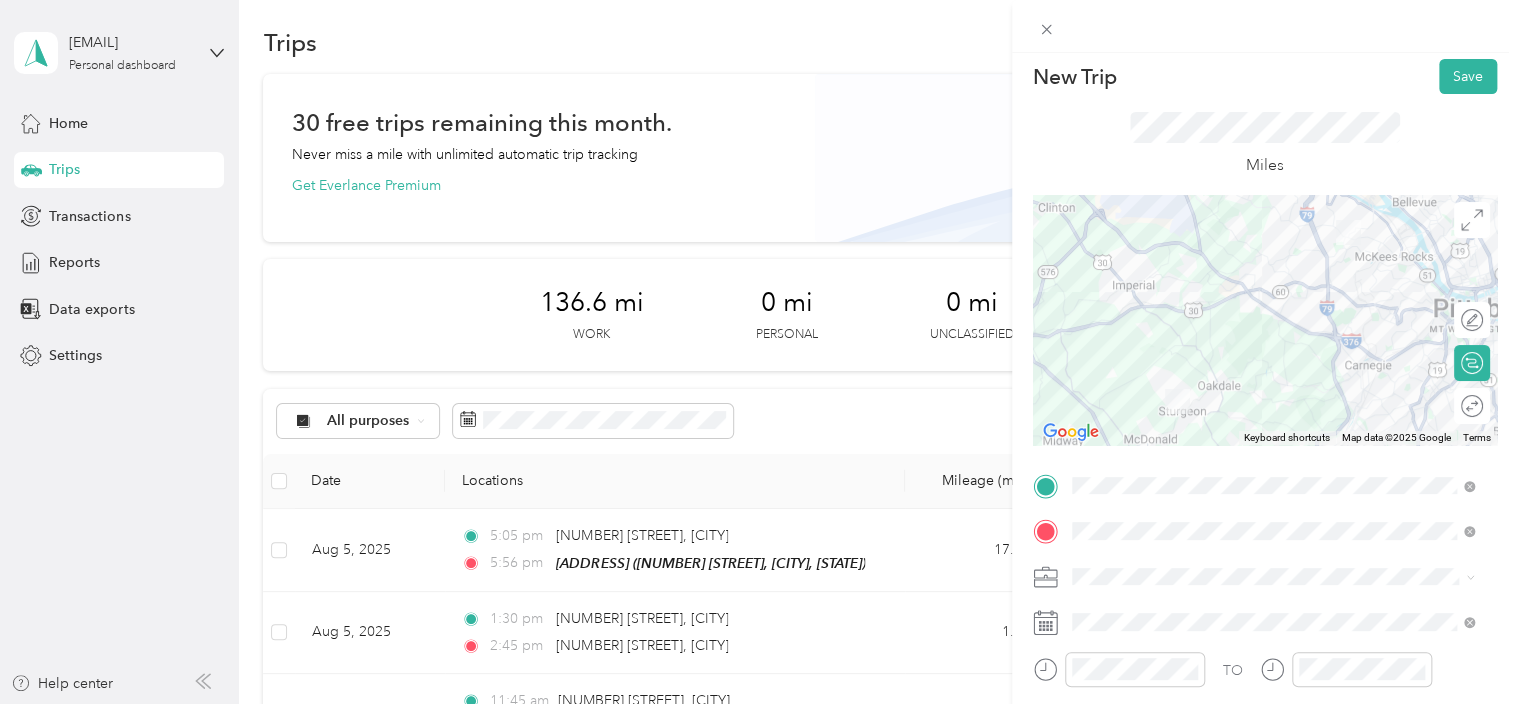 scroll, scrollTop: 0, scrollLeft: 0, axis: both 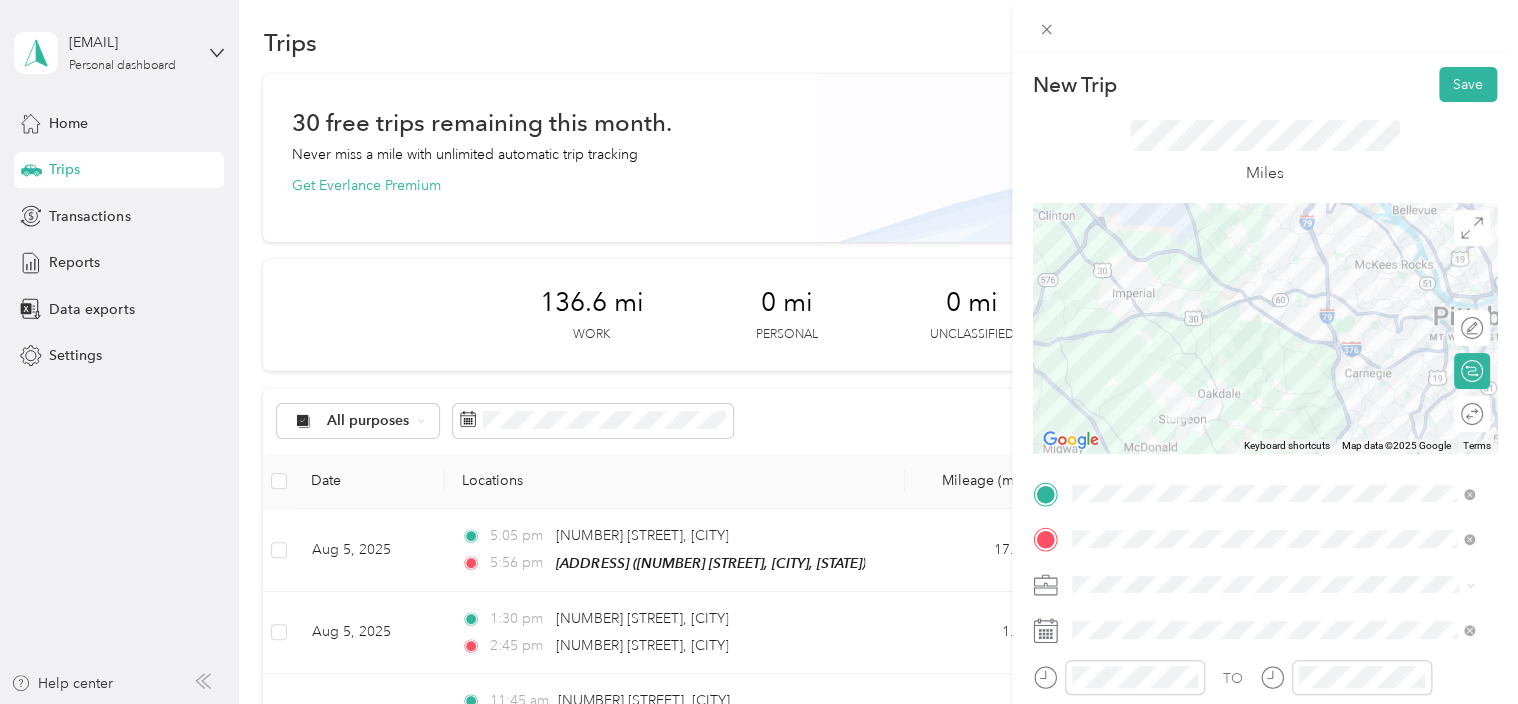 click at bounding box center [1265, 328] 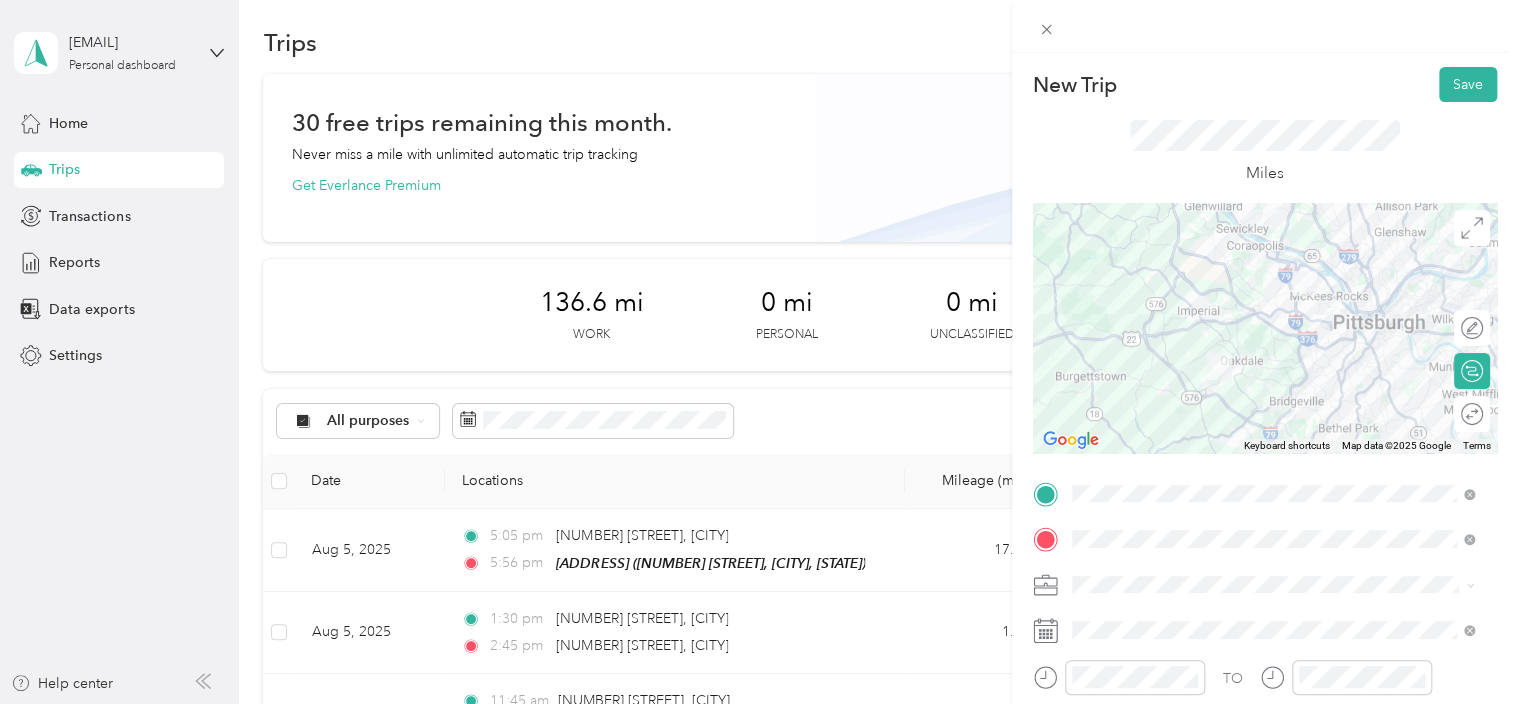 click at bounding box center [1265, 328] 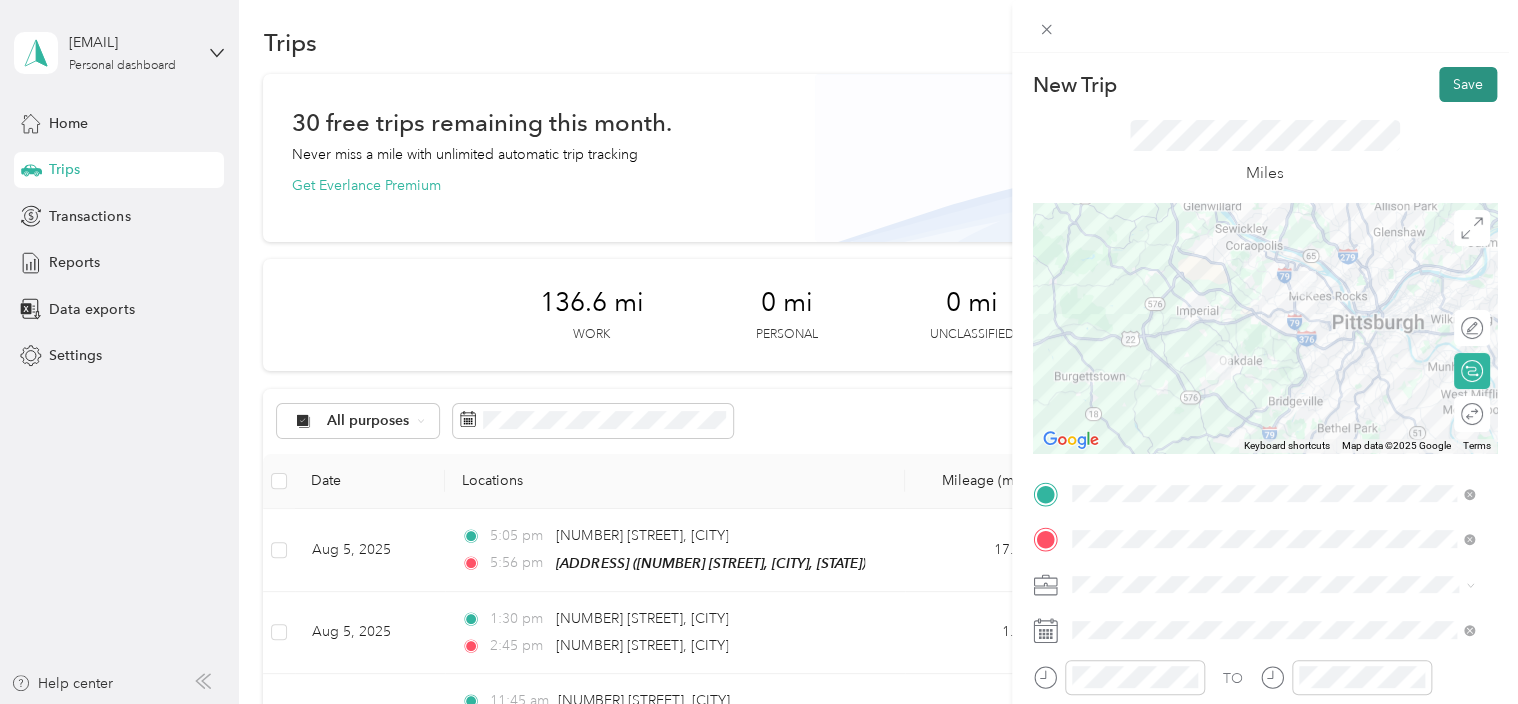 click on "Save" at bounding box center [1468, 84] 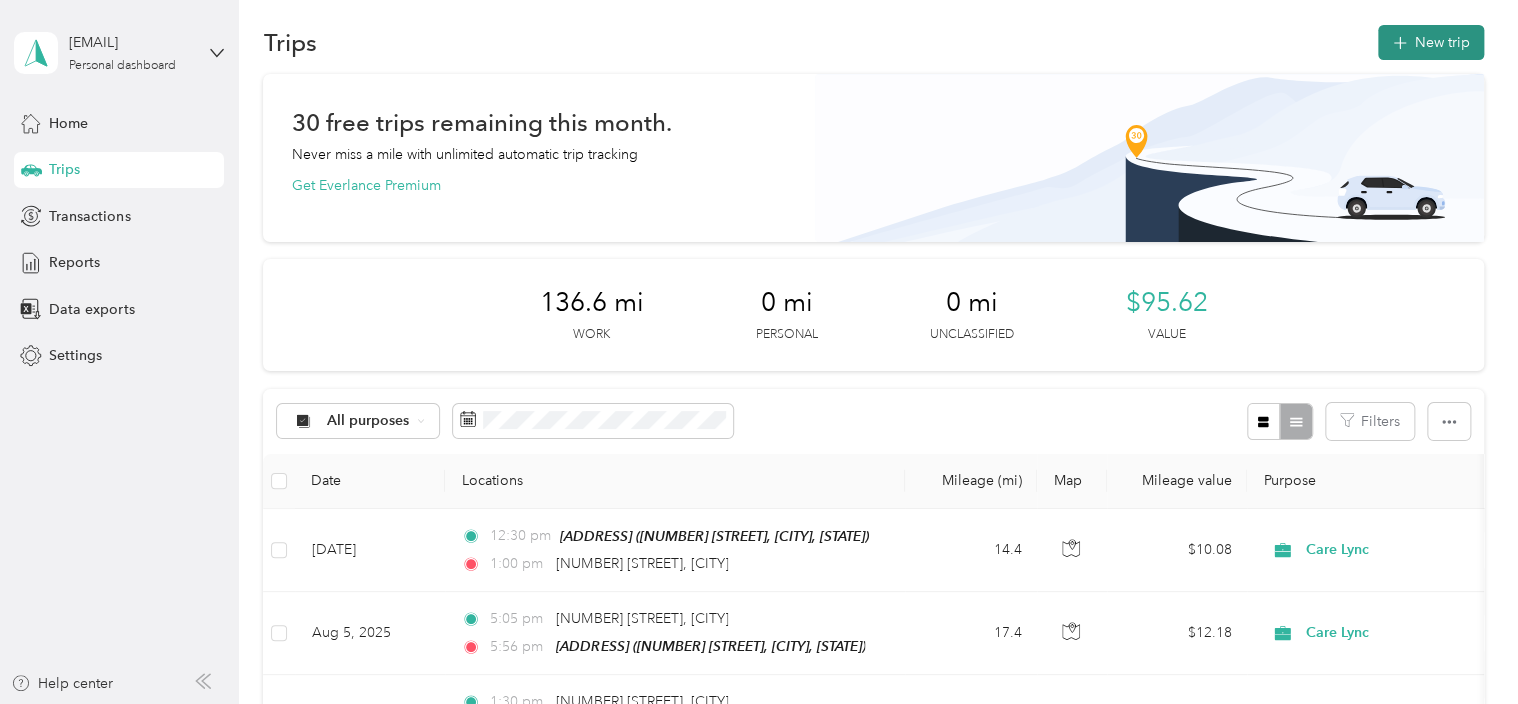click on "New trip" at bounding box center [1431, 42] 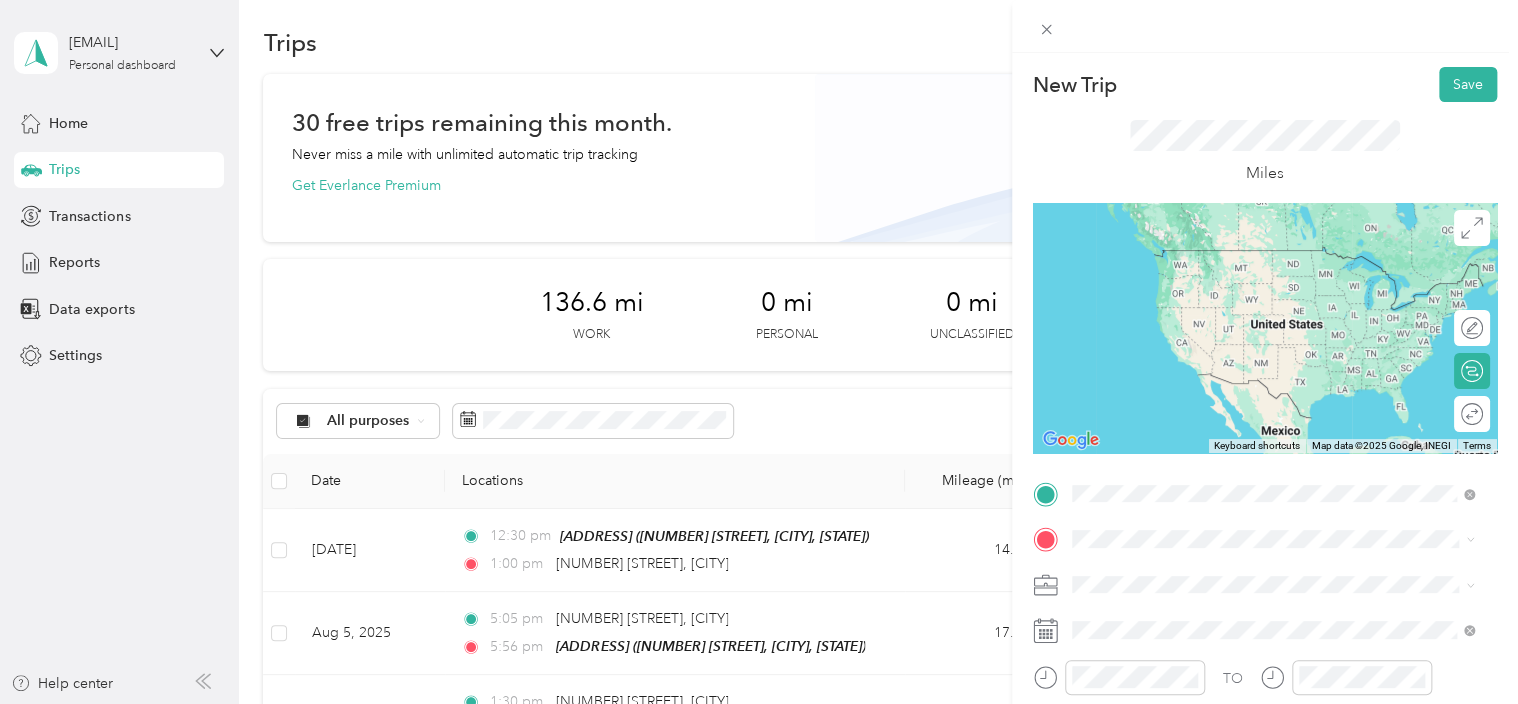 click on "932 Fairfield Lane
McDonald, Pennsylvania 15057, United States" at bounding box center (1253, 574) 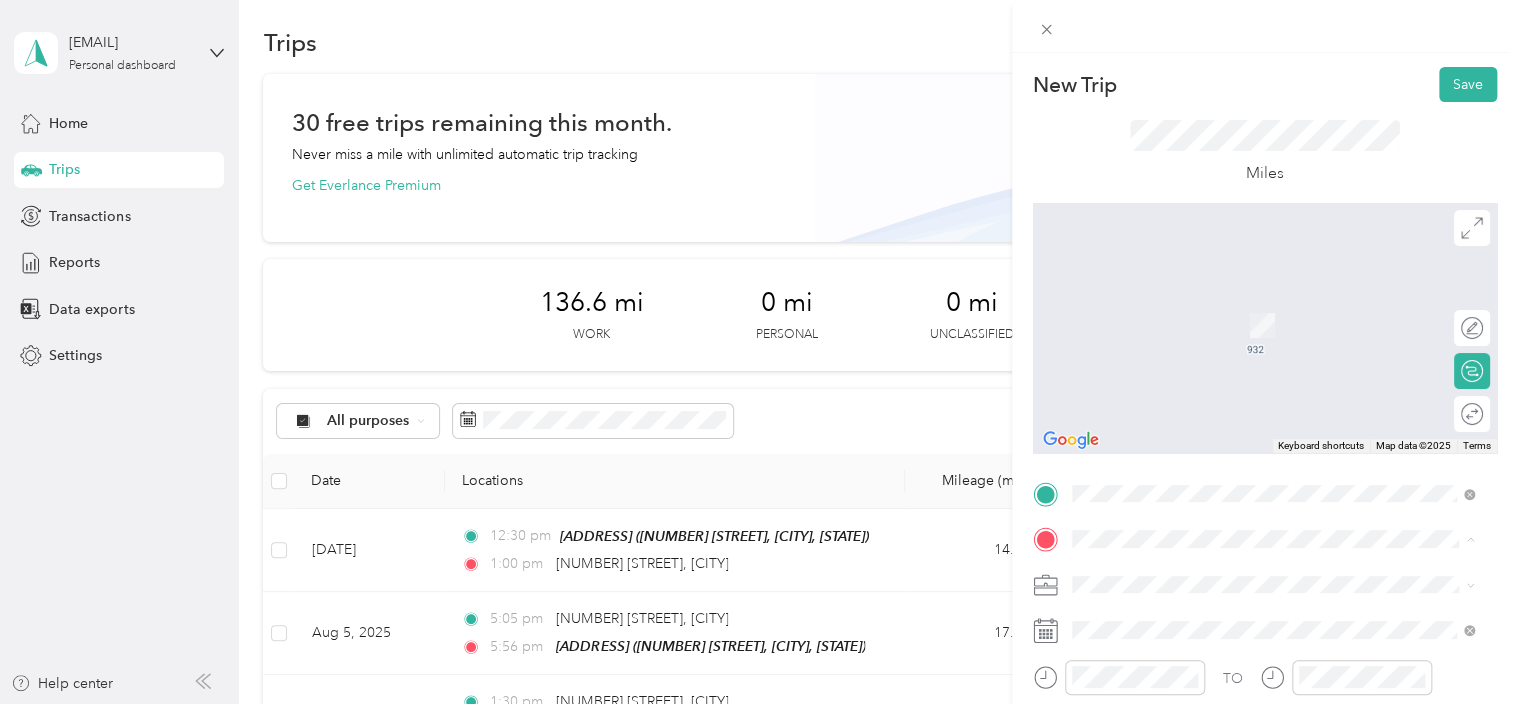 click on "[ADDRESS_TYPE] [NUMBER] [STREET], [CITY], [POSTAL_CODE], [CITY], [STATE], [COUNTRY]" at bounding box center (1273, 641) 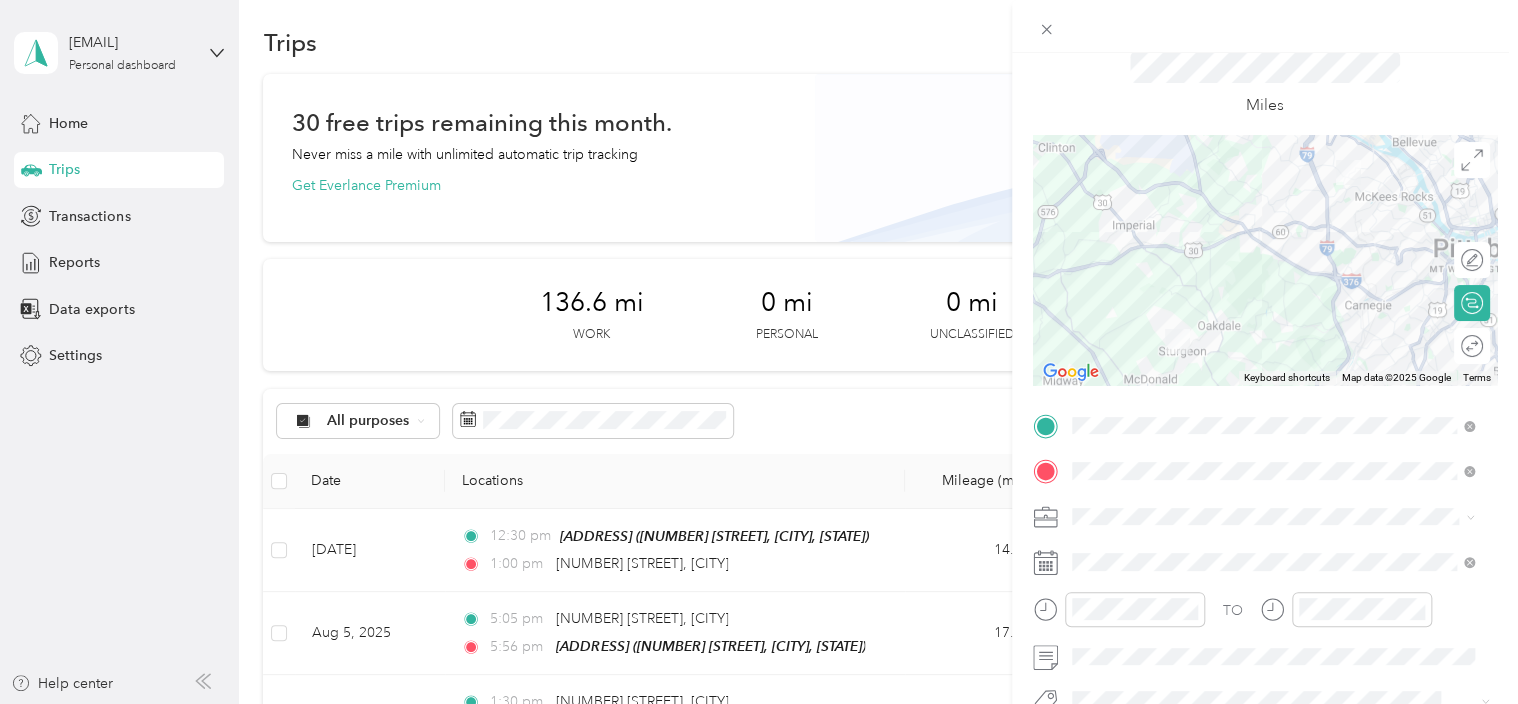 scroll, scrollTop: 68, scrollLeft: 0, axis: vertical 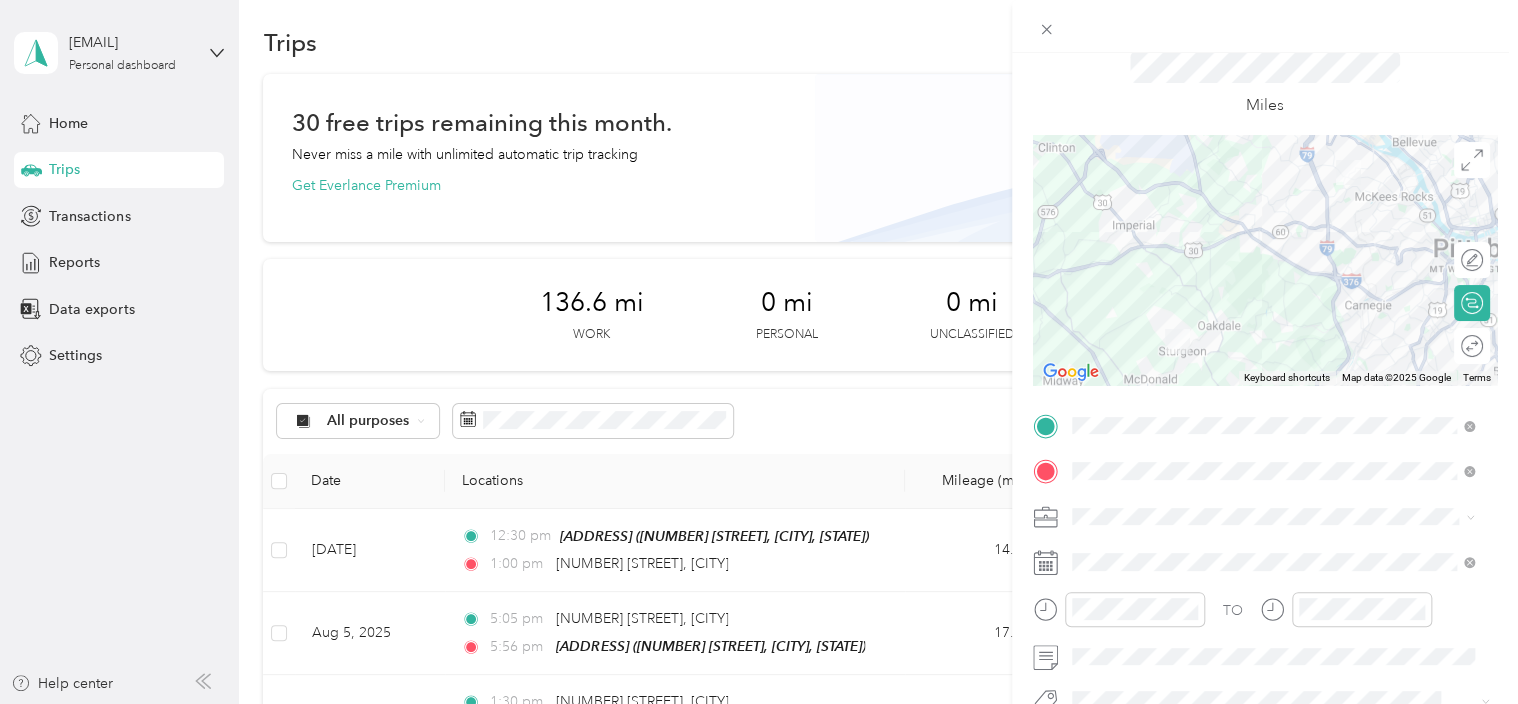 click at bounding box center [1265, 260] 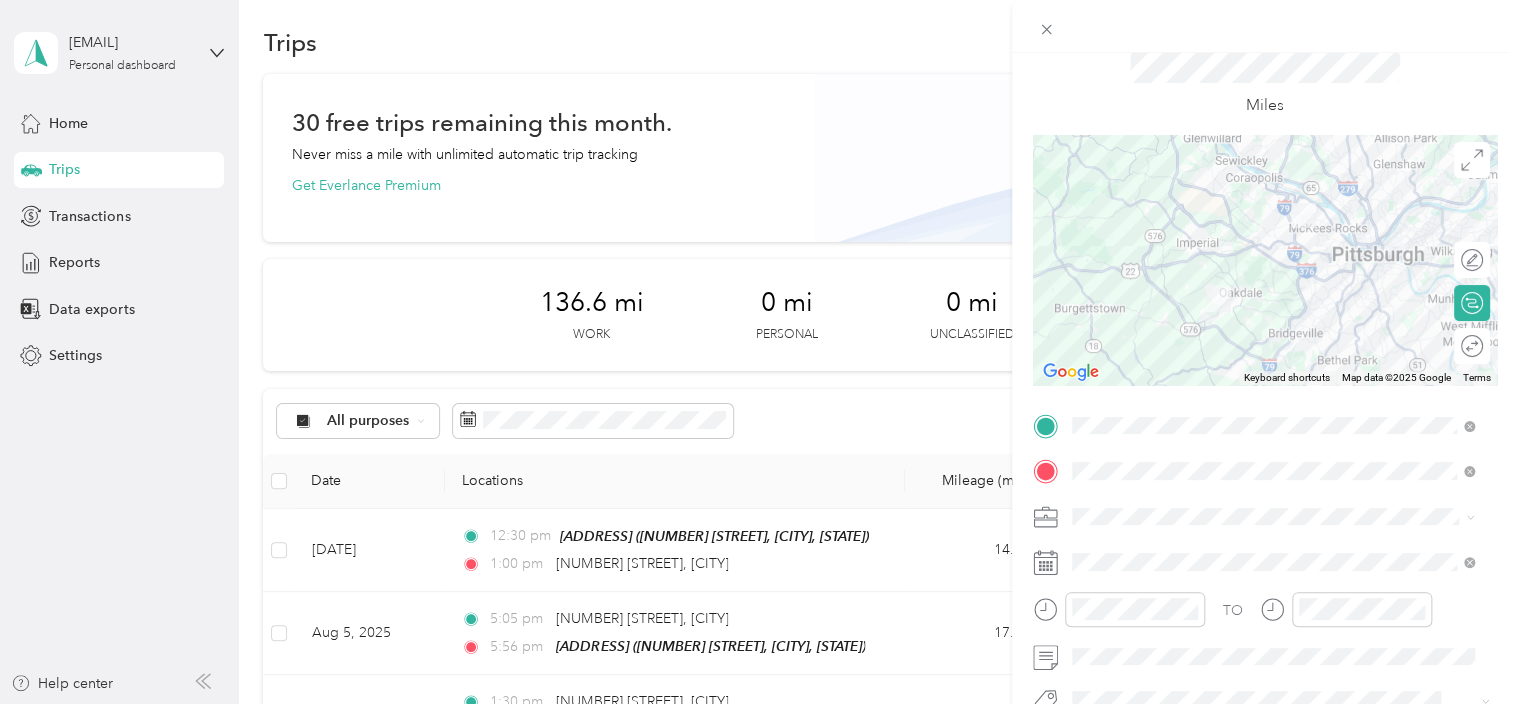 click at bounding box center (1265, 260) 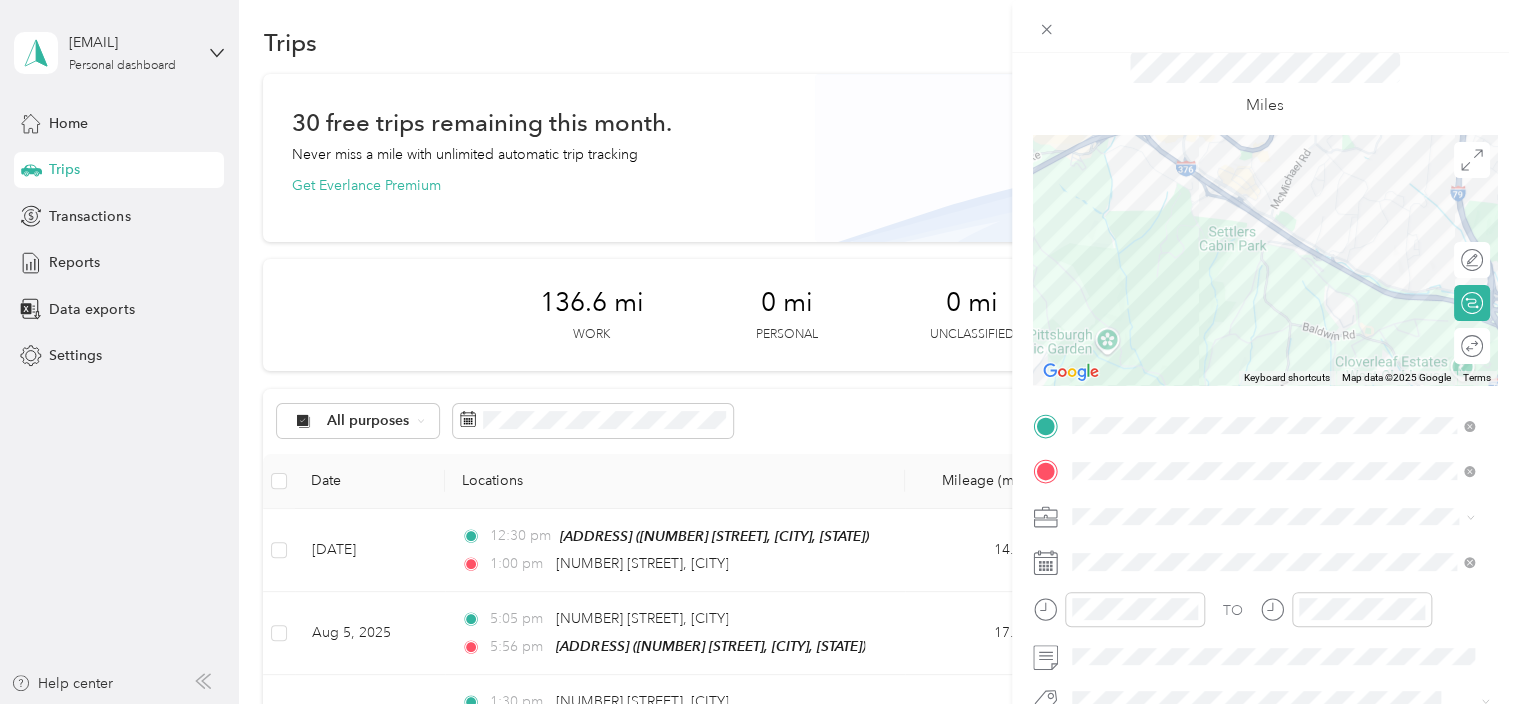 click at bounding box center [1265, 260] 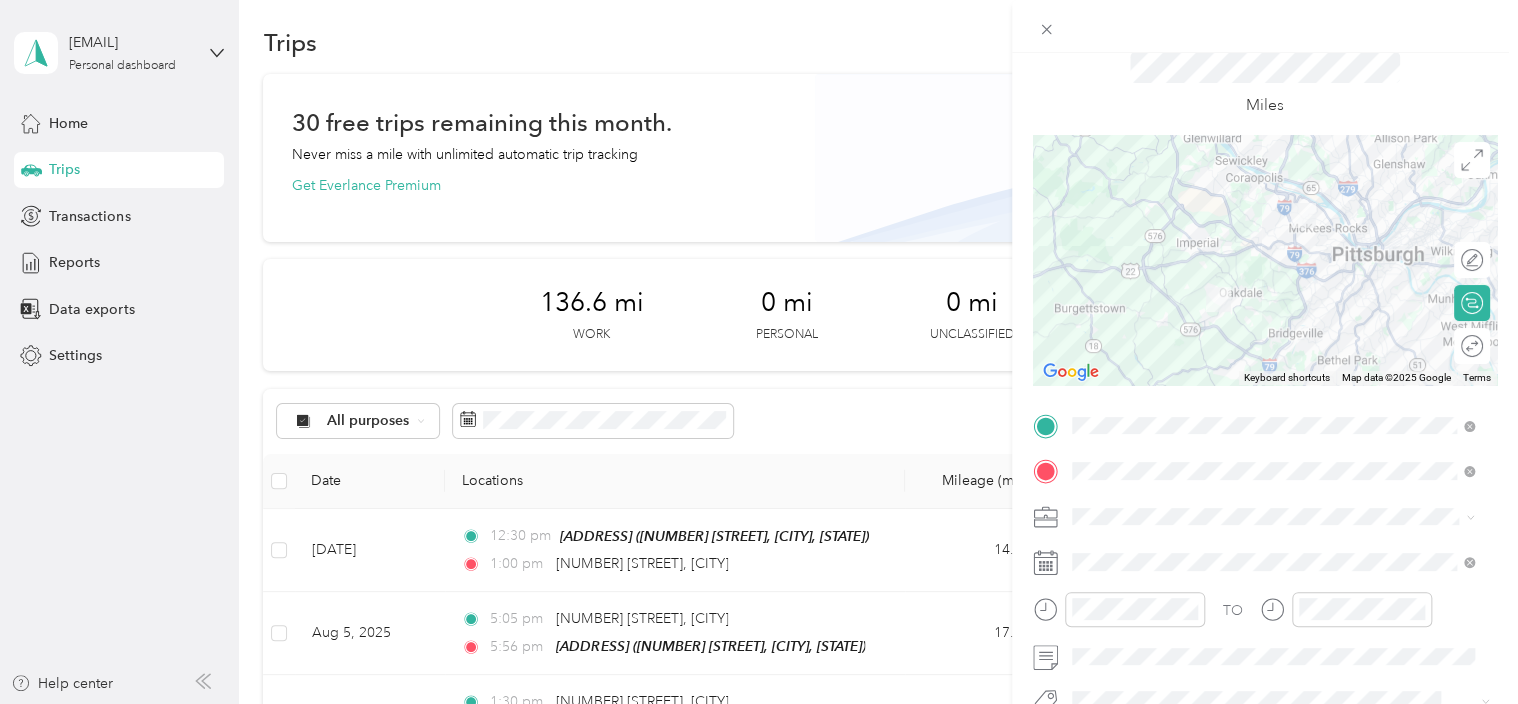 click at bounding box center (1265, 260) 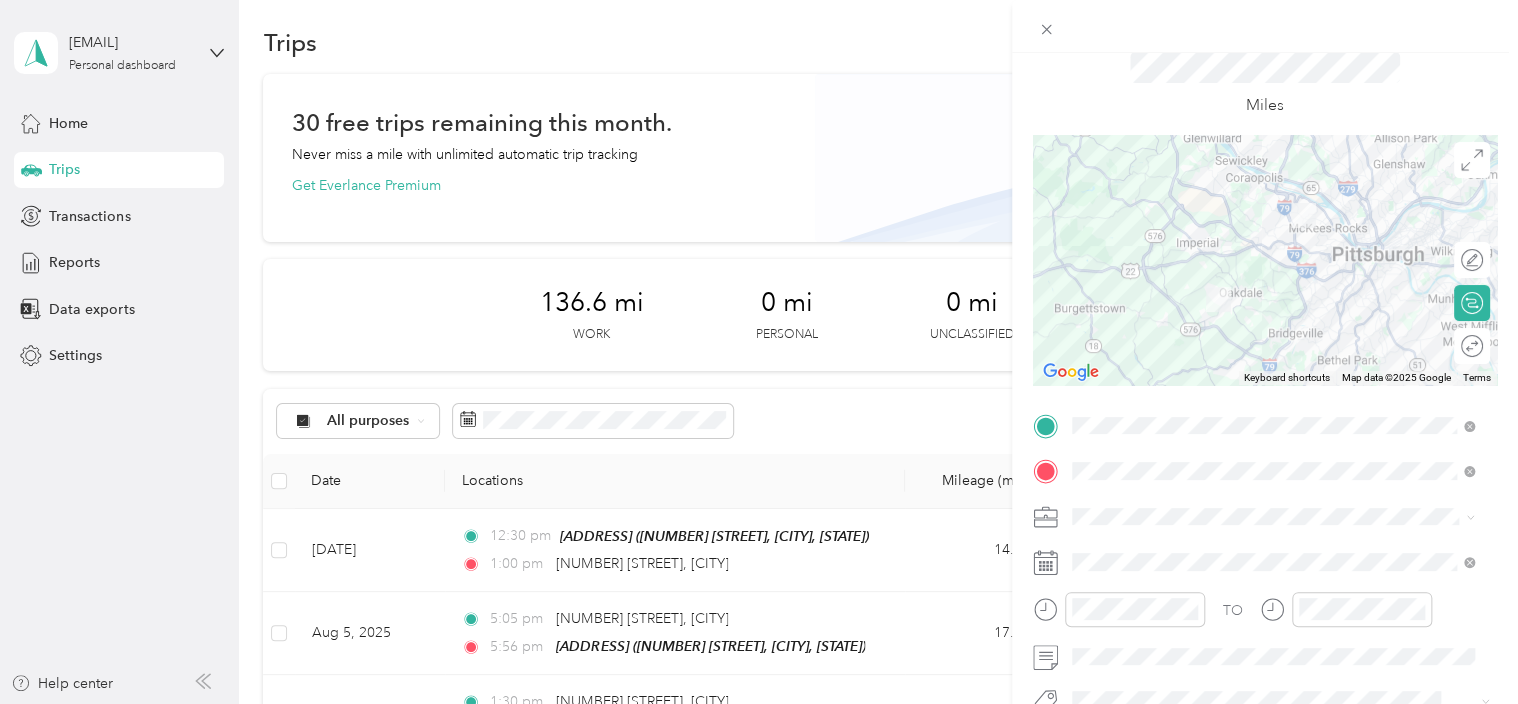click at bounding box center (1265, 260) 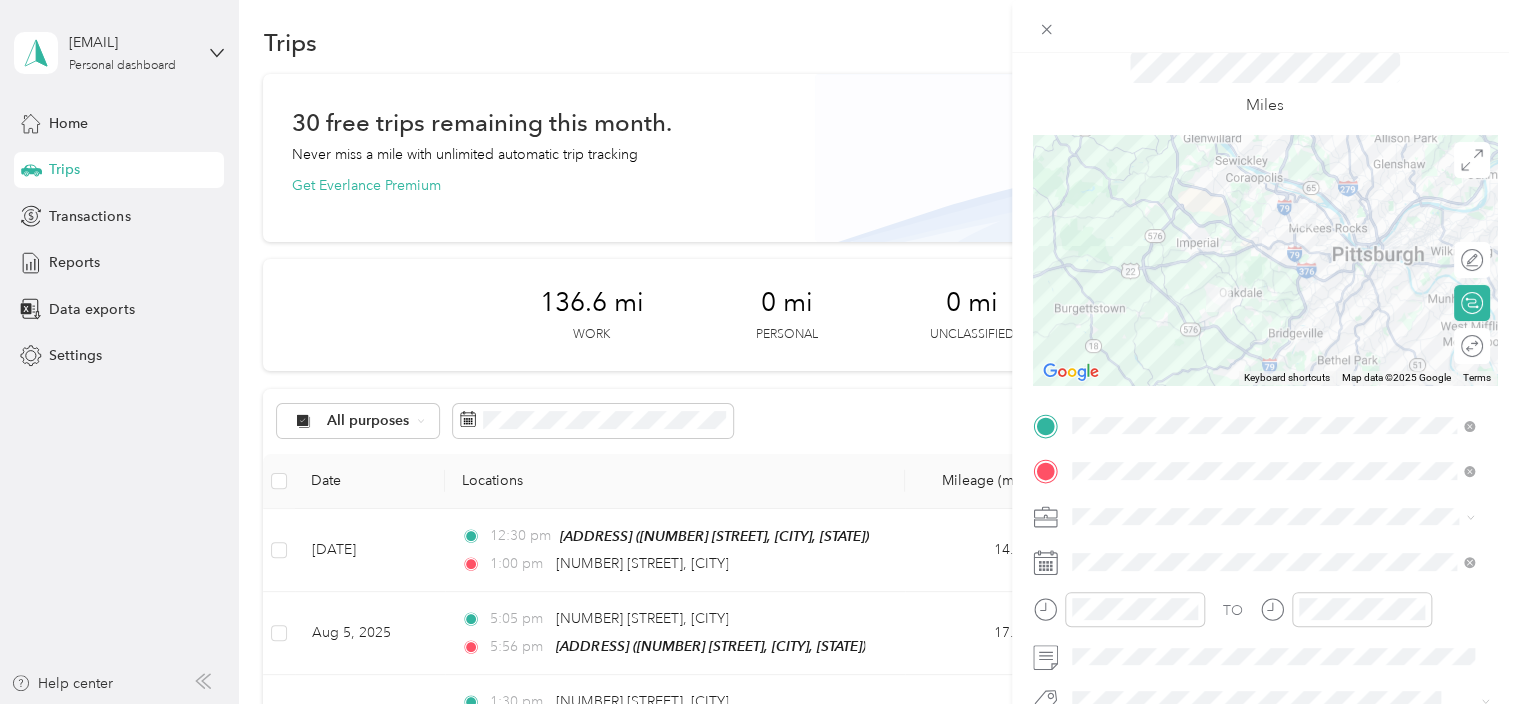 click at bounding box center [1265, 260] 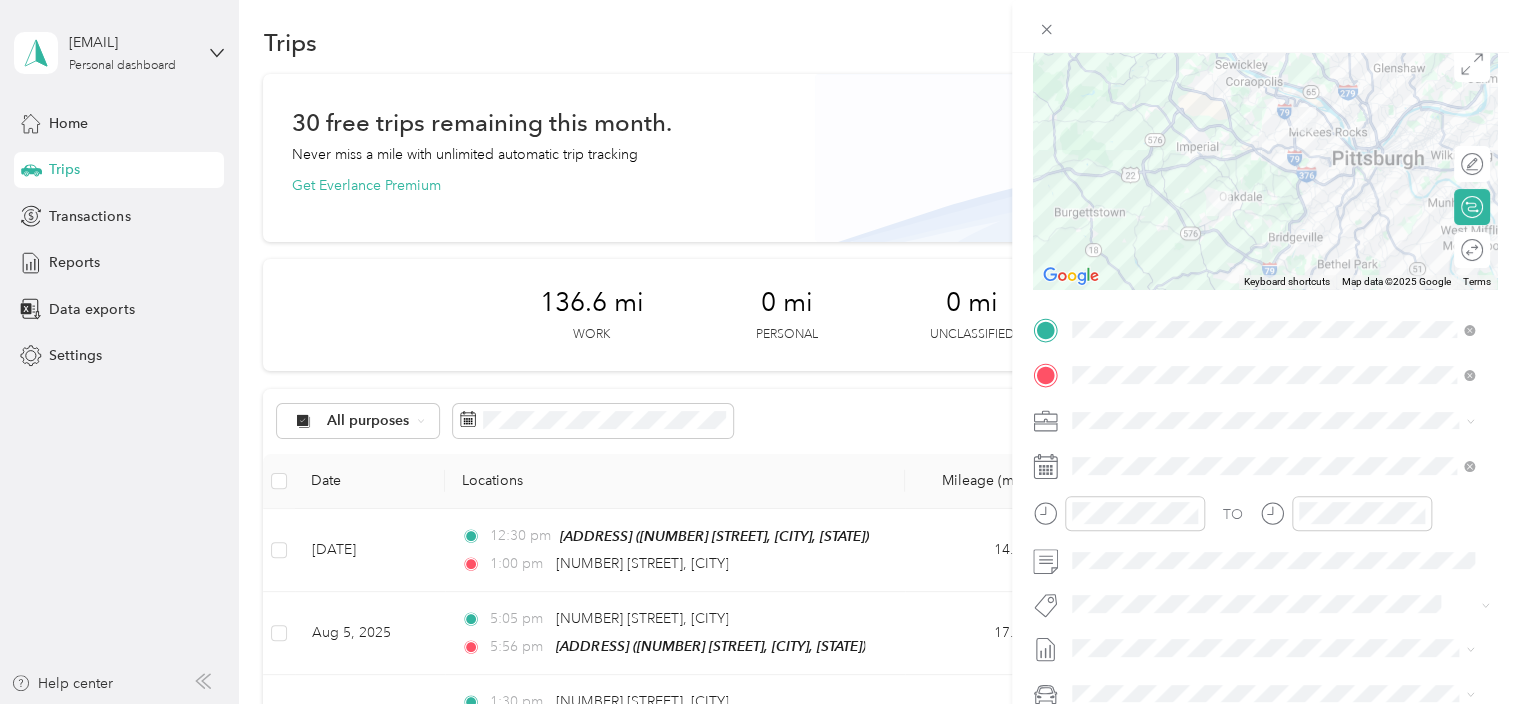 scroll, scrollTop: 166, scrollLeft: 0, axis: vertical 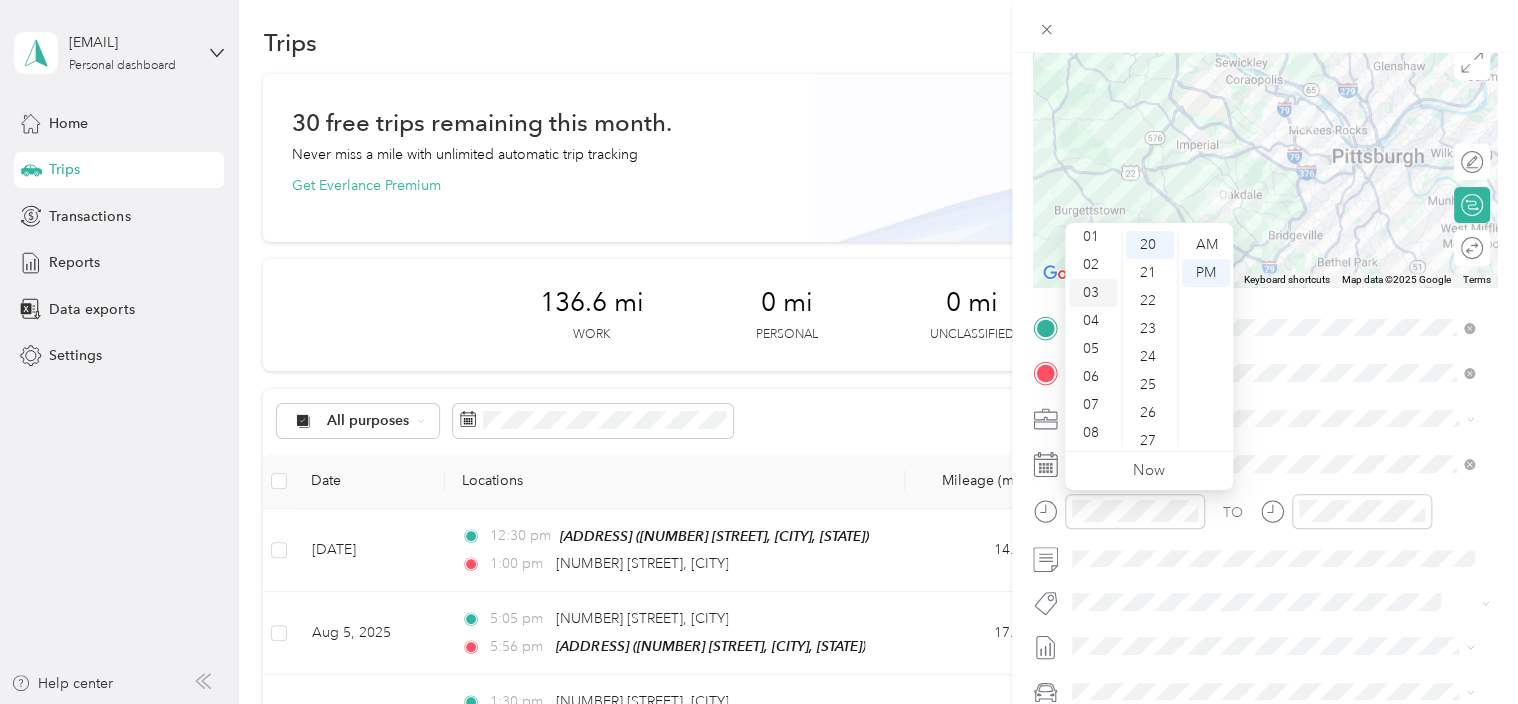 click on "03" at bounding box center [1093, 293] 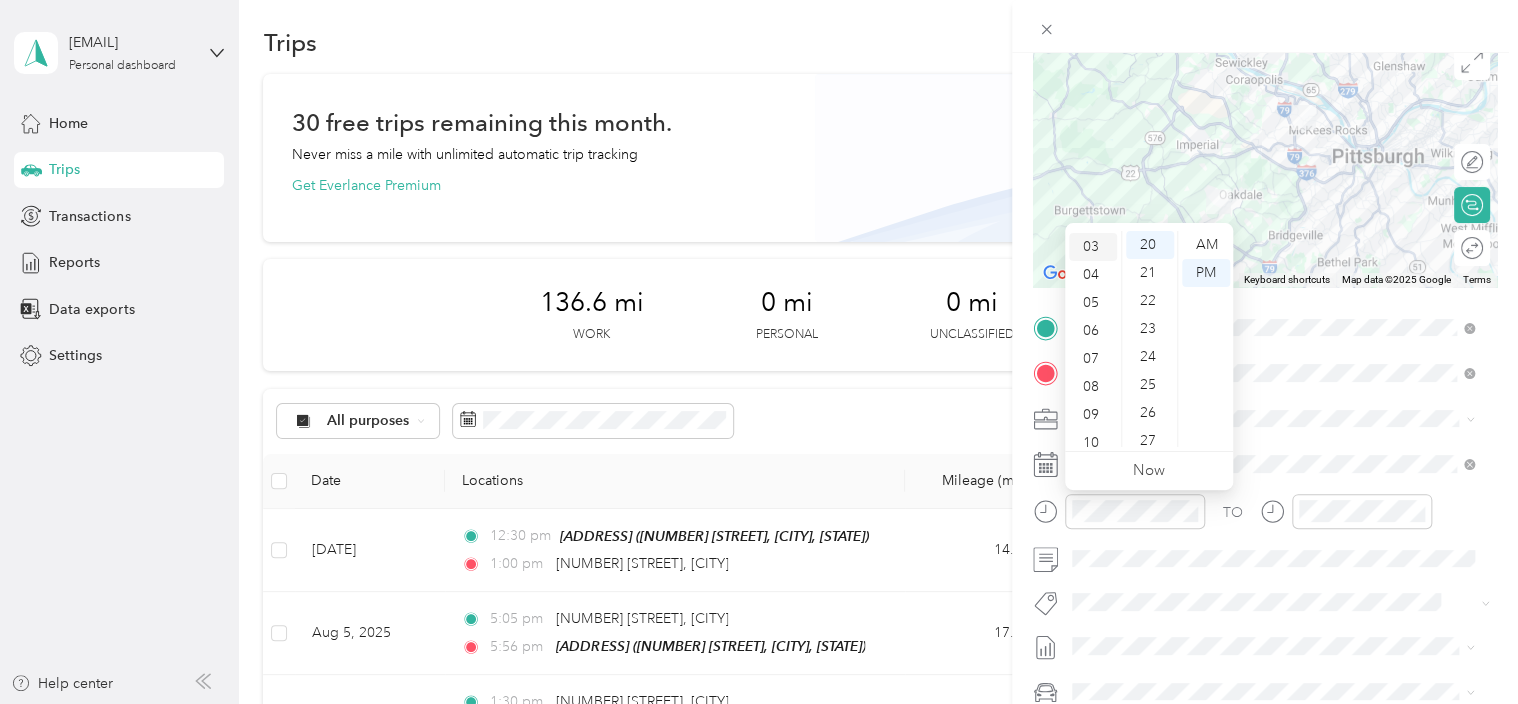 scroll, scrollTop: 84, scrollLeft: 0, axis: vertical 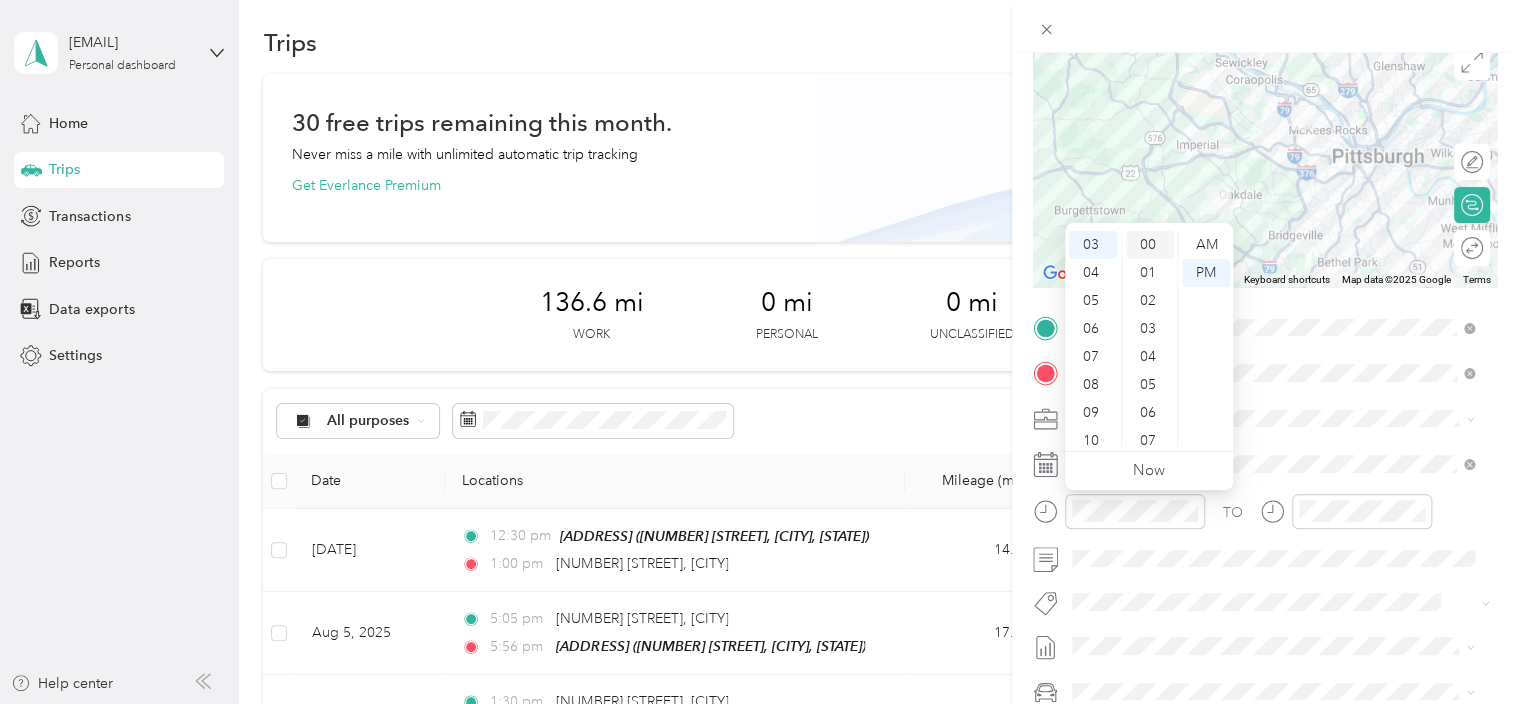 click on "00" at bounding box center [1150, 245] 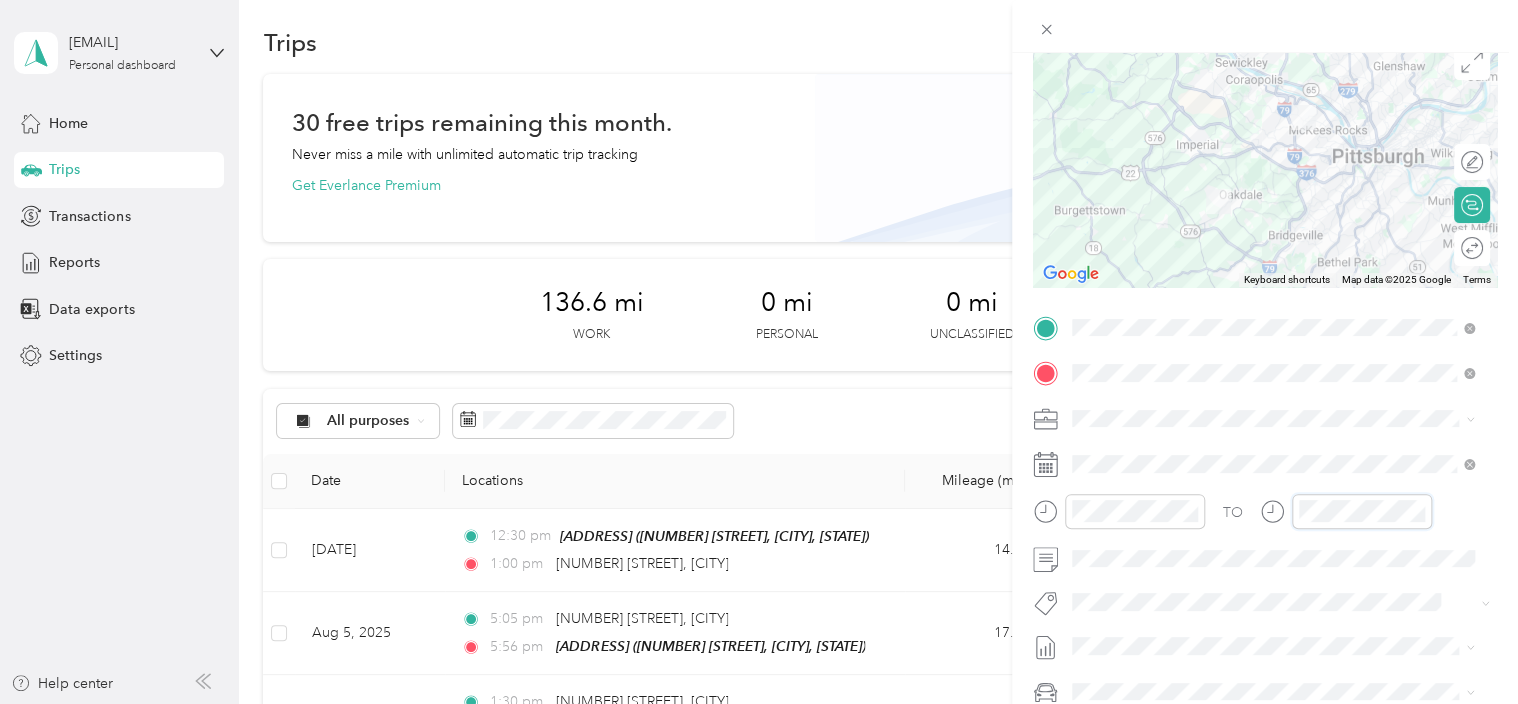scroll, scrollTop: 120, scrollLeft: 0, axis: vertical 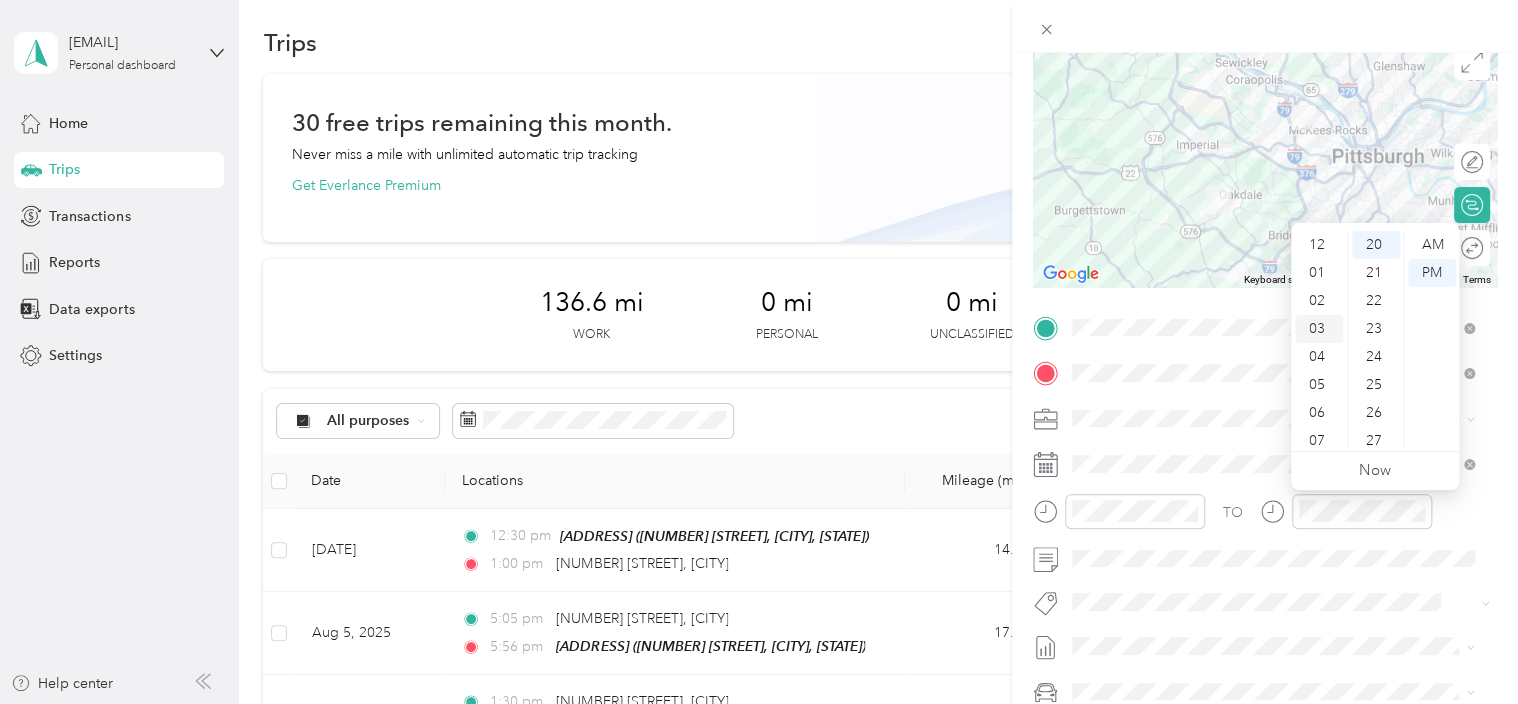 click on "03" at bounding box center [1319, 329] 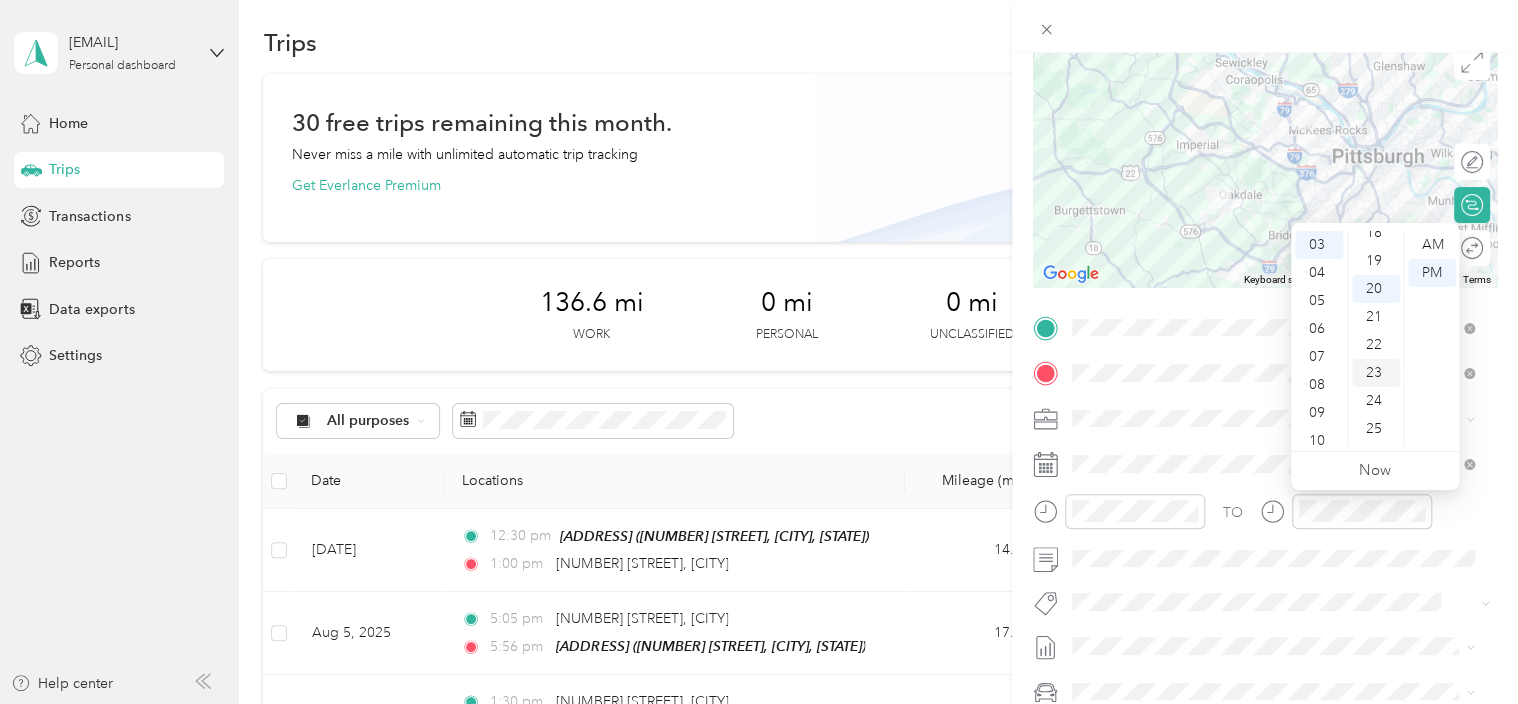 scroll, scrollTop: 516, scrollLeft: 0, axis: vertical 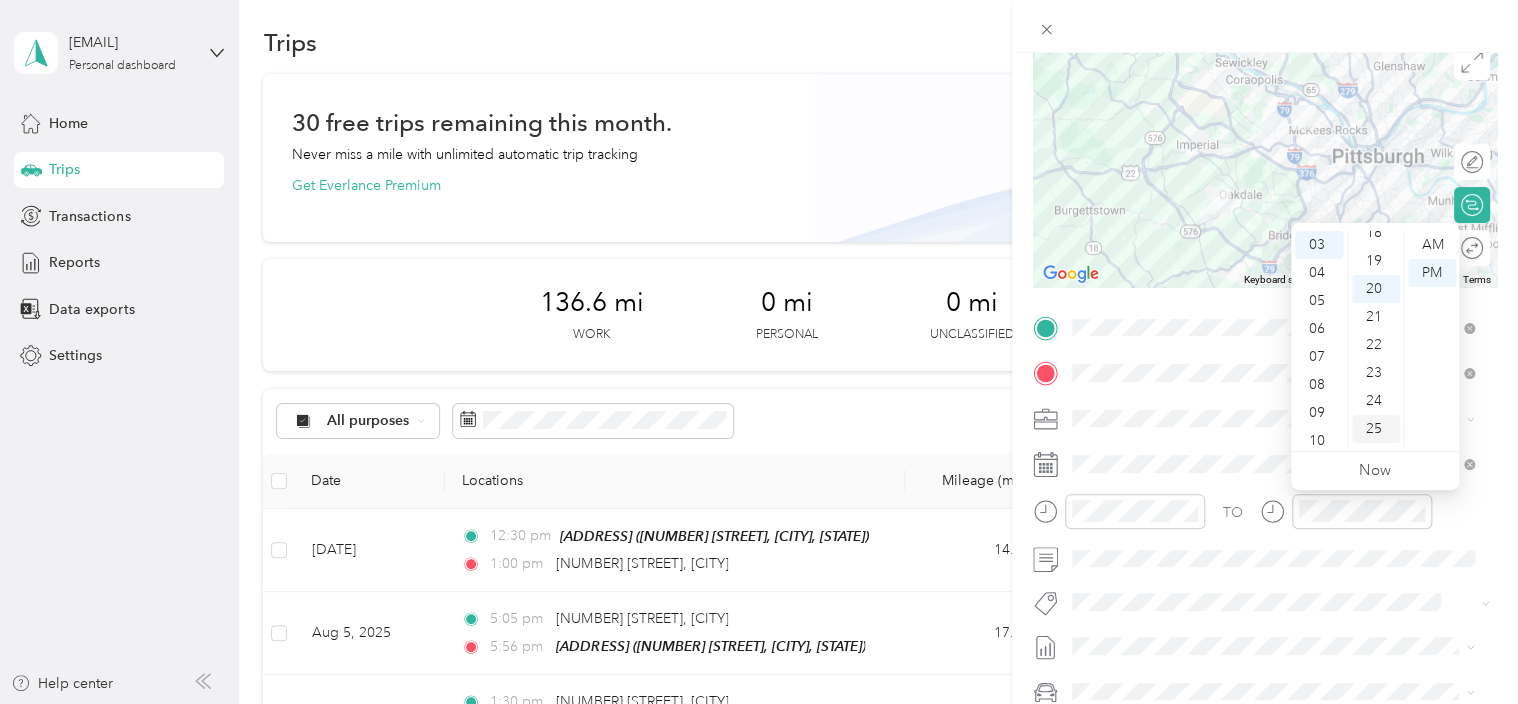 click on "25" at bounding box center [1376, 429] 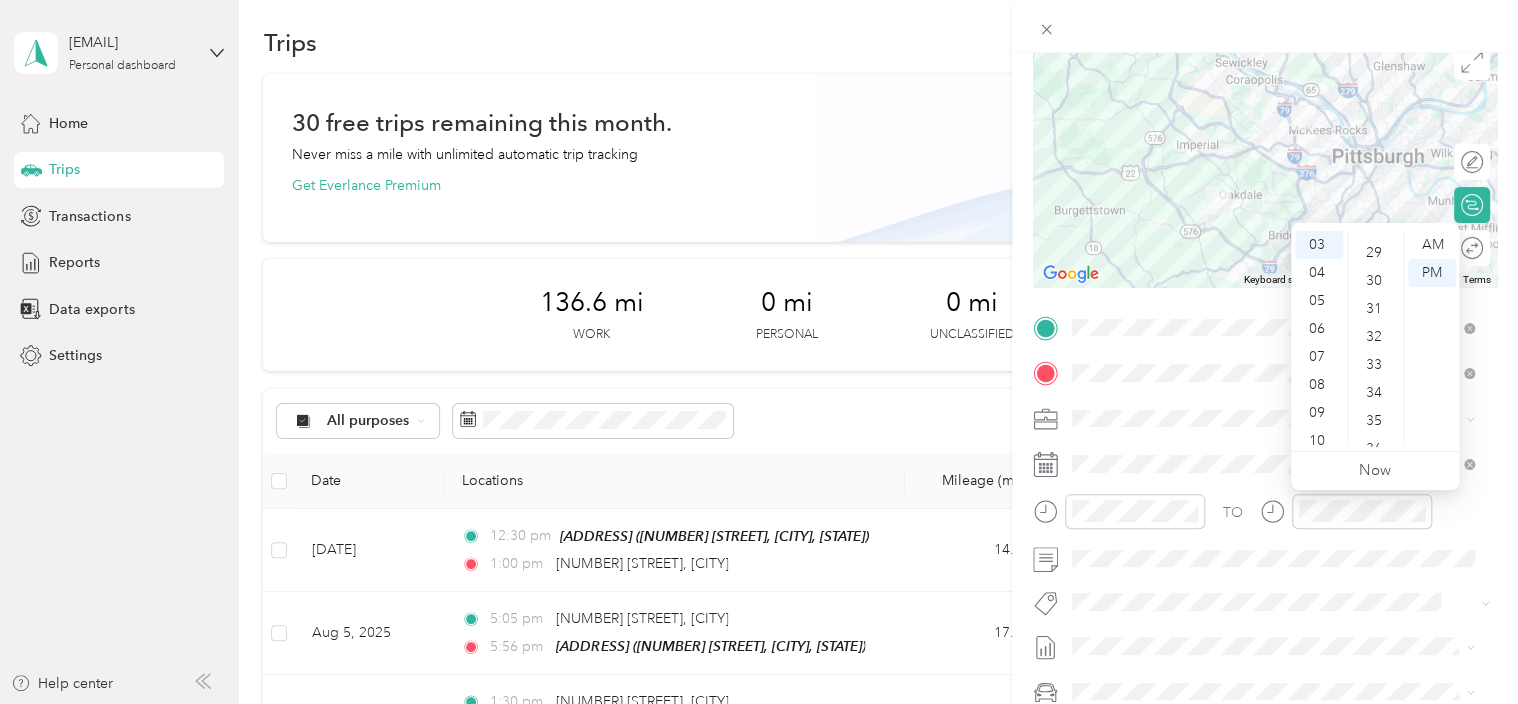 scroll, scrollTop: 804, scrollLeft: 0, axis: vertical 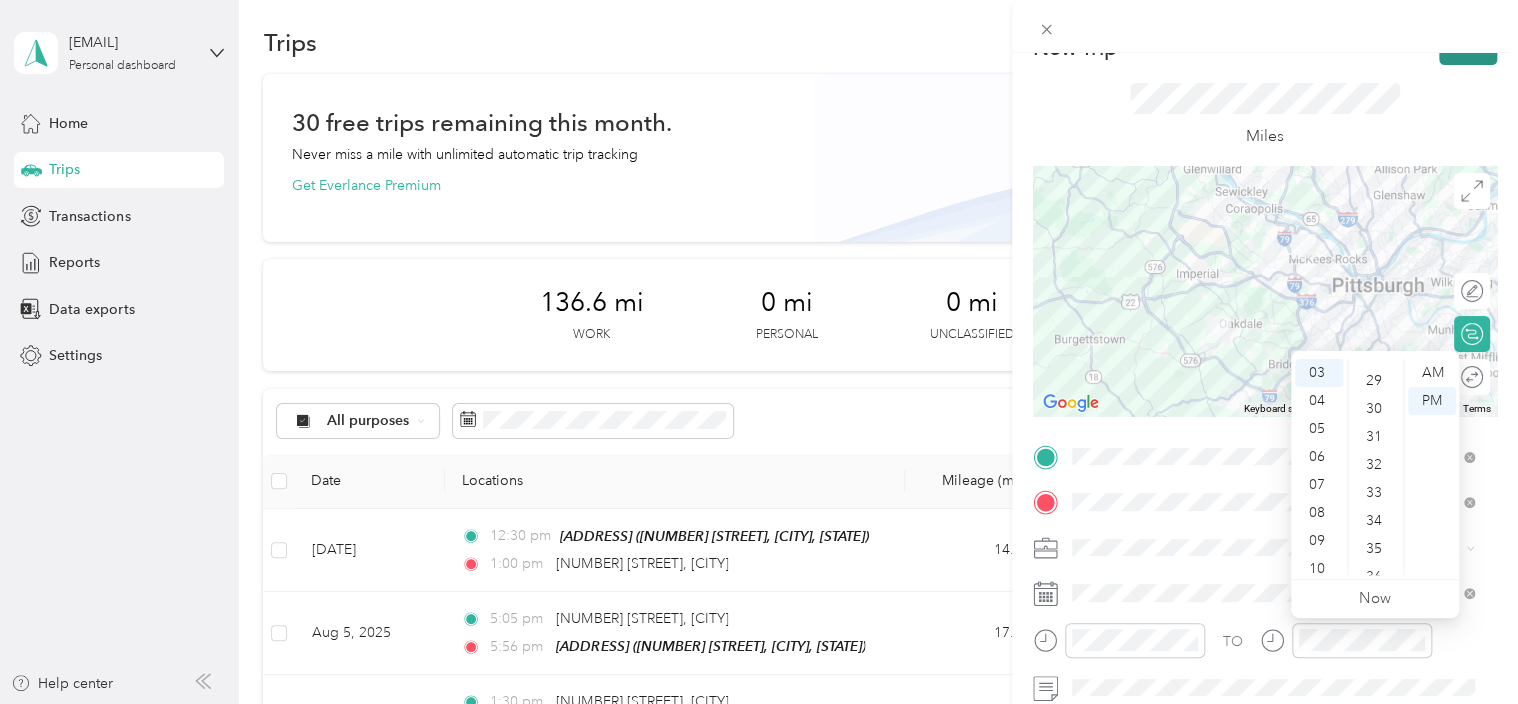 click on "Save" at bounding box center [1468, 47] 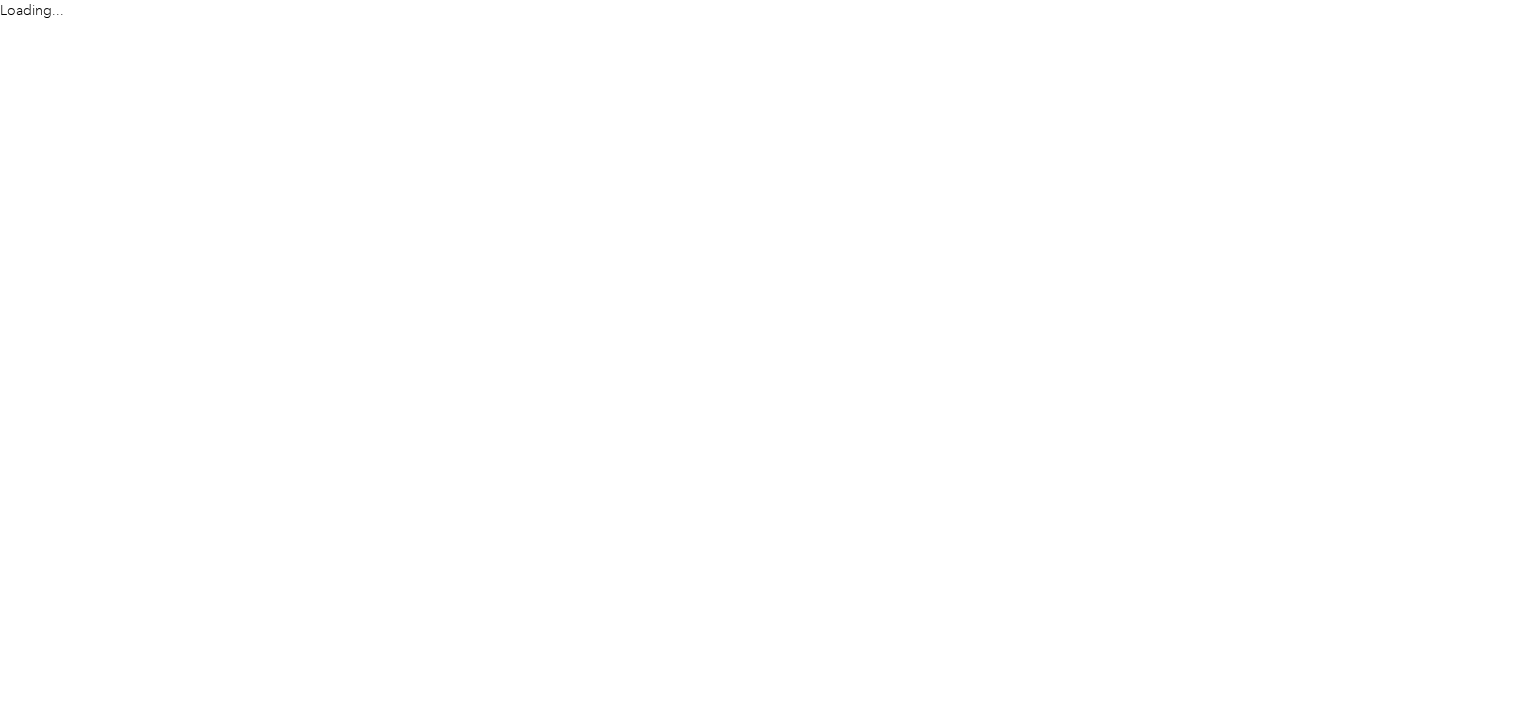 scroll, scrollTop: 0, scrollLeft: 0, axis: both 